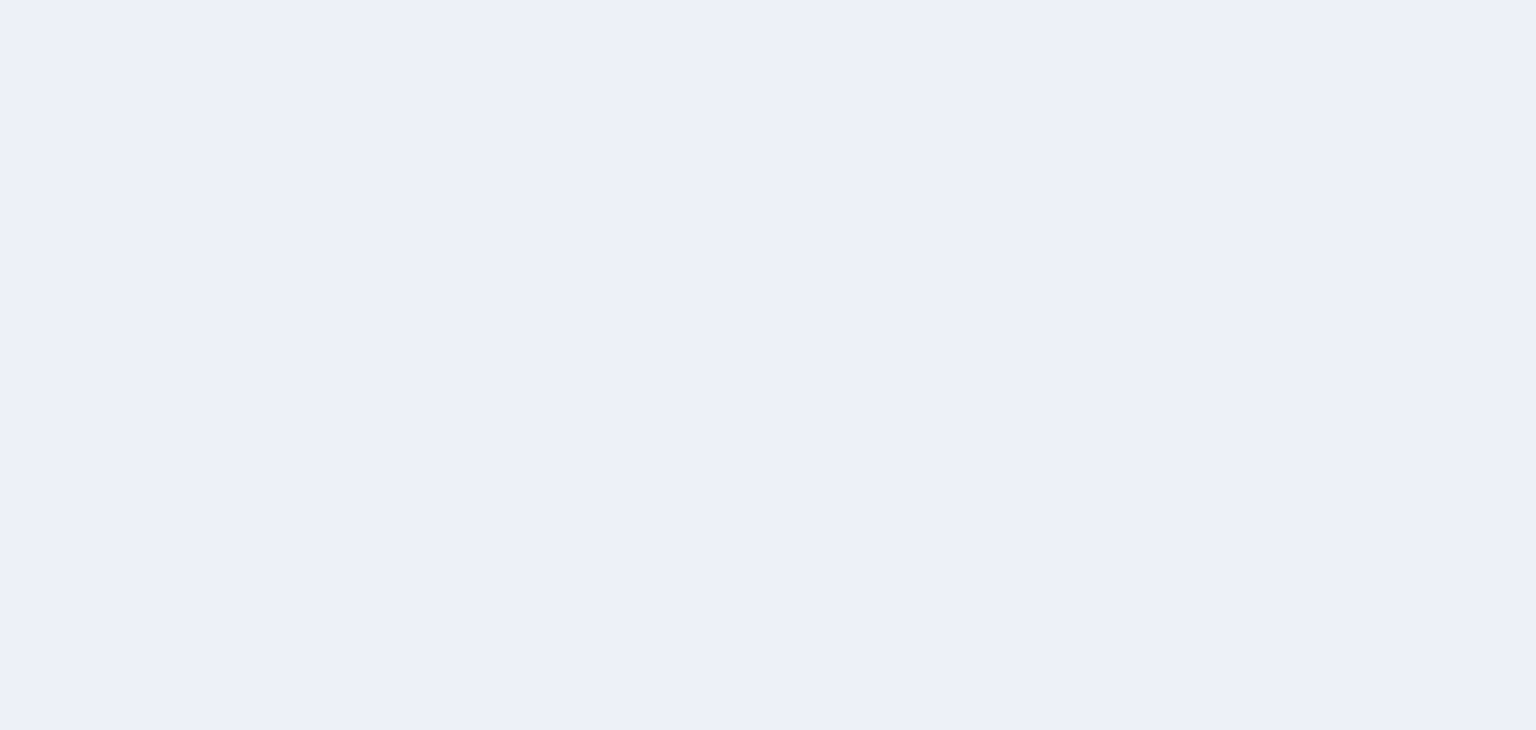 scroll, scrollTop: 0, scrollLeft: 0, axis: both 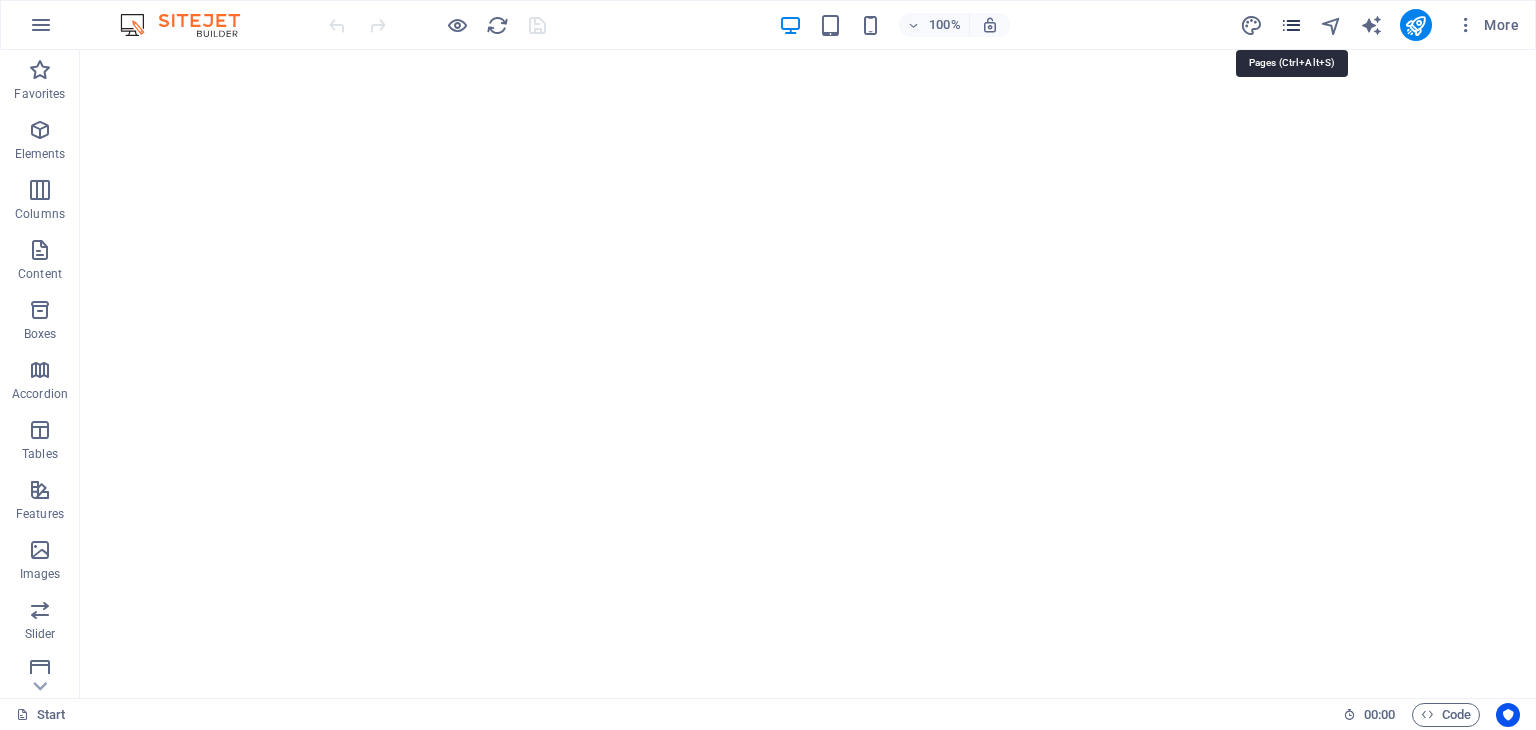 click at bounding box center [1291, 25] 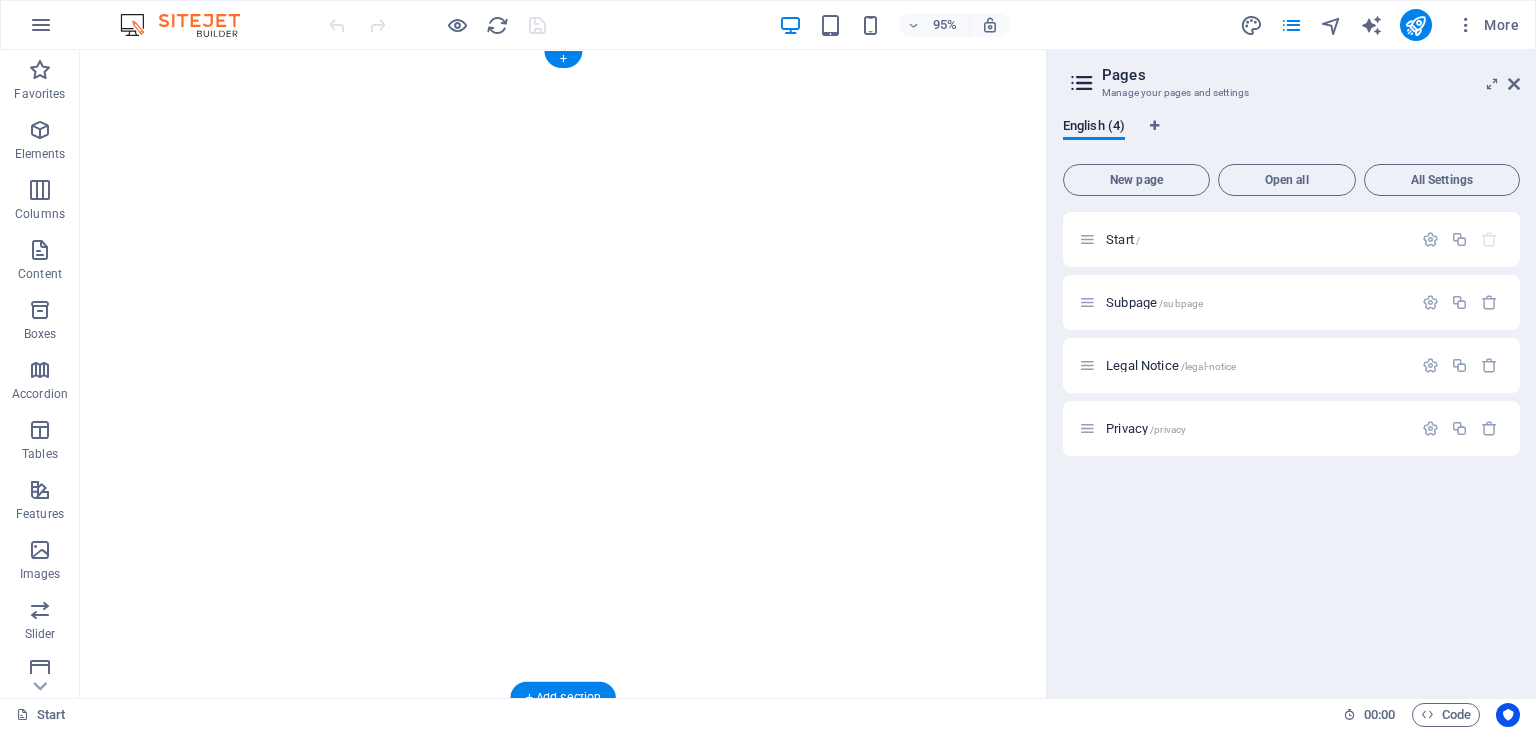 click at bounding box center [588, 374] 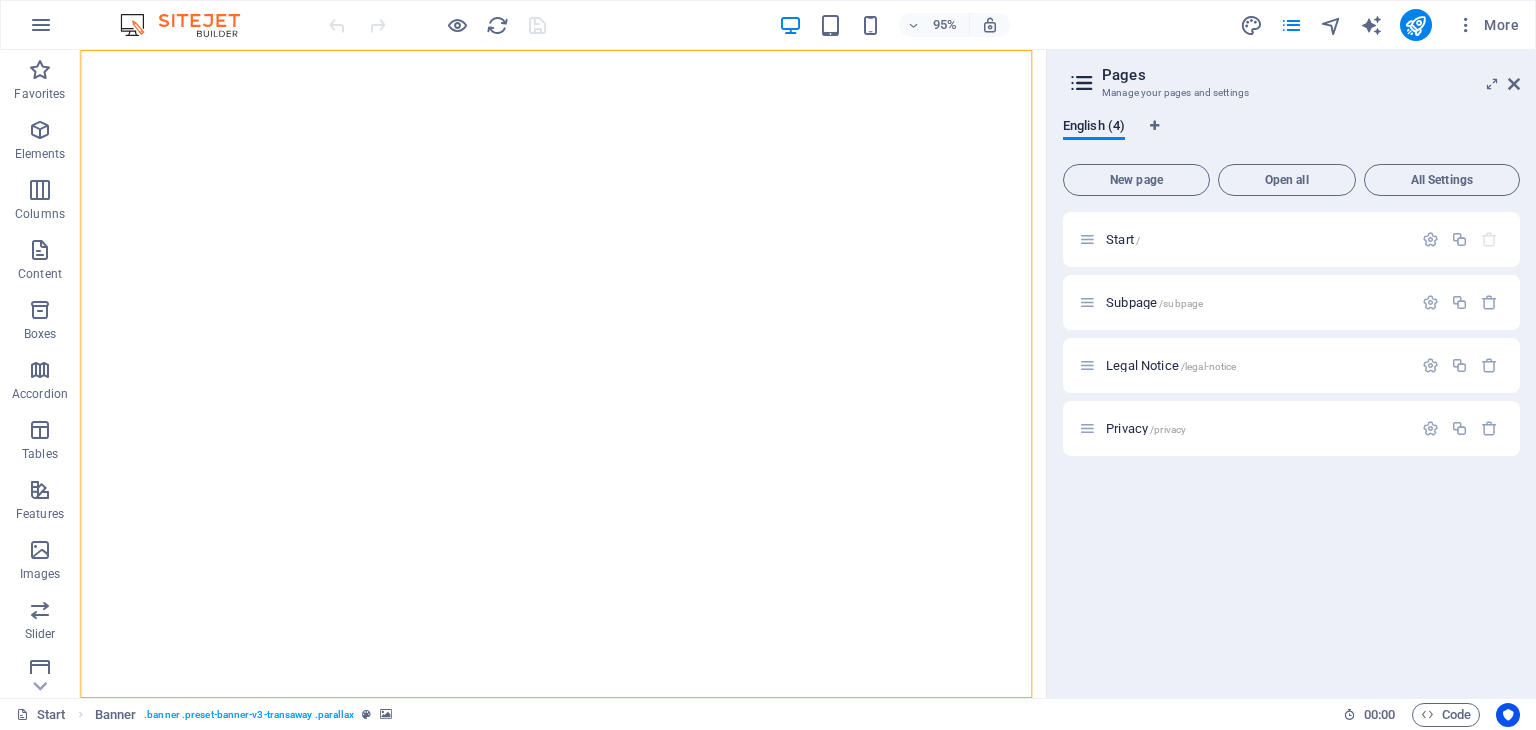 click on "Start Banner . banner .preset-banner-v3-transaway .parallax 00 : 00 Code" at bounding box center (768, 714) 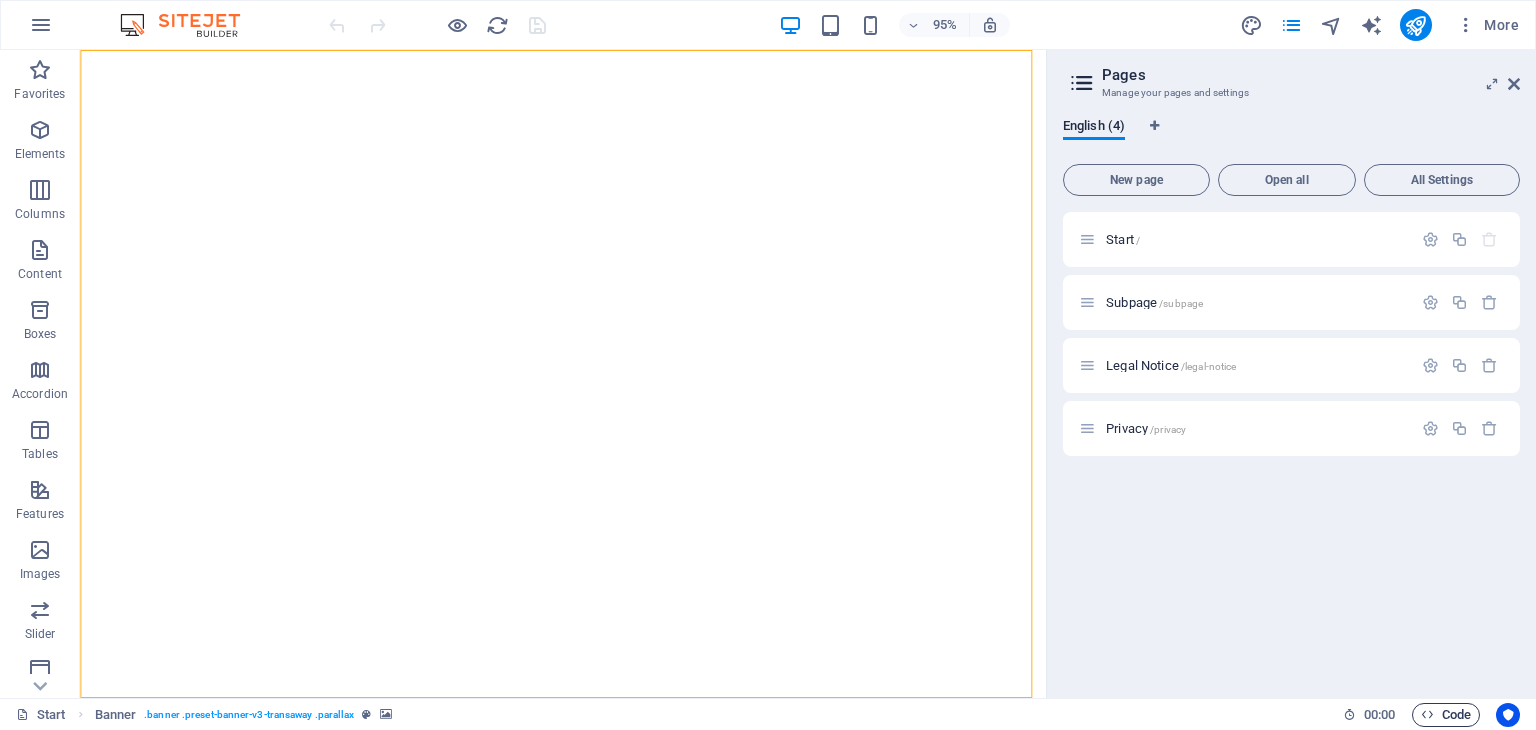 click at bounding box center (1427, 714) 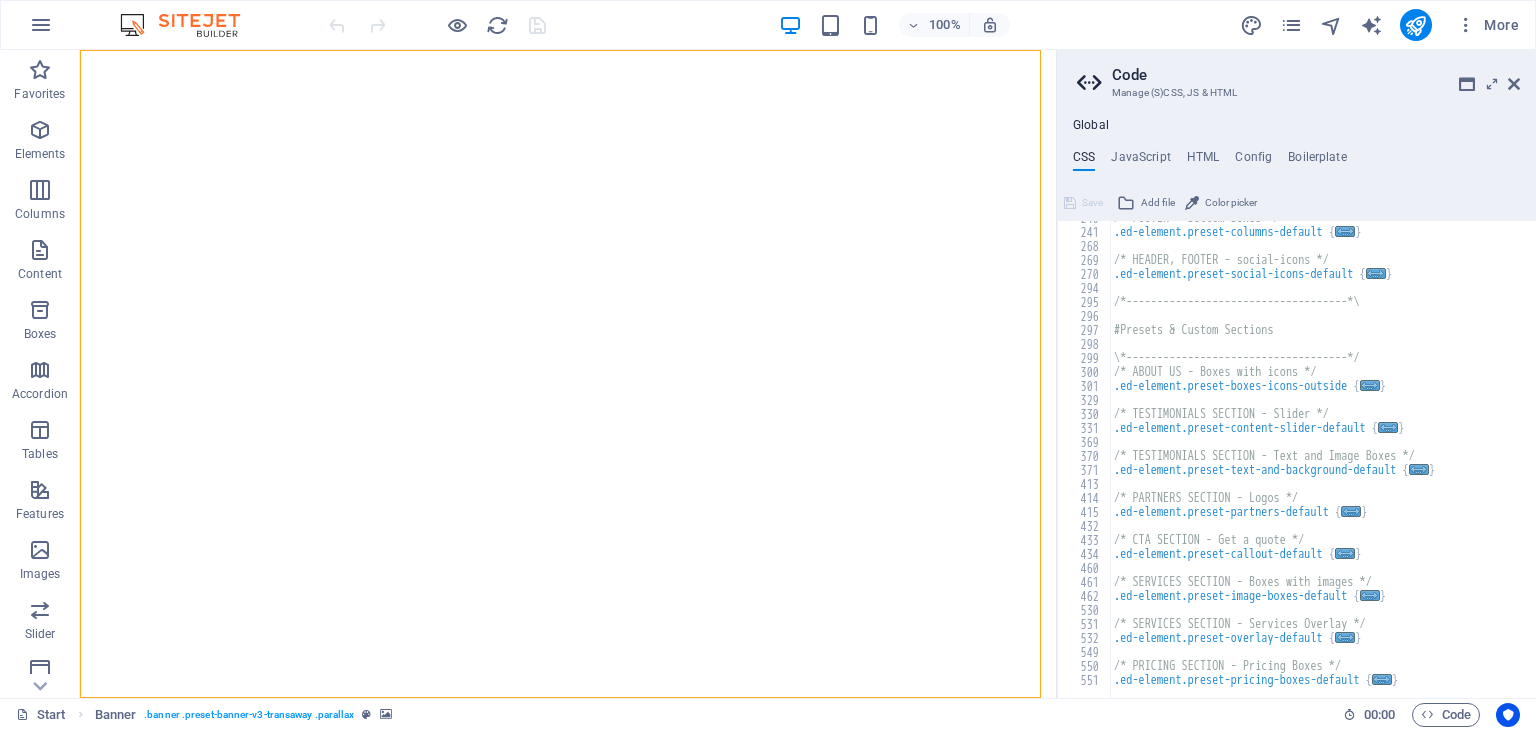 scroll, scrollTop: 1162, scrollLeft: 0, axis: vertical 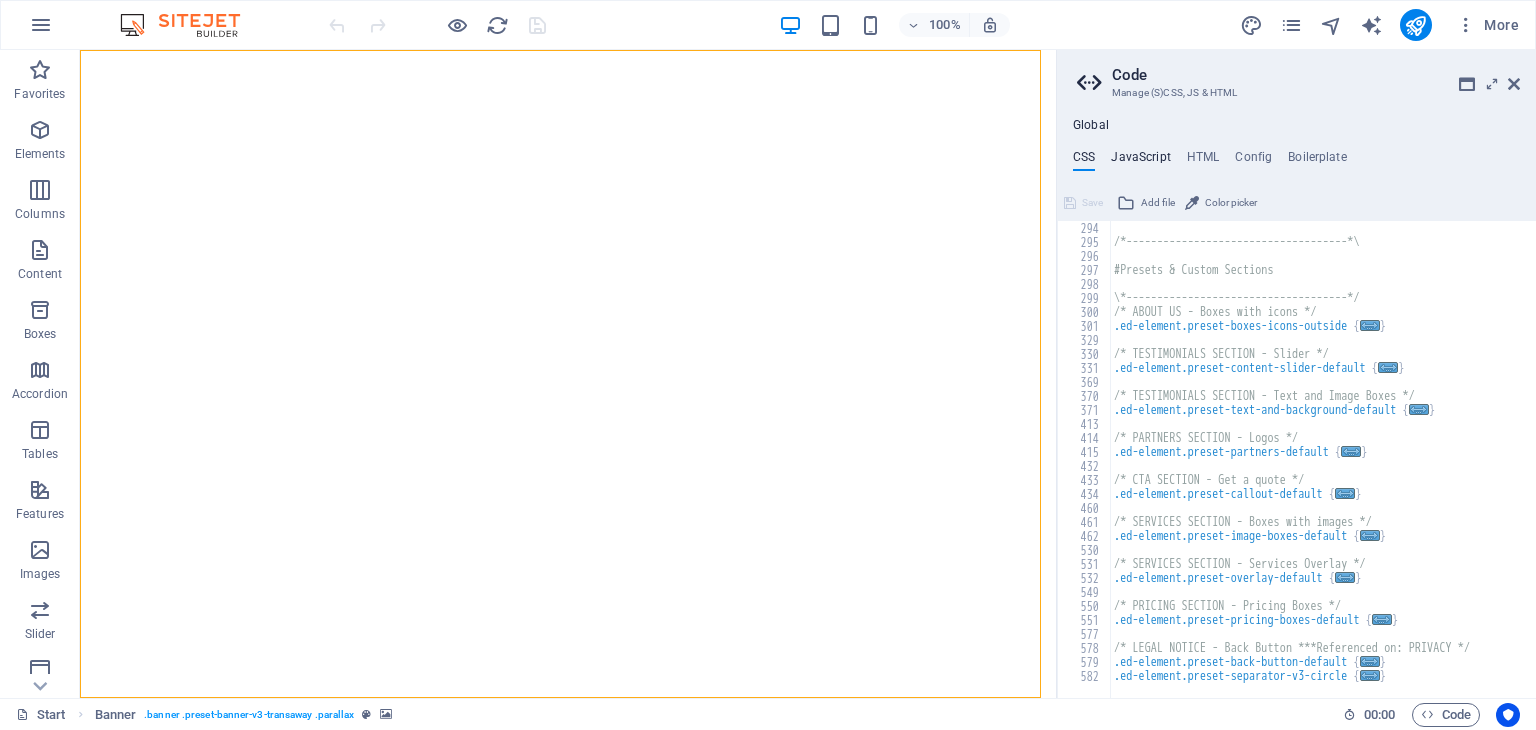 click on "JavaScript" at bounding box center [1140, 161] 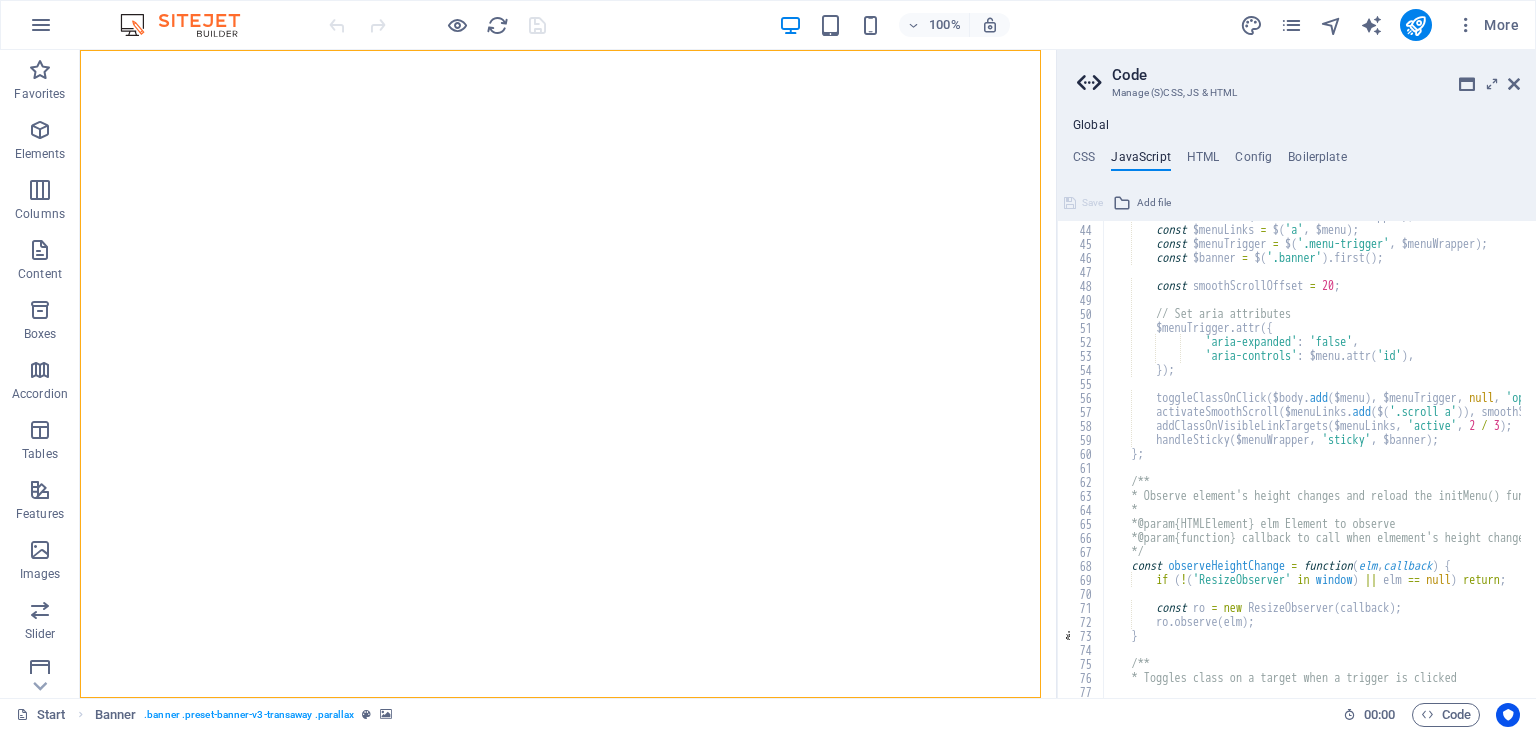 scroll, scrollTop: 600, scrollLeft: 0, axis: vertical 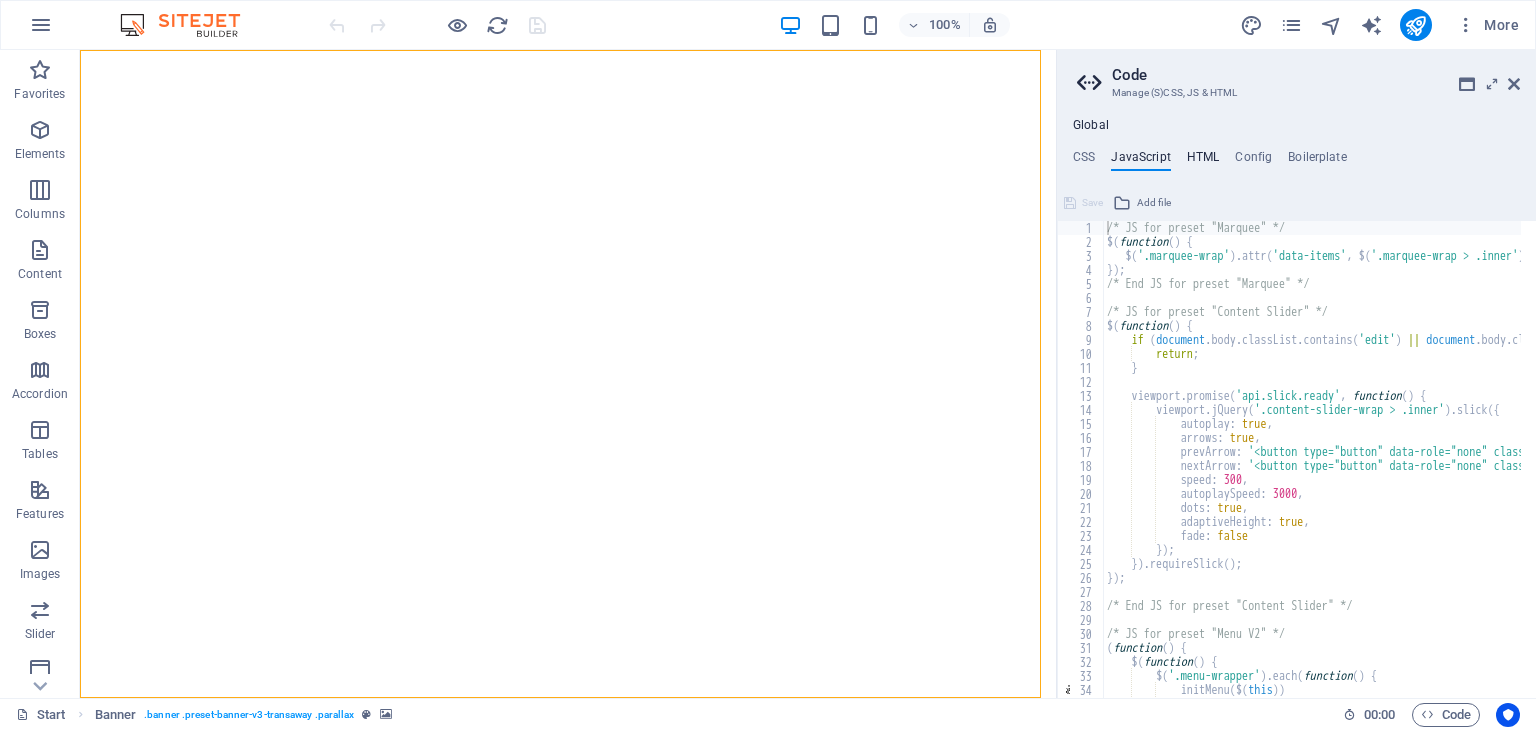 click on "HTML" at bounding box center (1203, 161) 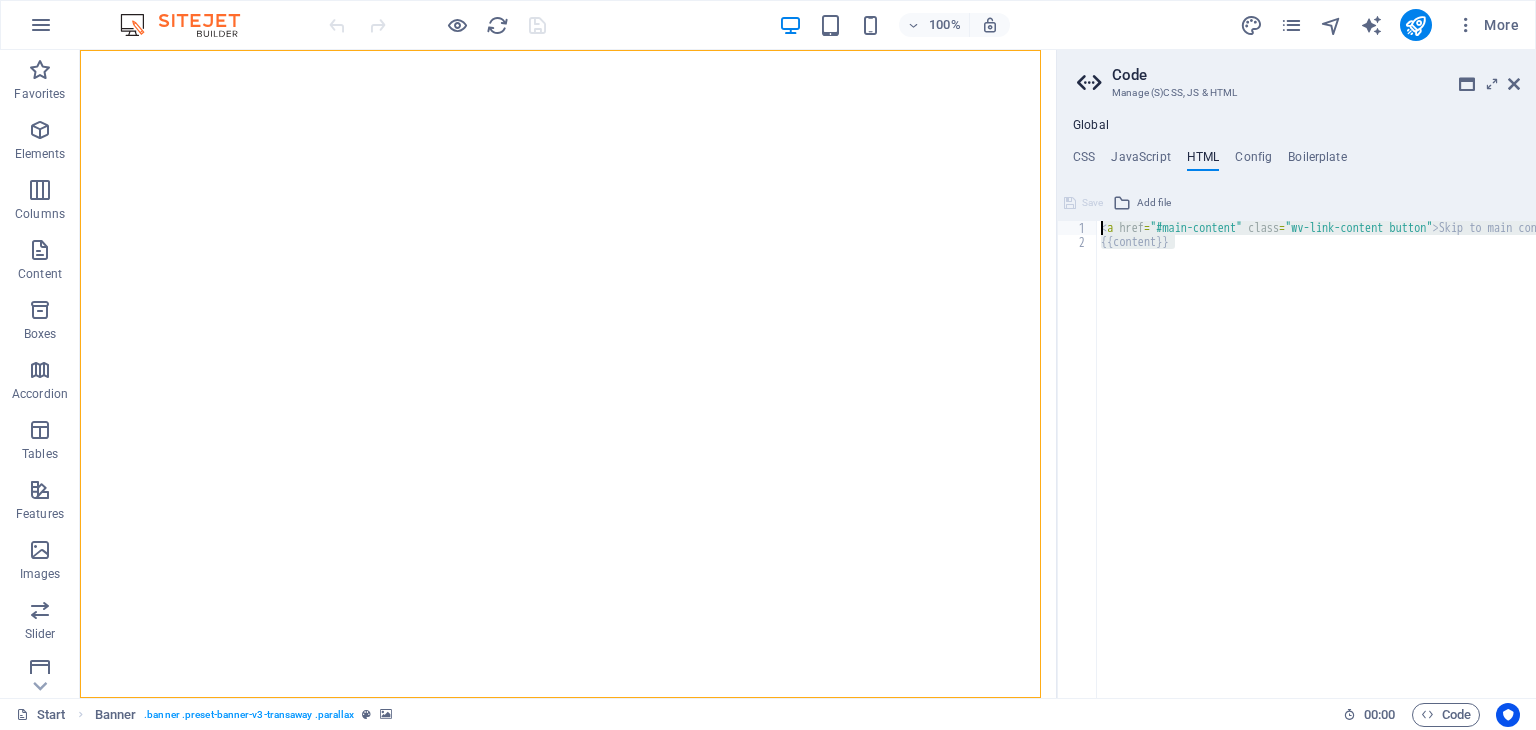 drag, startPoint x: 1184, startPoint y: 245, endPoint x: 1085, endPoint y: 215, distance: 103.44564 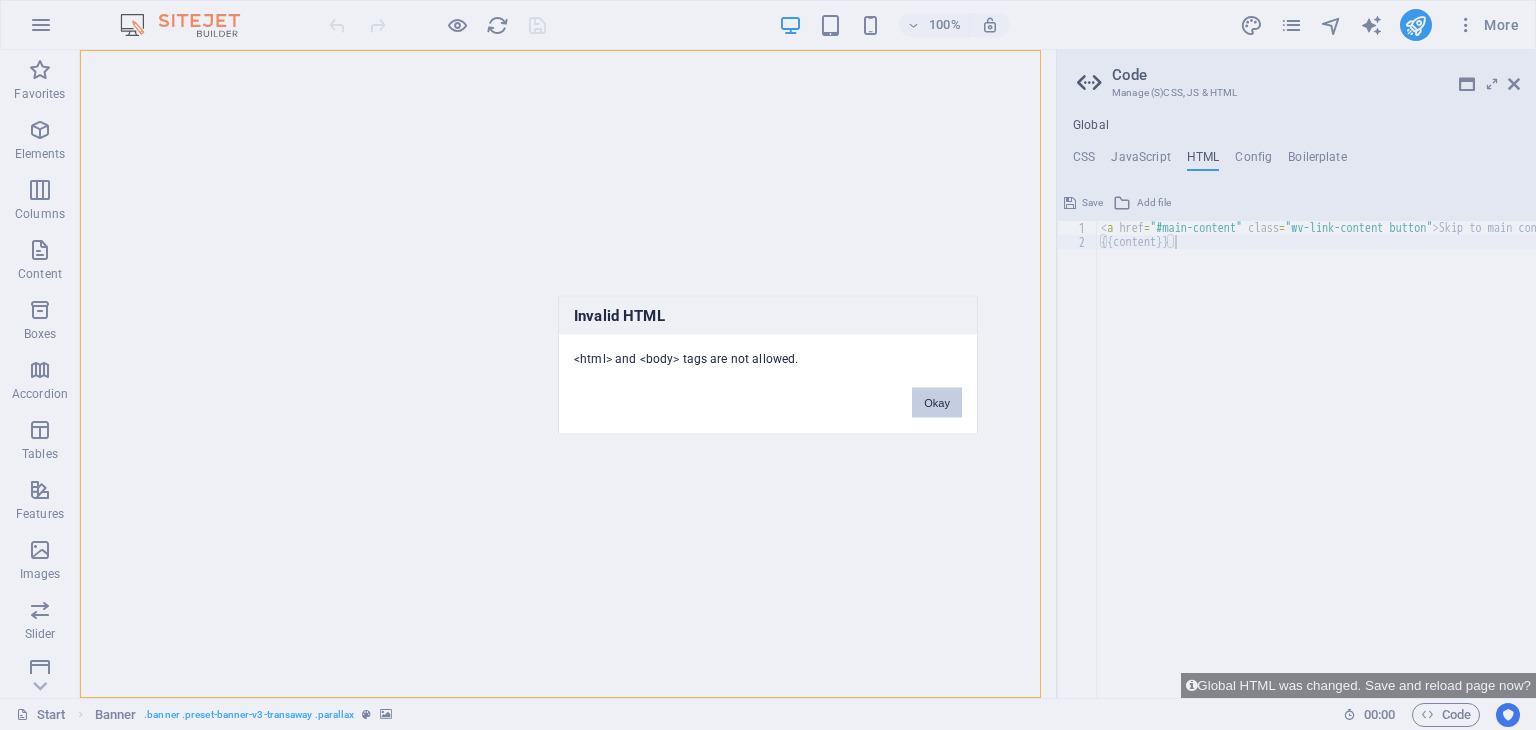 click on "Okay" at bounding box center (937, 403) 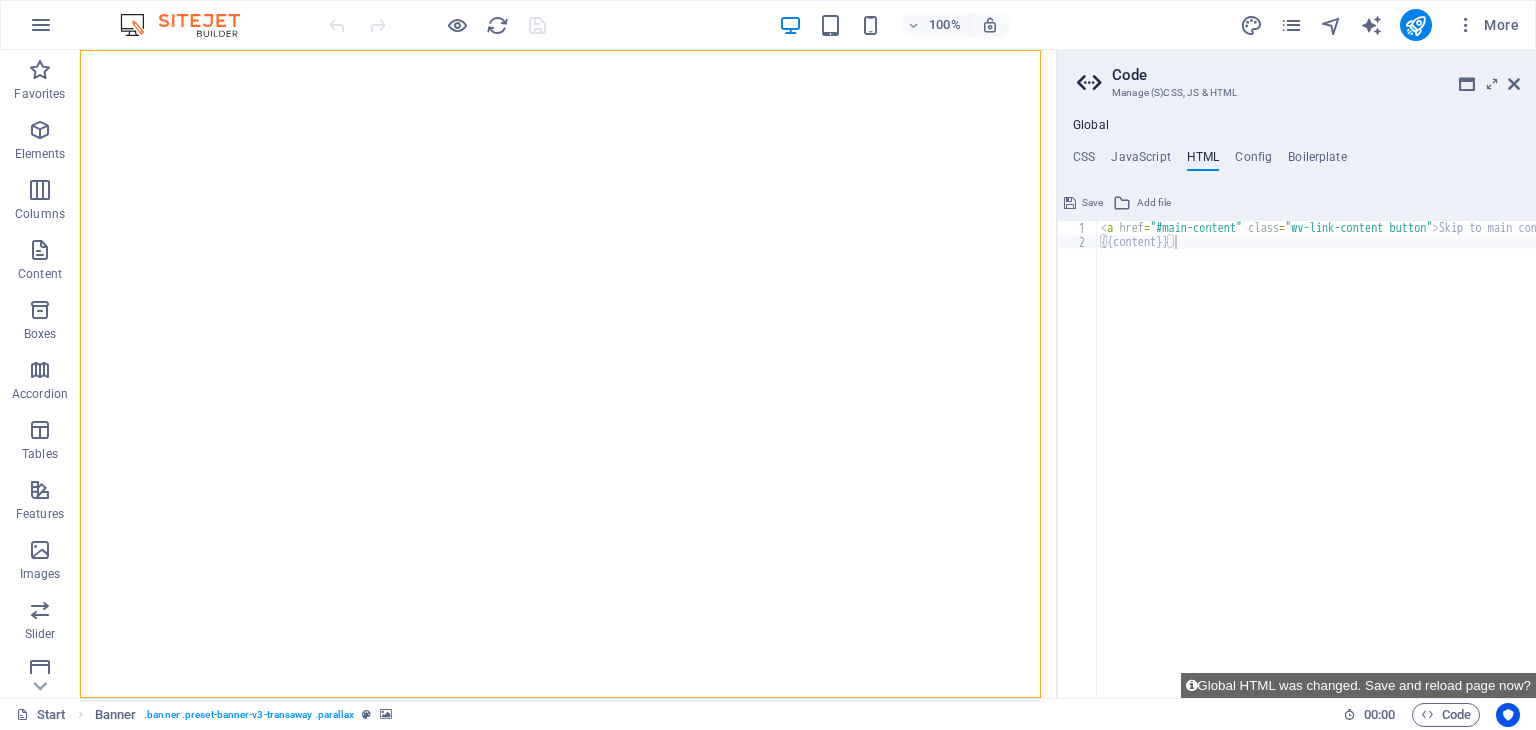 click on "< a   href = "#main-content"   class = "wv-link-content button" > Skip to main content </ a > {{content}}" at bounding box center (1367, 466) 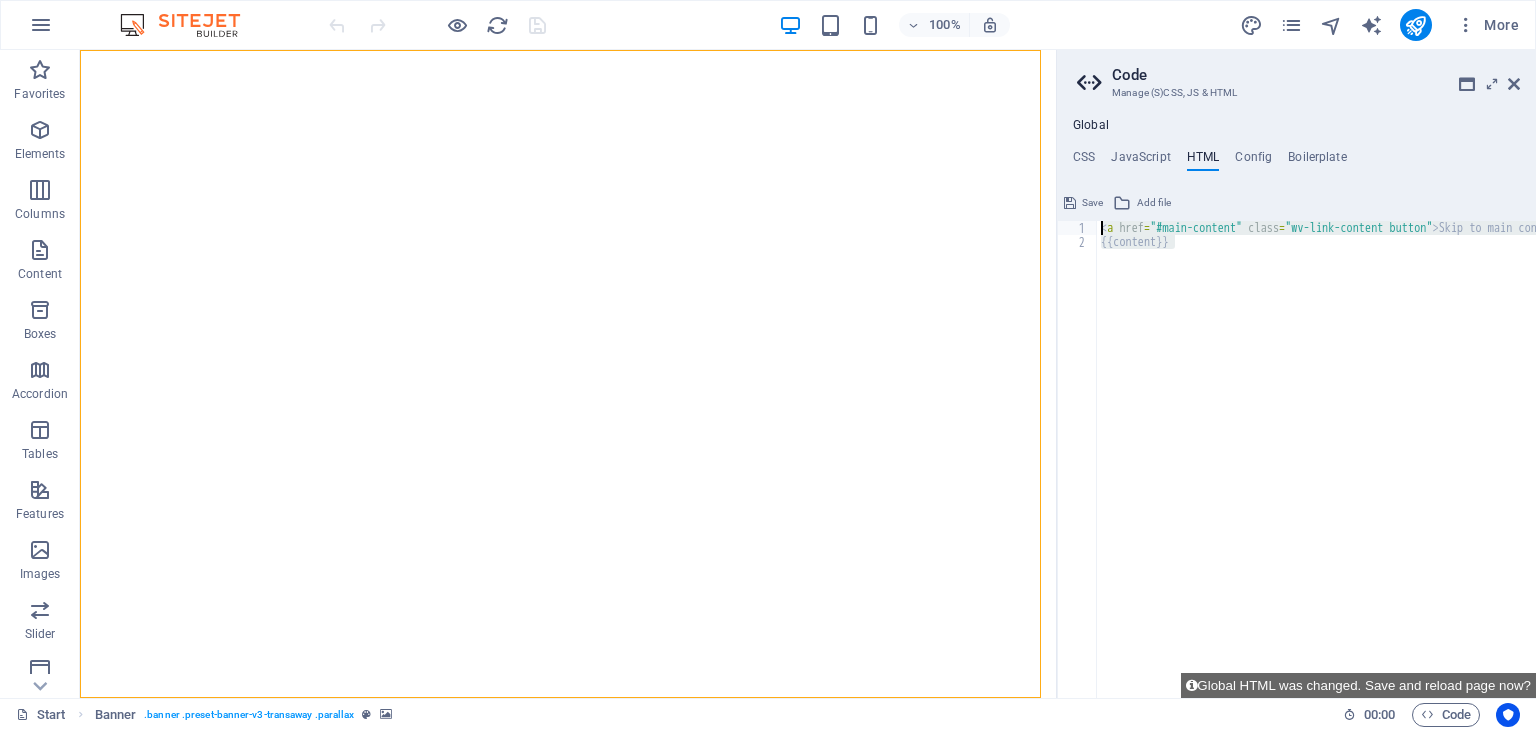 drag, startPoint x: 1197, startPoint y: 245, endPoint x: 1082, endPoint y: 213, distance: 119.36918 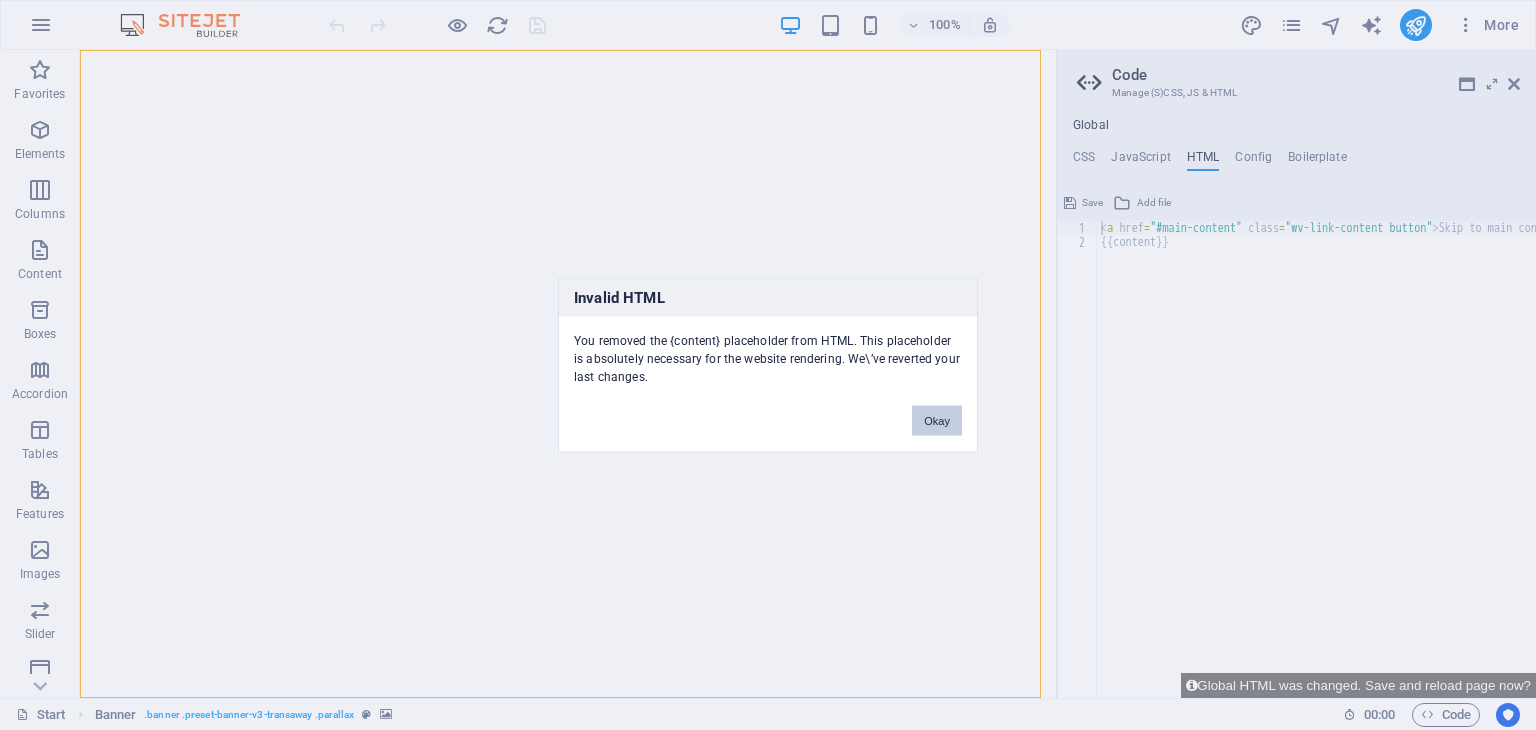 click on "Okay" at bounding box center (937, 421) 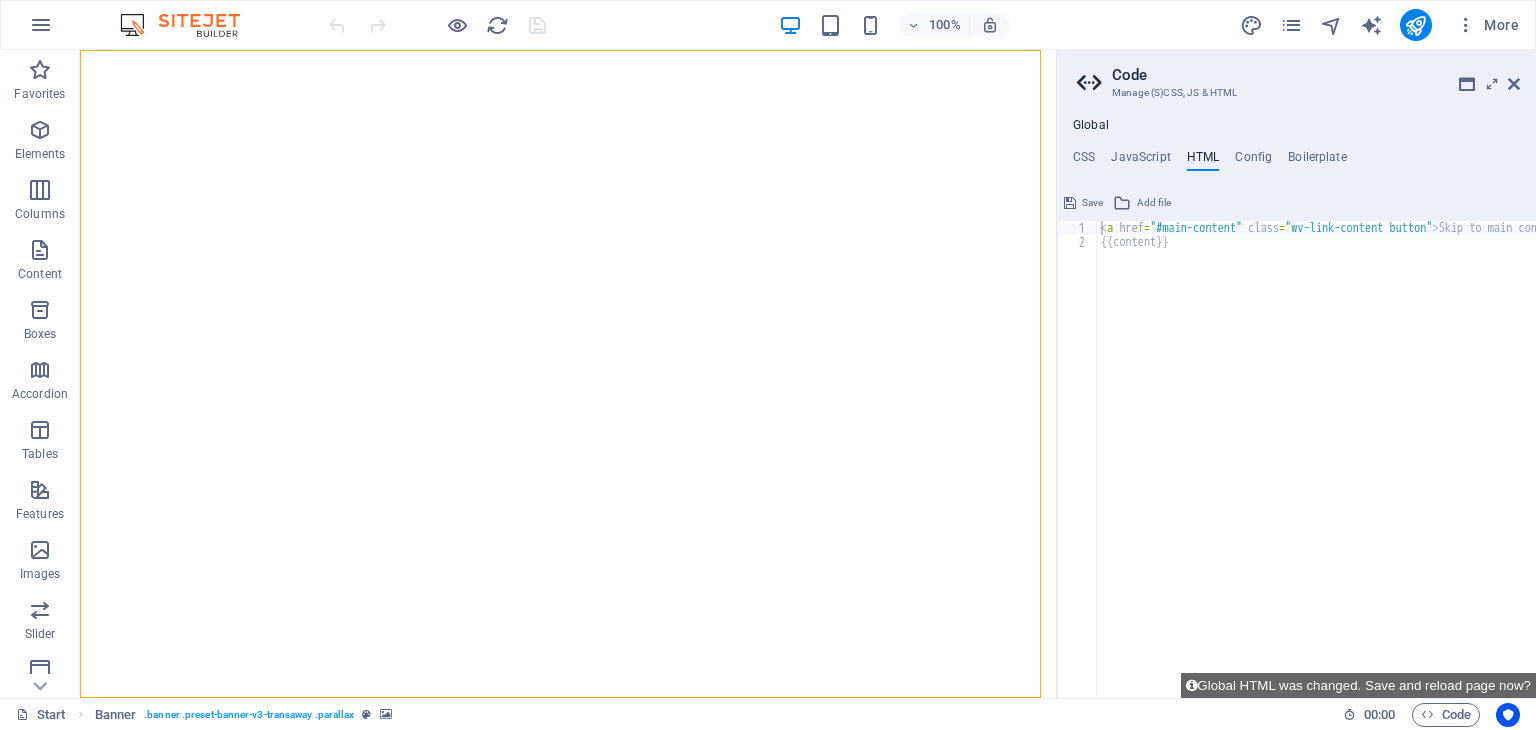 click on "< a   href = "#main-content"   class = "wv-link-content button" > Skip to main content </ a > {{content}}" at bounding box center (1367, 473) 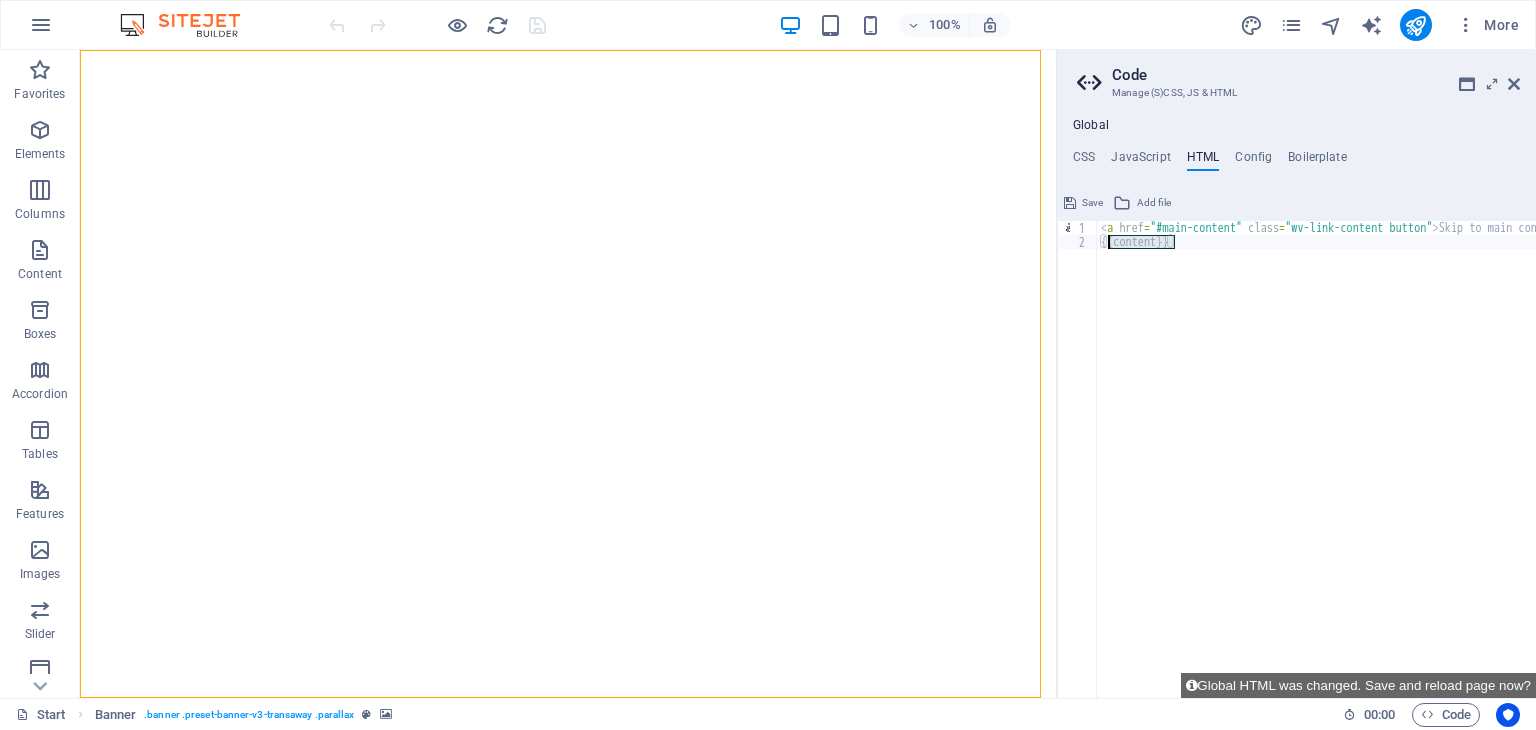 drag, startPoint x: 1149, startPoint y: 245, endPoint x: 1104, endPoint y: 245, distance: 45 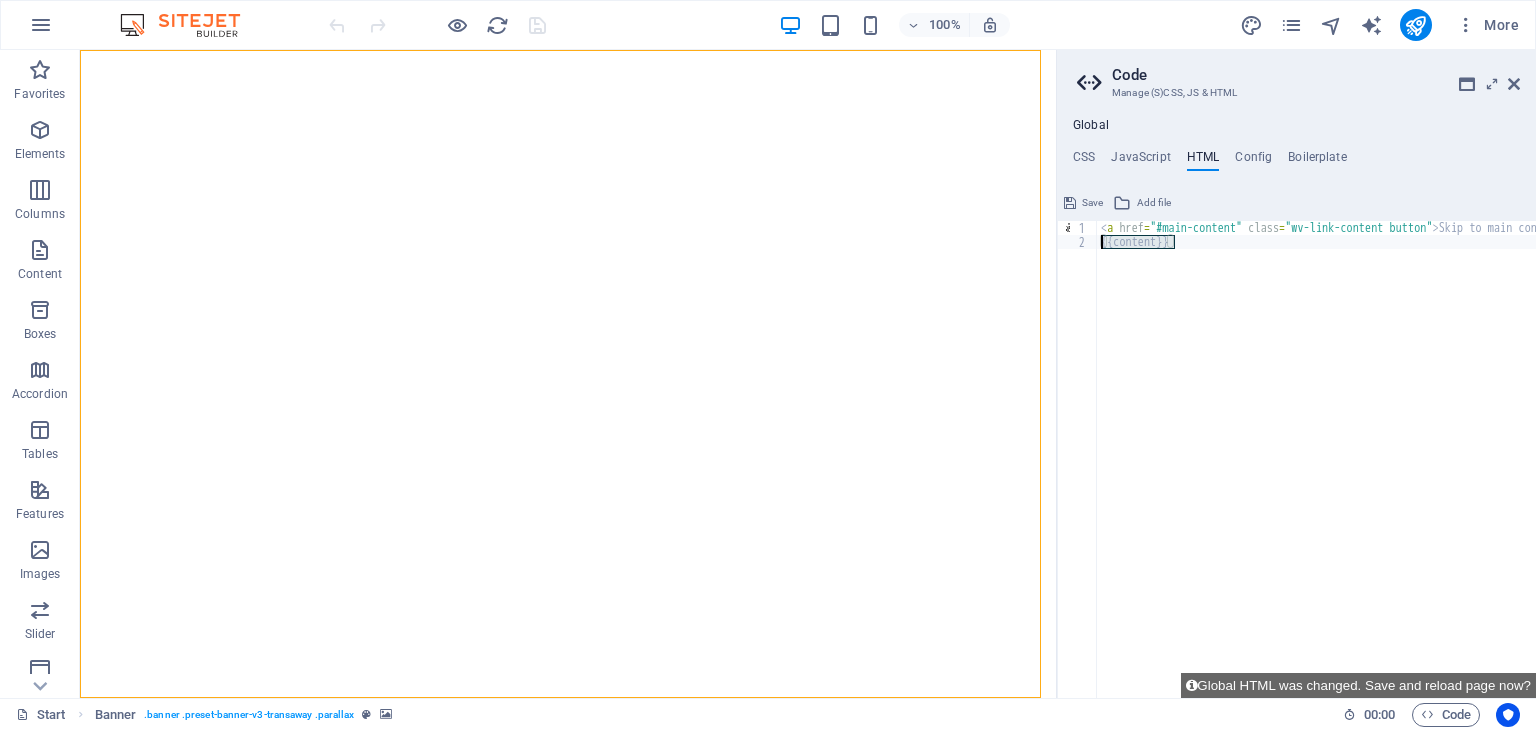 drag, startPoint x: 1193, startPoint y: 243, endPoint x: 1098, endPoint y: 243, distance: 95 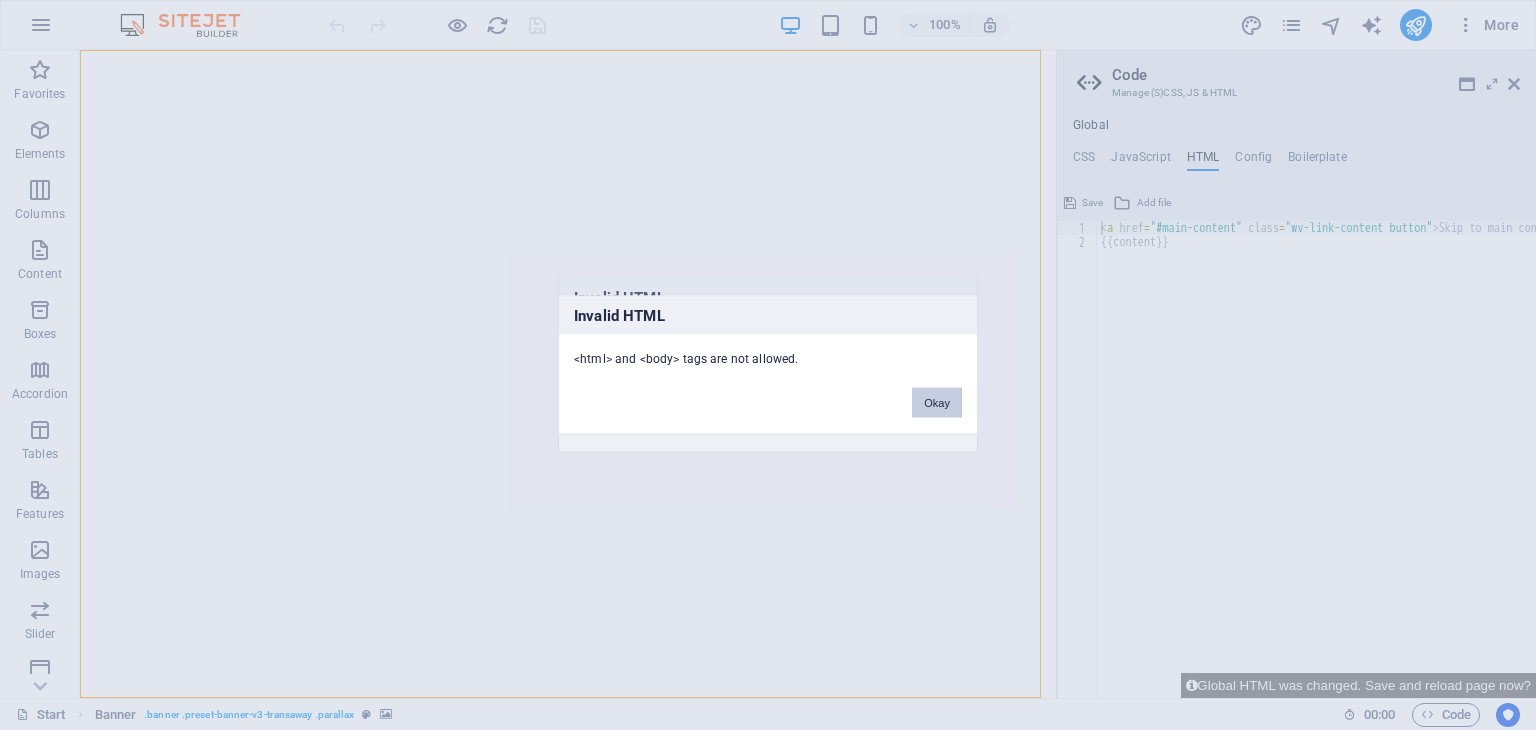 click on "Okay" at bounding box center [937, 403] 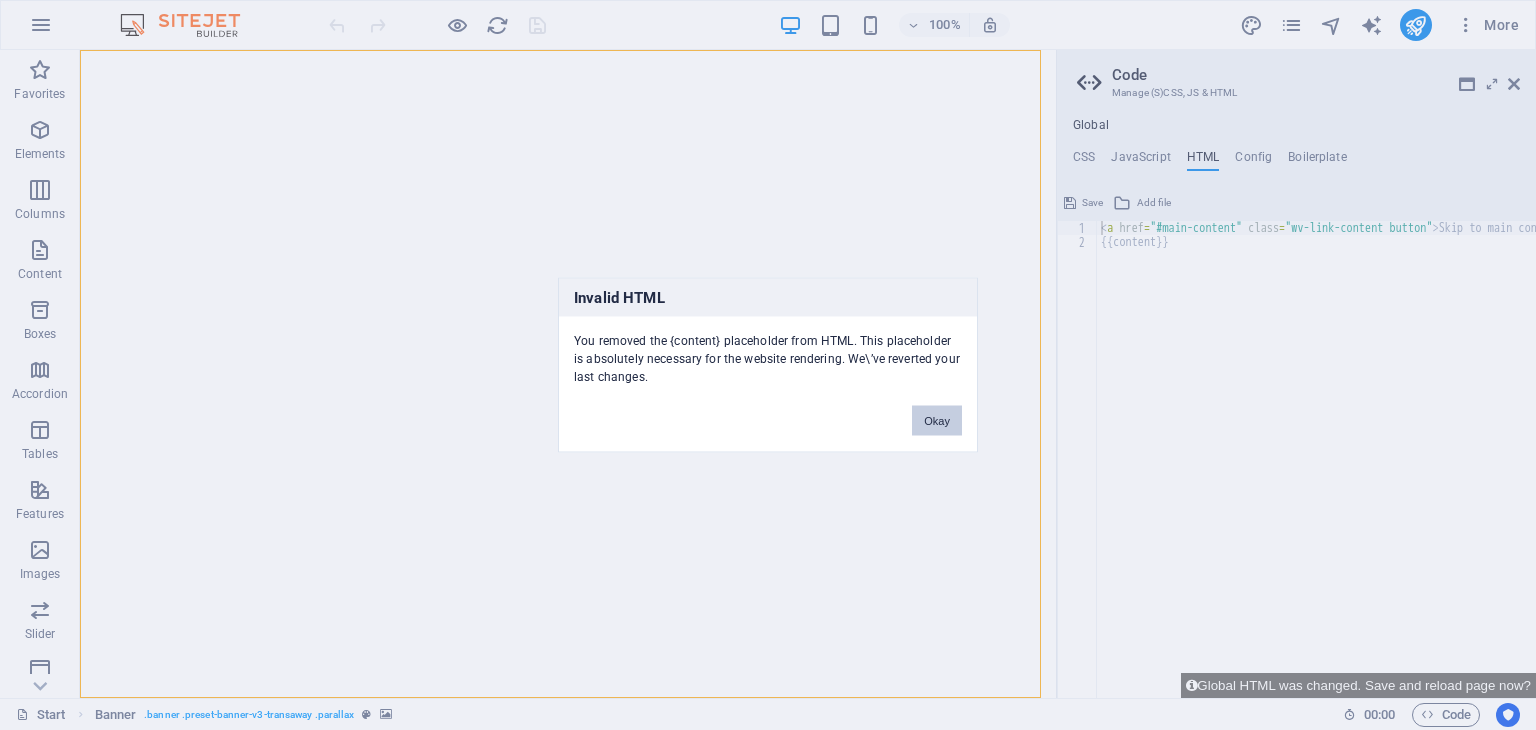click on "Okay" at bounding box center [937, 421] 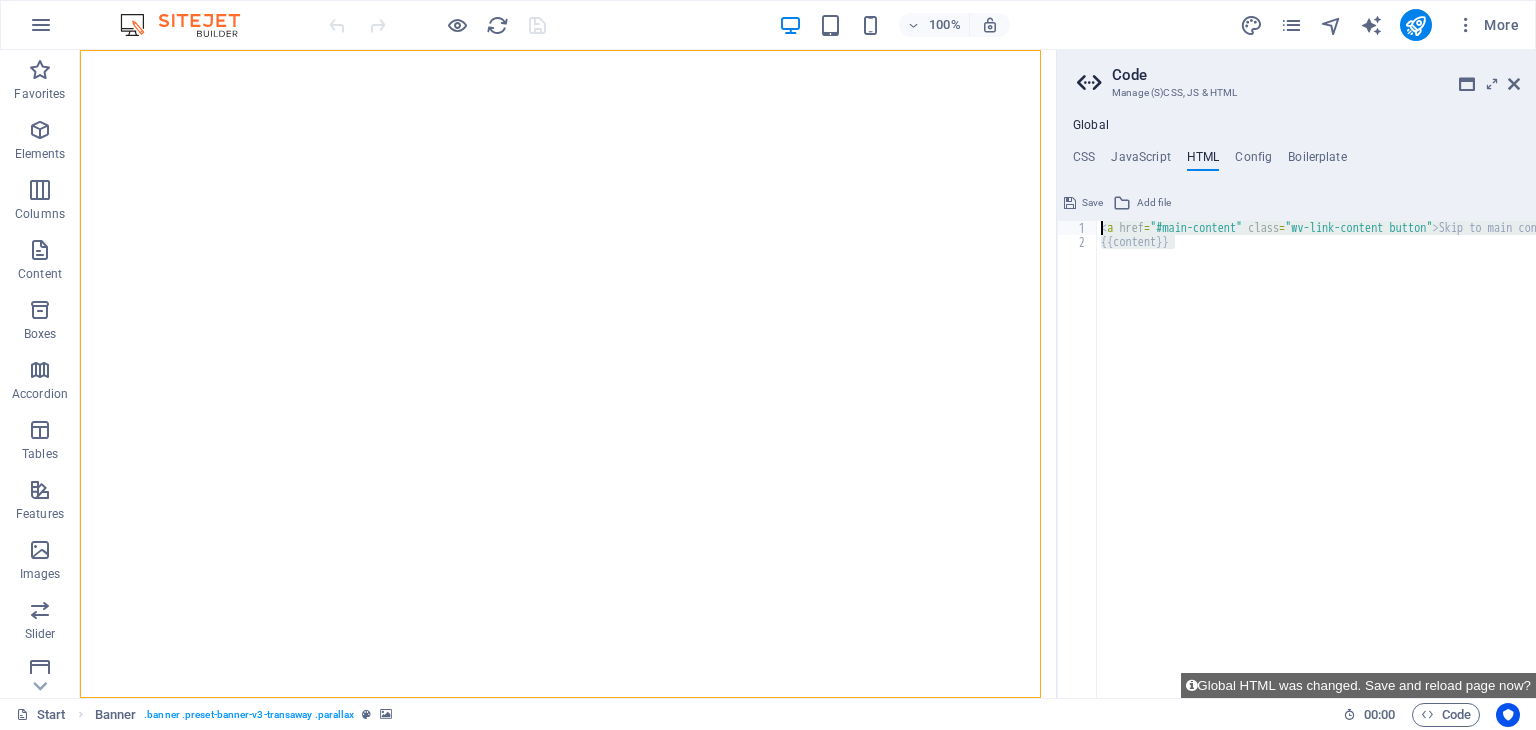 drag, startPoint x: 1191, startPoint y: 248, endPoint x: 1082, endPoint y: 225, distance: 111.40018 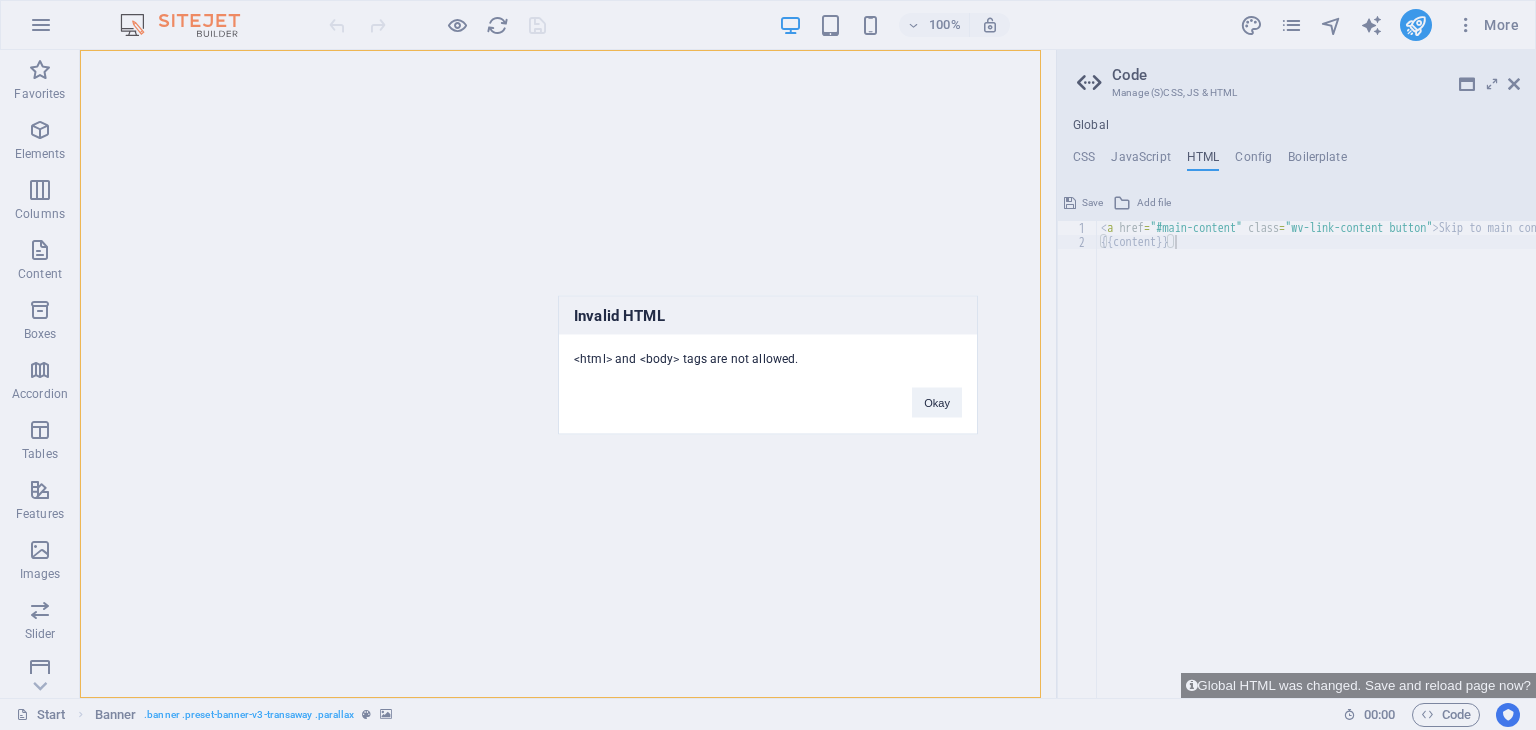 type 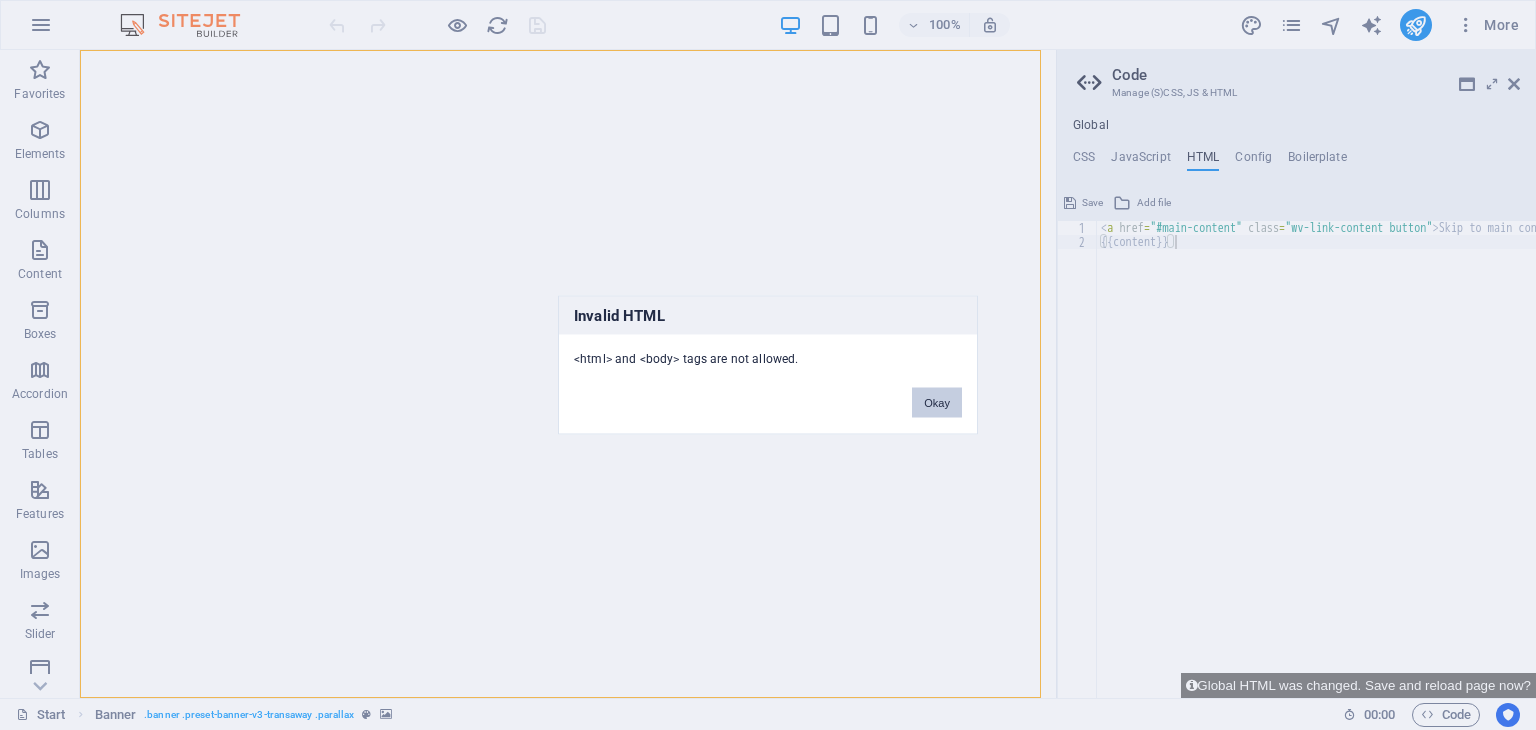 click on "Okay" at bounding box center [937, 403] 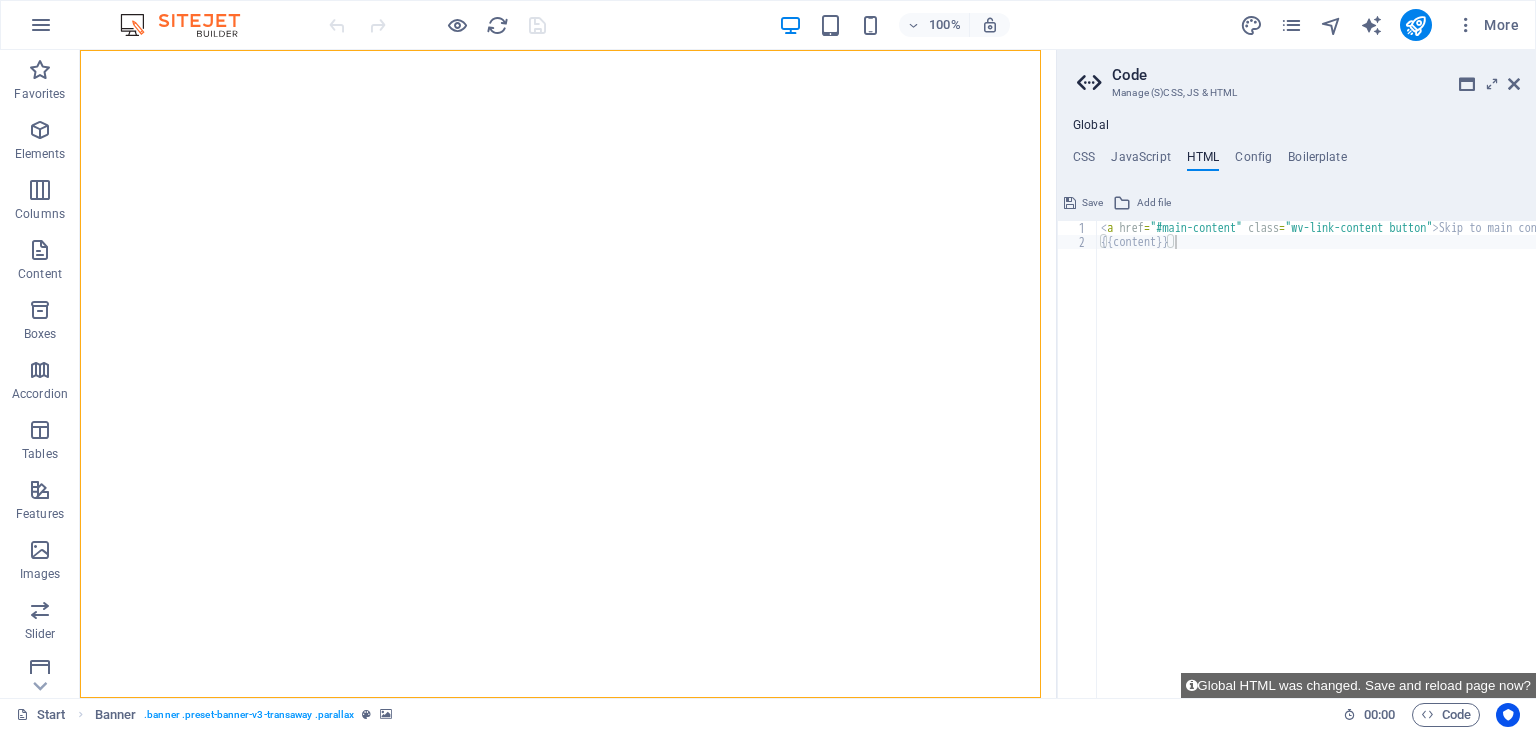 type on "{{content}}" 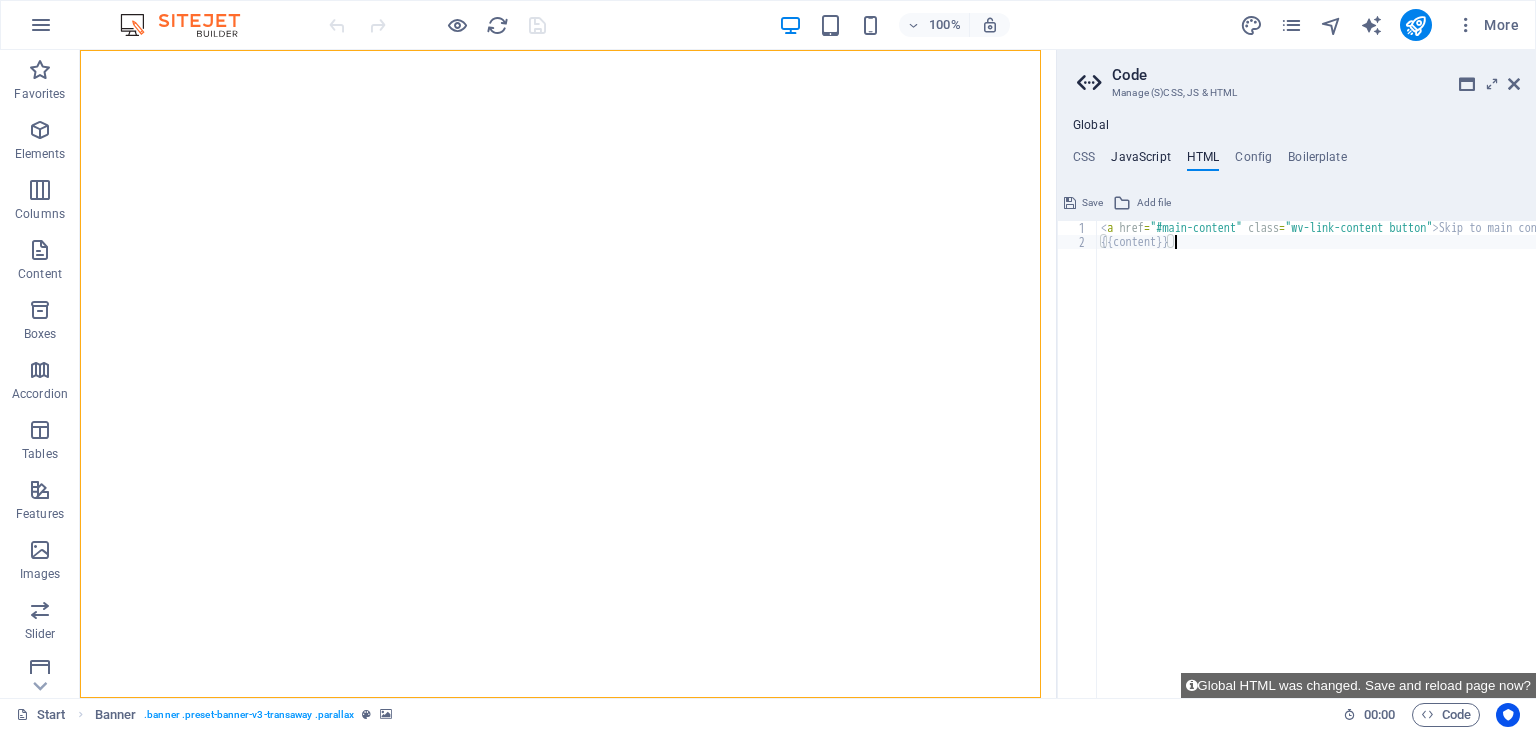 click on "JavaScript" at bounding box center [1140, 161] 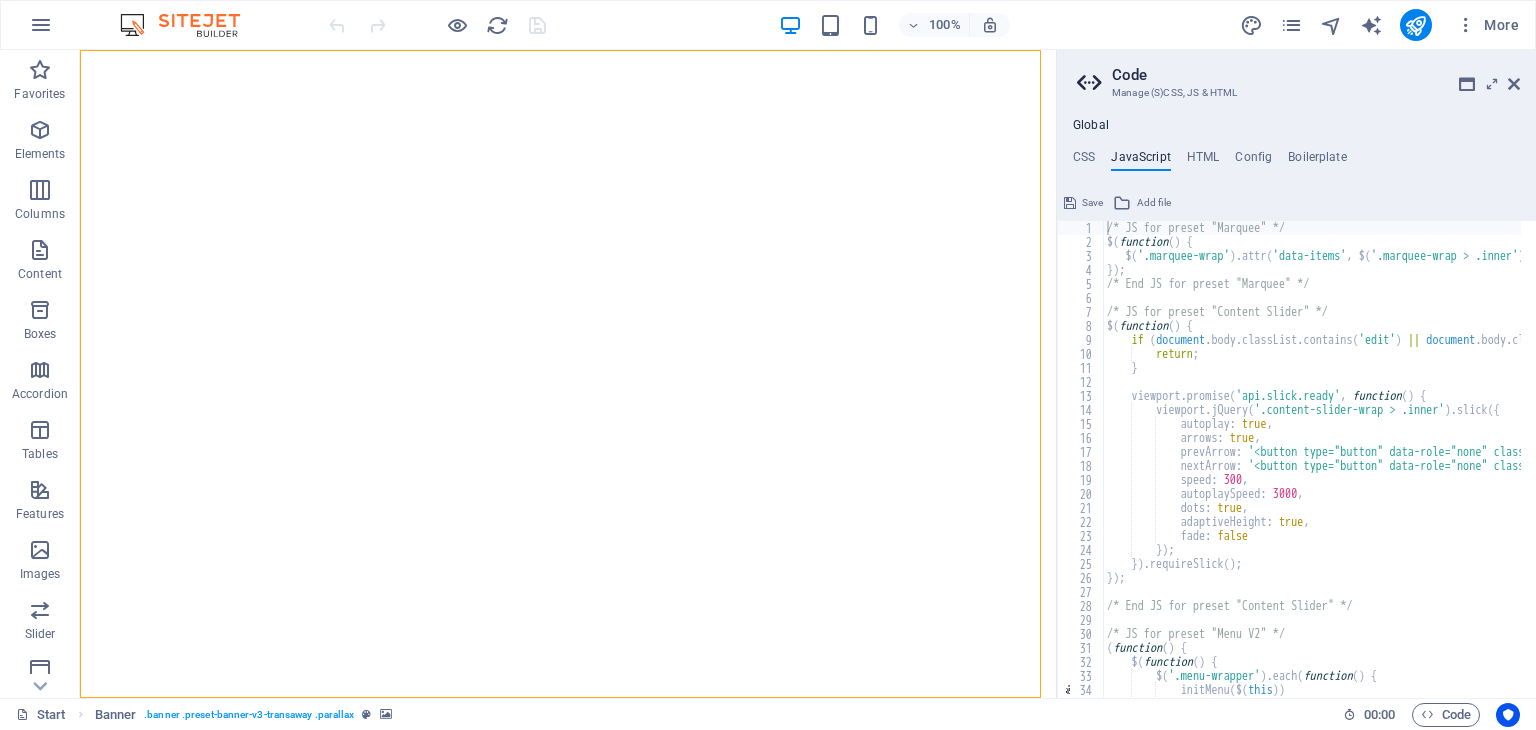 click at bounding box center [1122, 203] 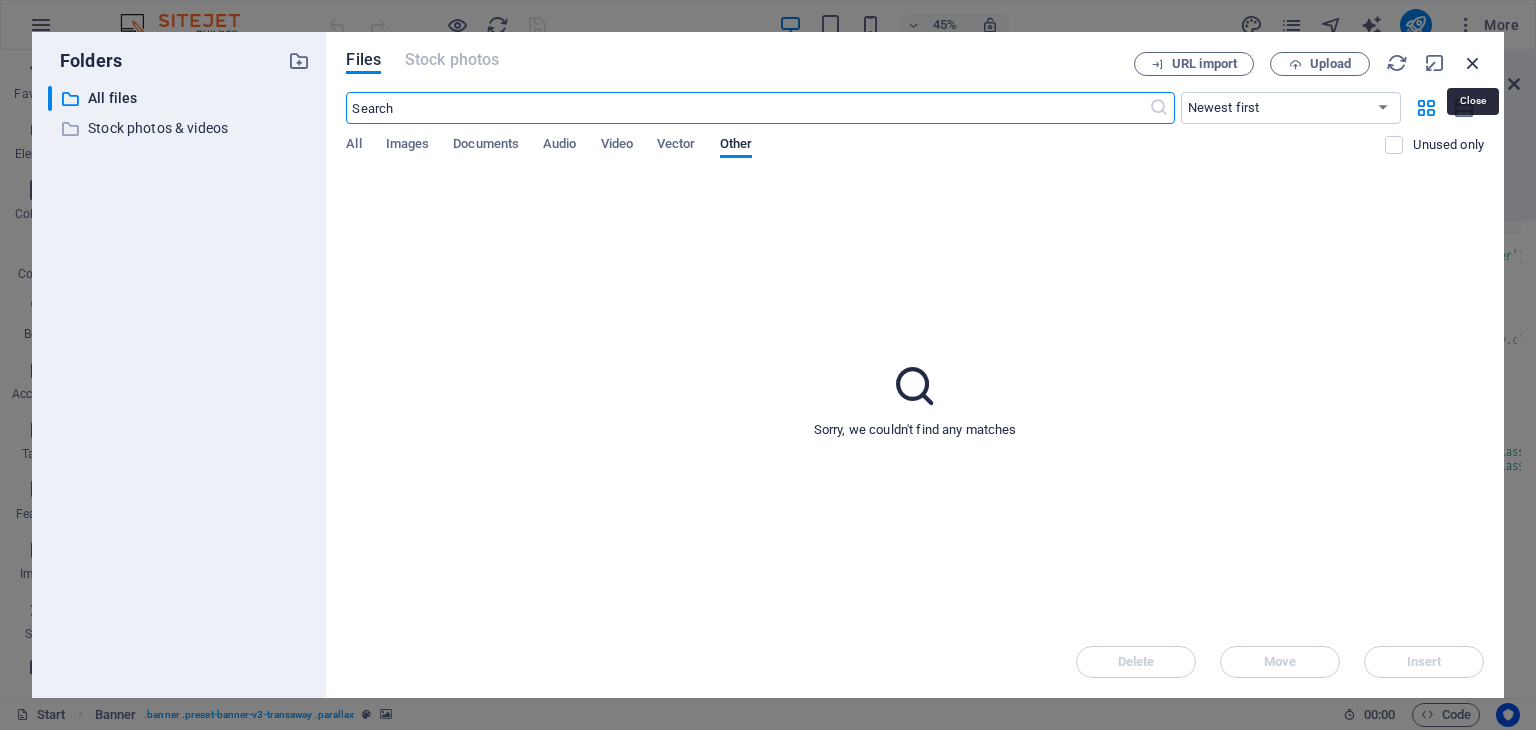 click at bounding box center (1473, 63) 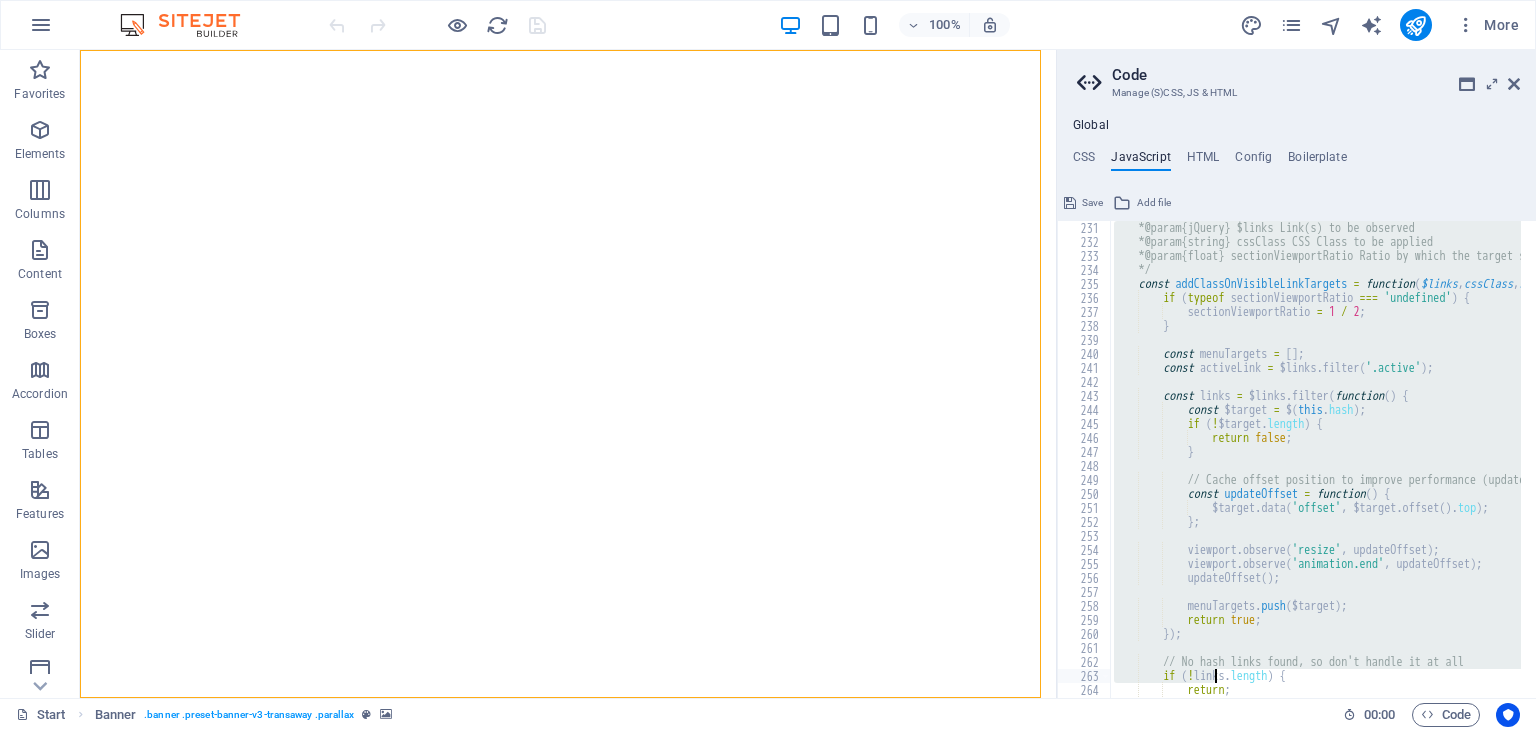 scroll, scrollTop: 3556, scrollLeft: 0, axis: vertical 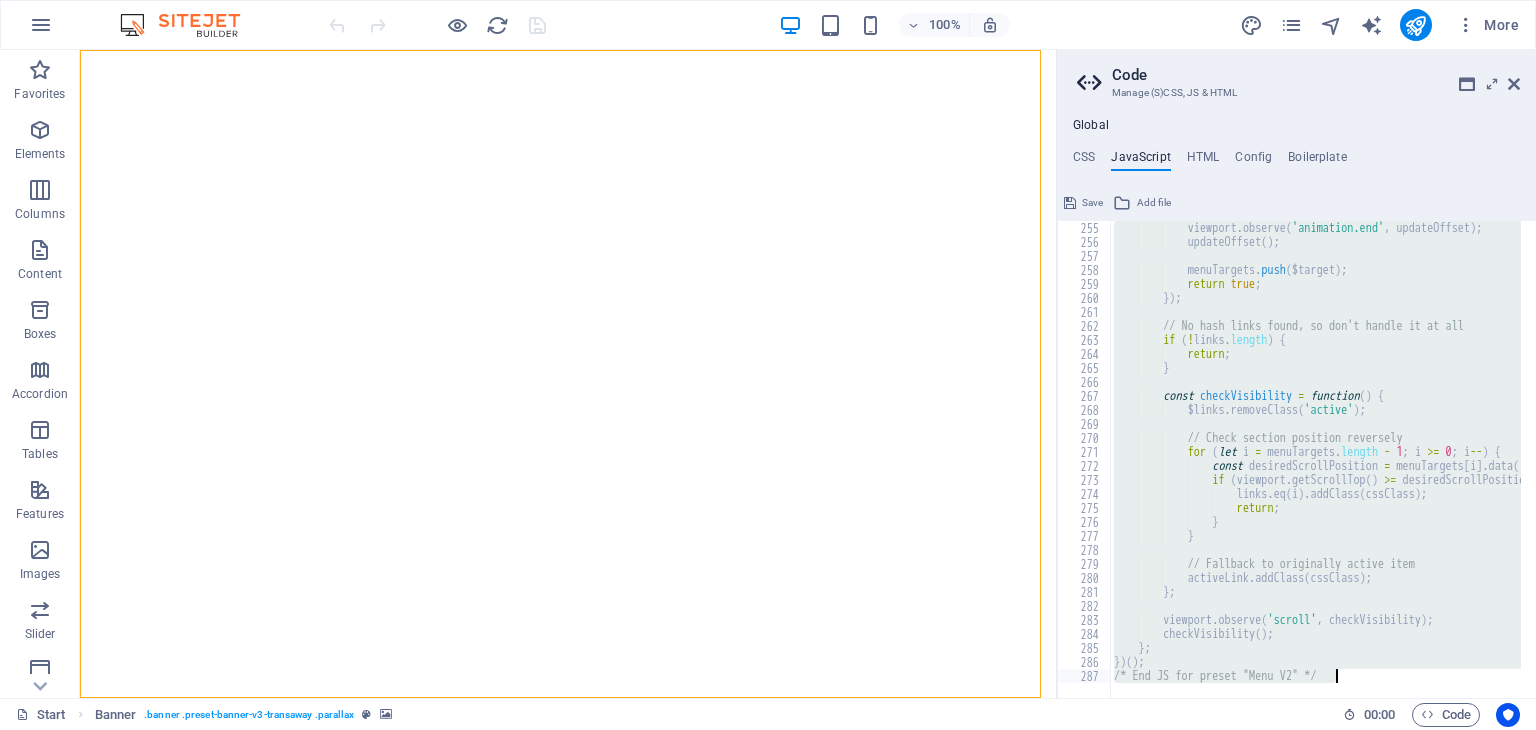 drag, startPoint x: 1104, startPoint y: 228, endPoint x: 1368, endPoint y: 679, distance: 522.58685 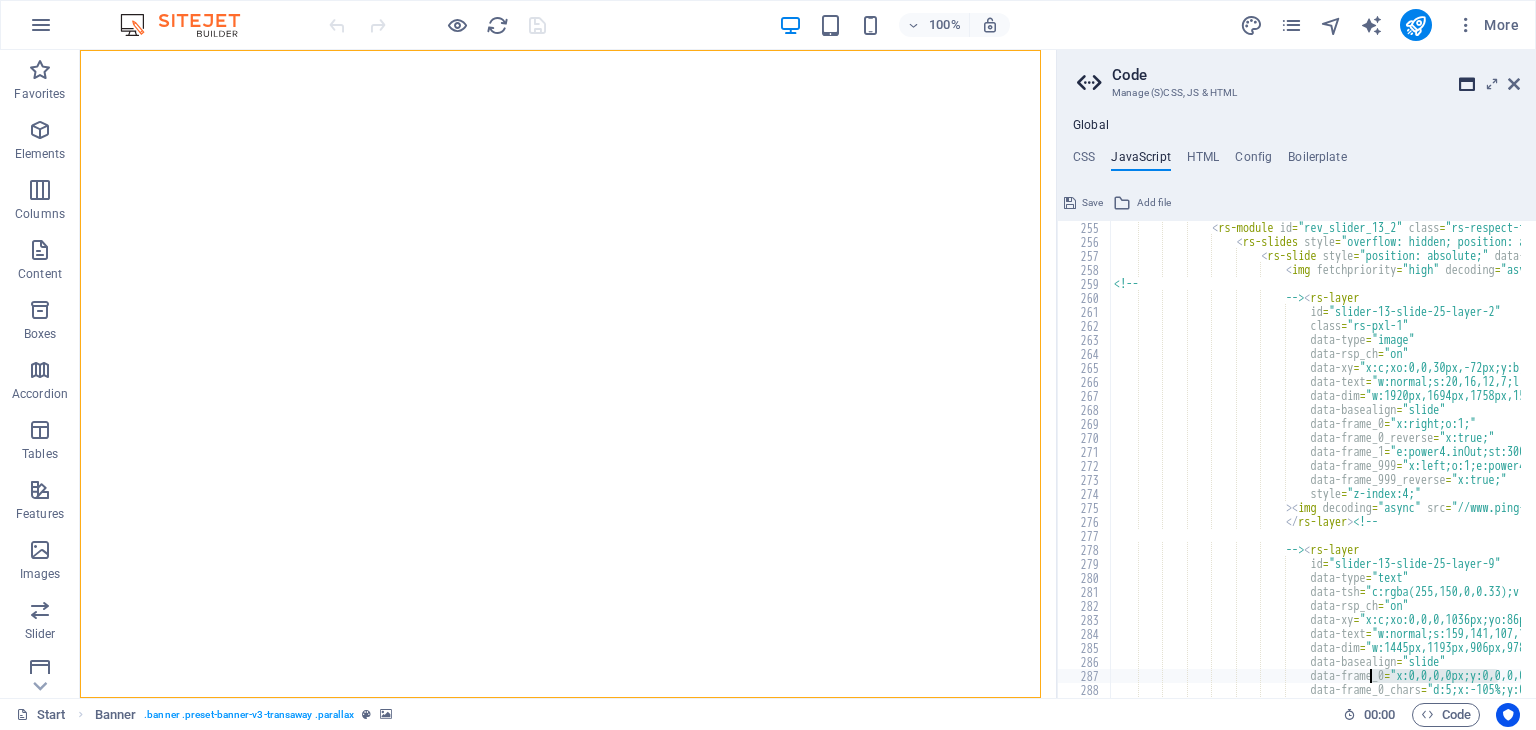 click at bounding box center (1467, 84) 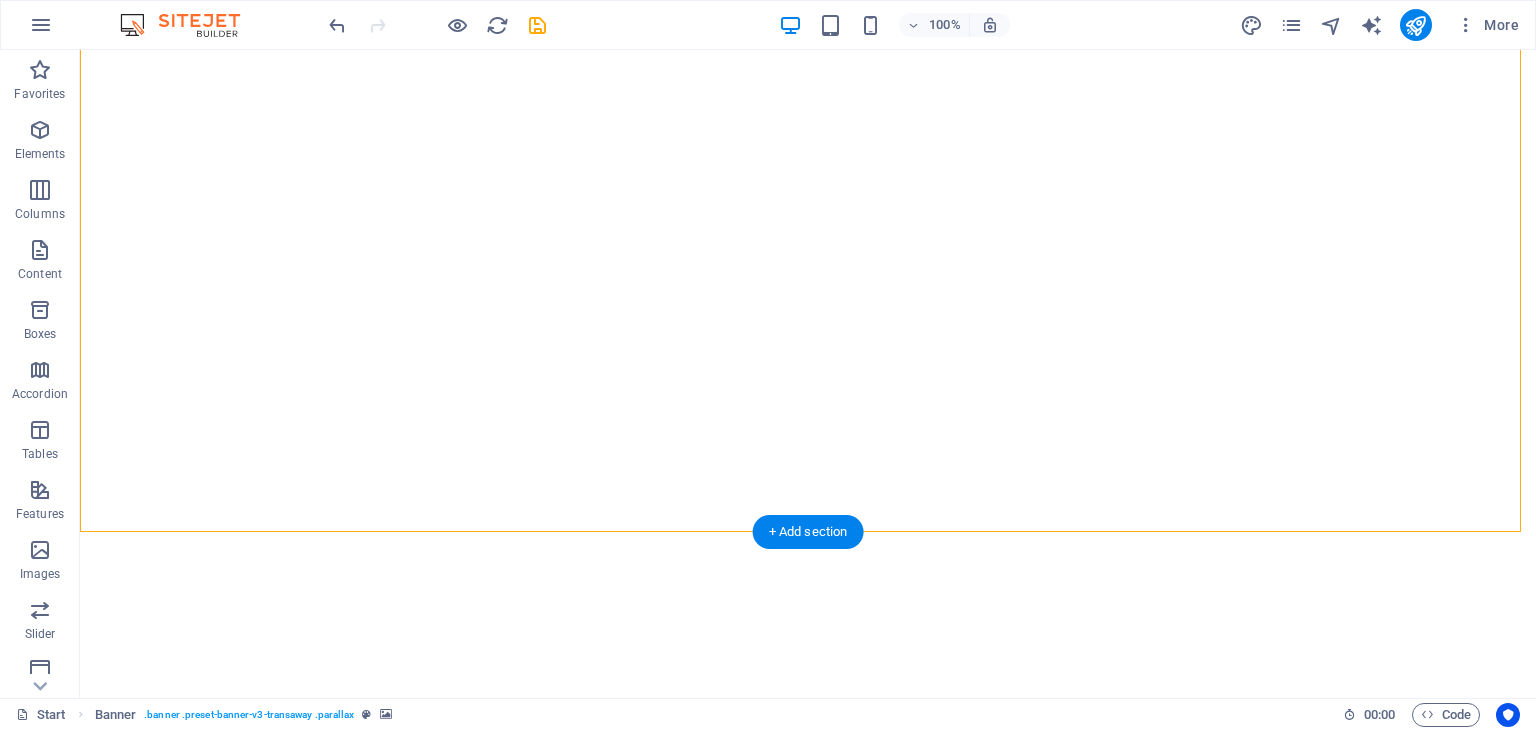 scroll, scrollTop: 333, scrollLeft: 0, axis: vertical 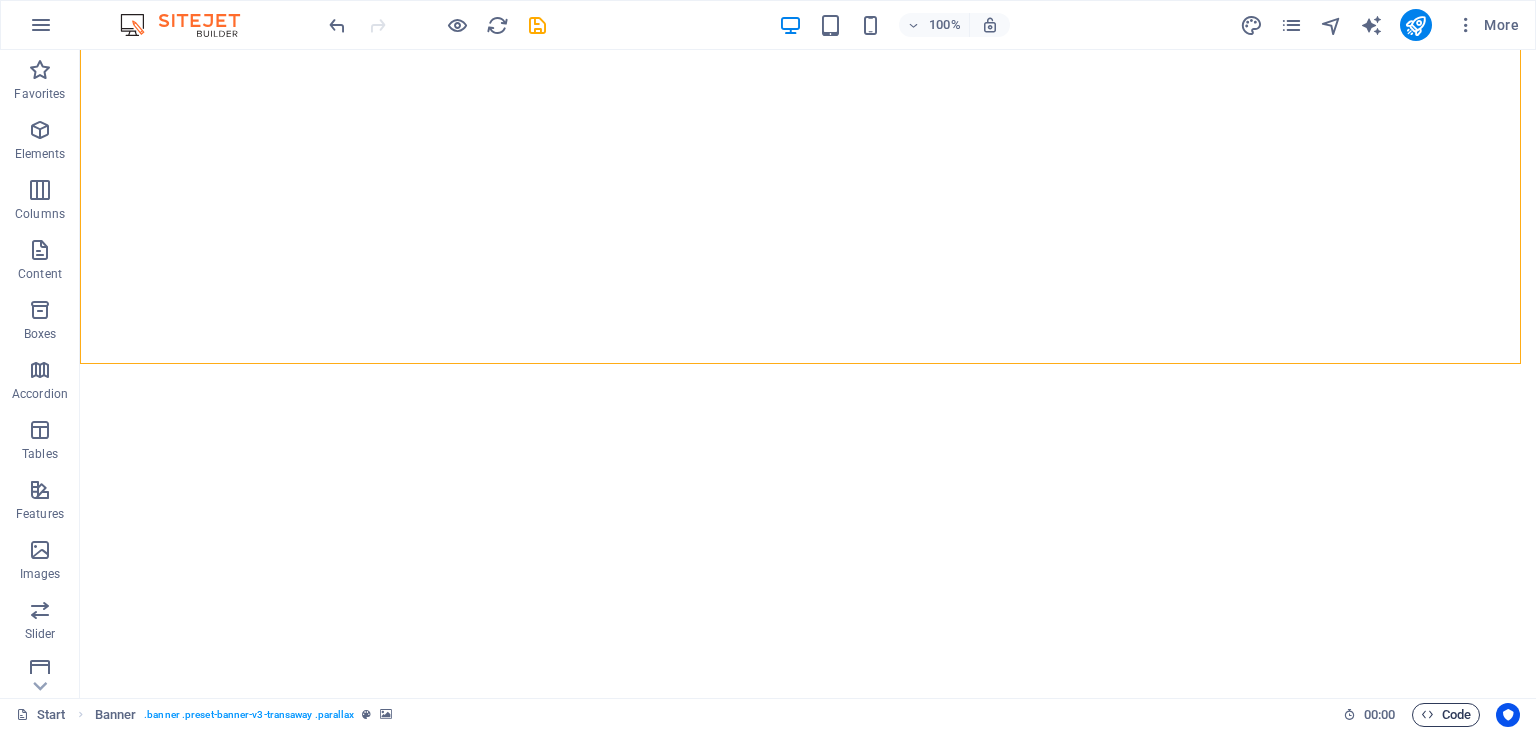 click on "Code" at bounding box center [1446, 715] 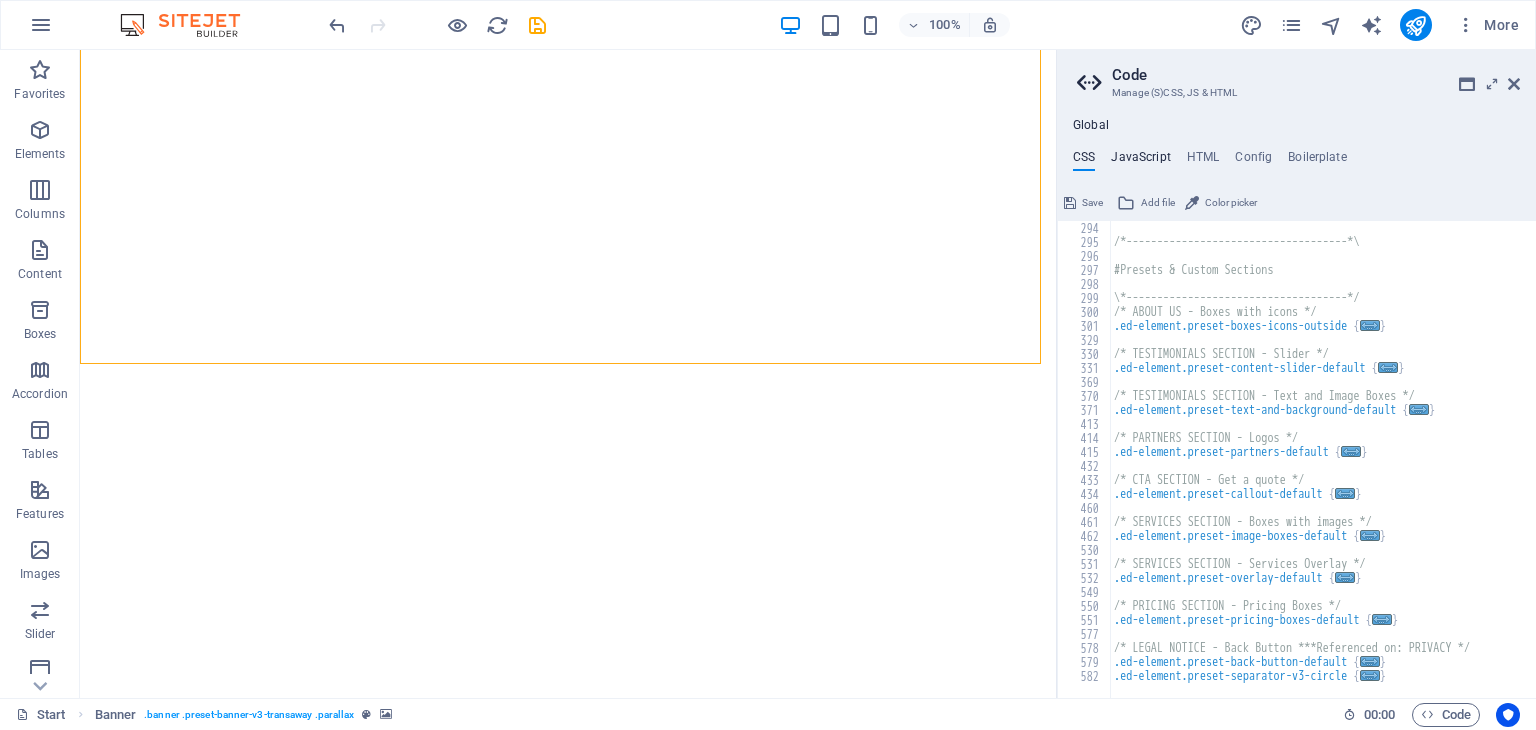 click on "JavaScript" at bounding box center (1140, 161) 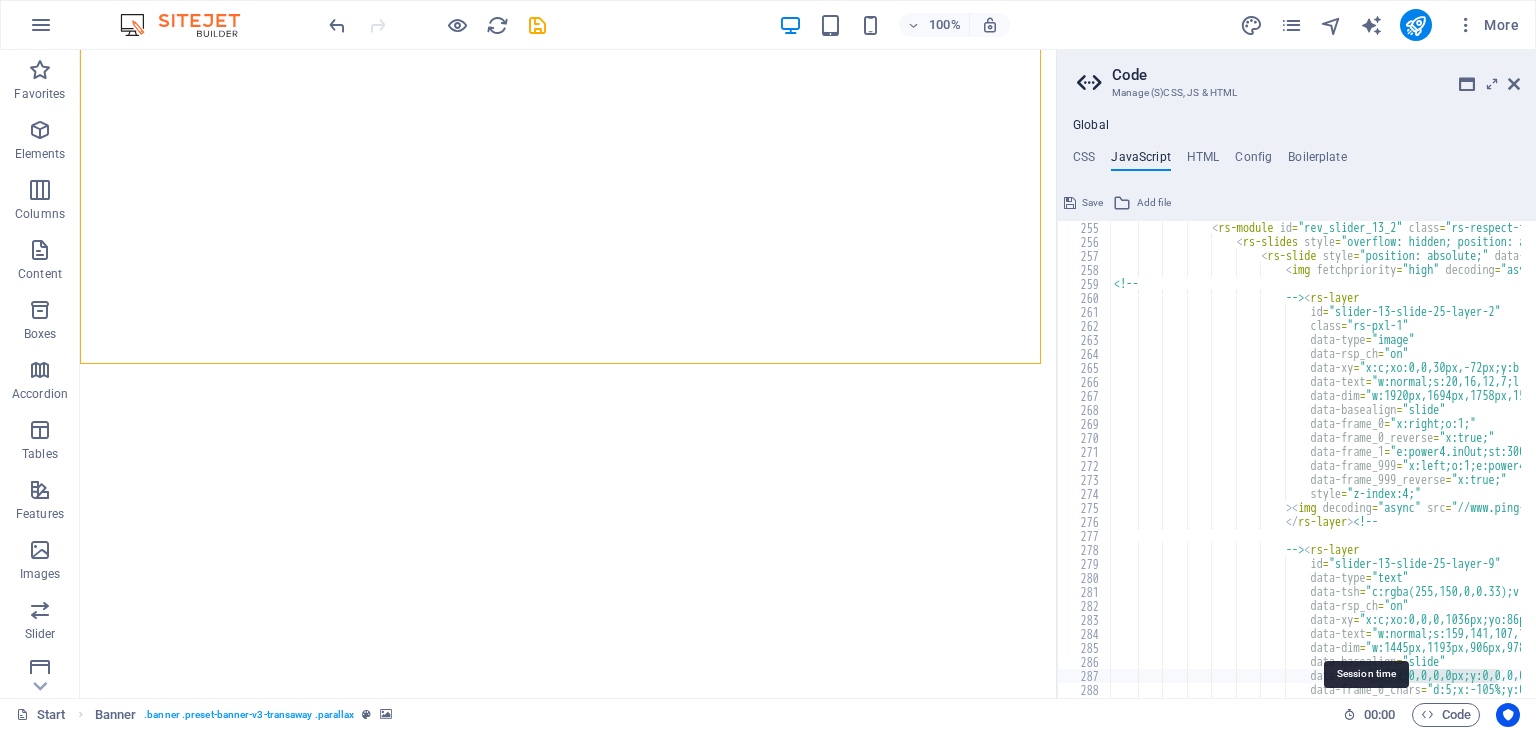 click at bounding box center (1349, 714) 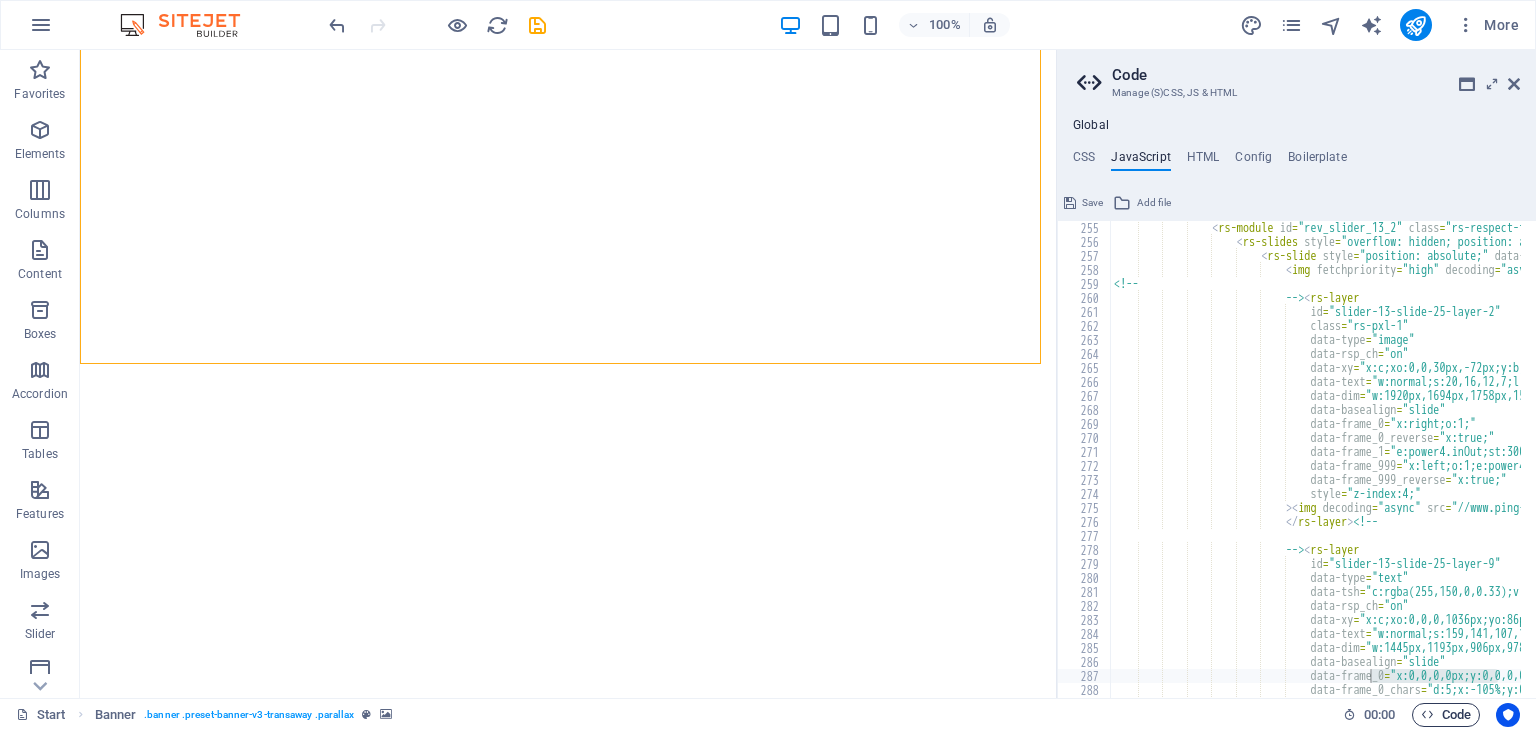 click on "Code" at bounding box center (1446, 715) 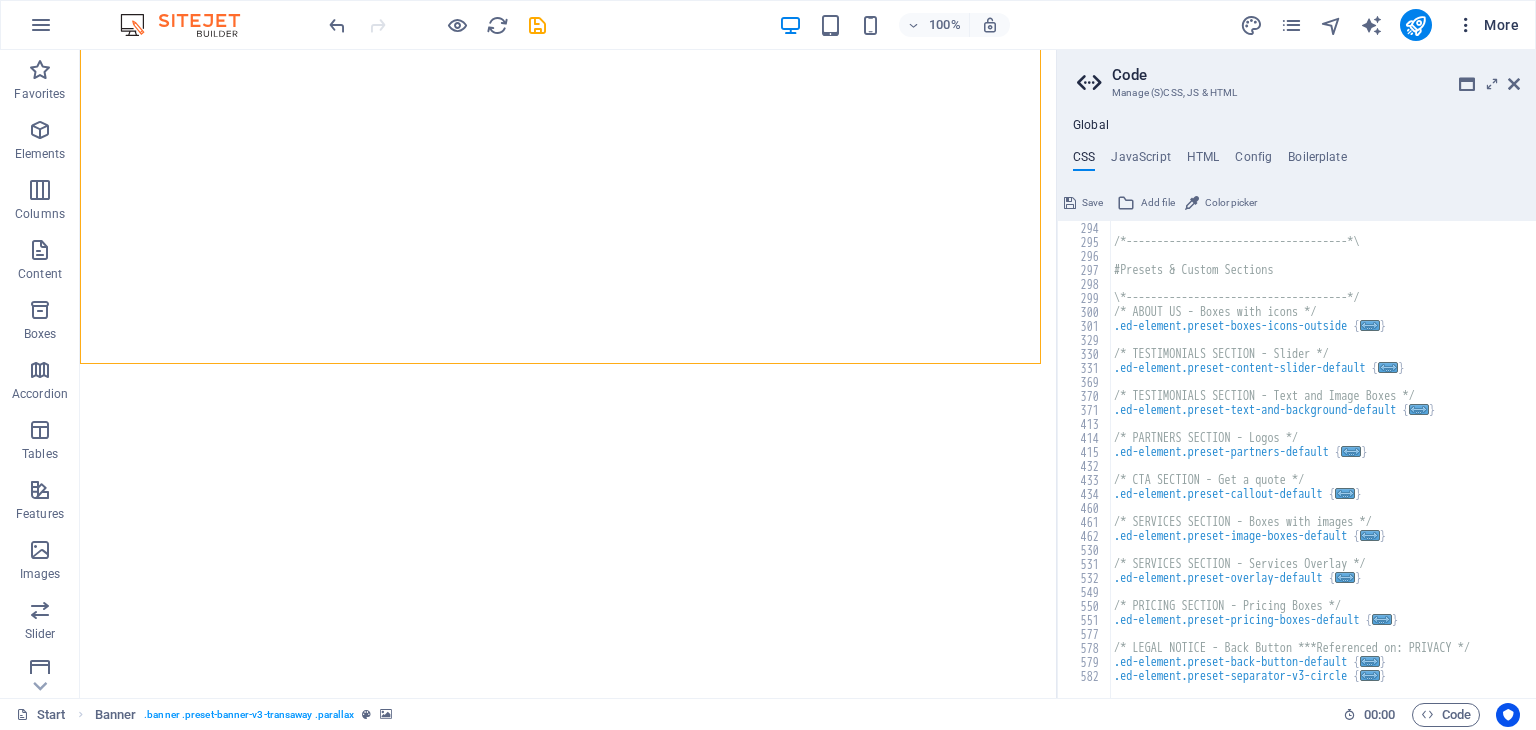 click on "More" at bounding box center (1487, 25) 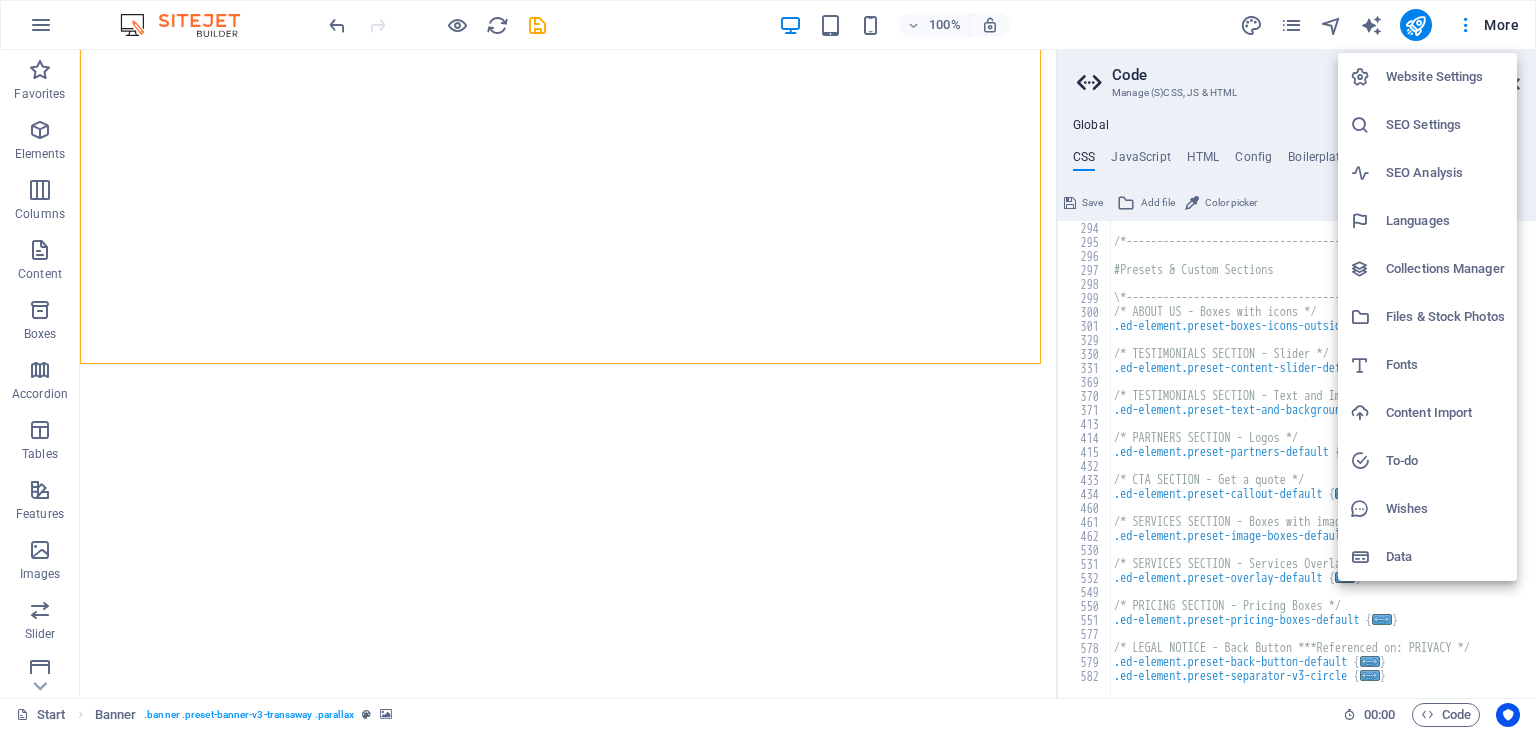 click at bounding box center [768, 365] 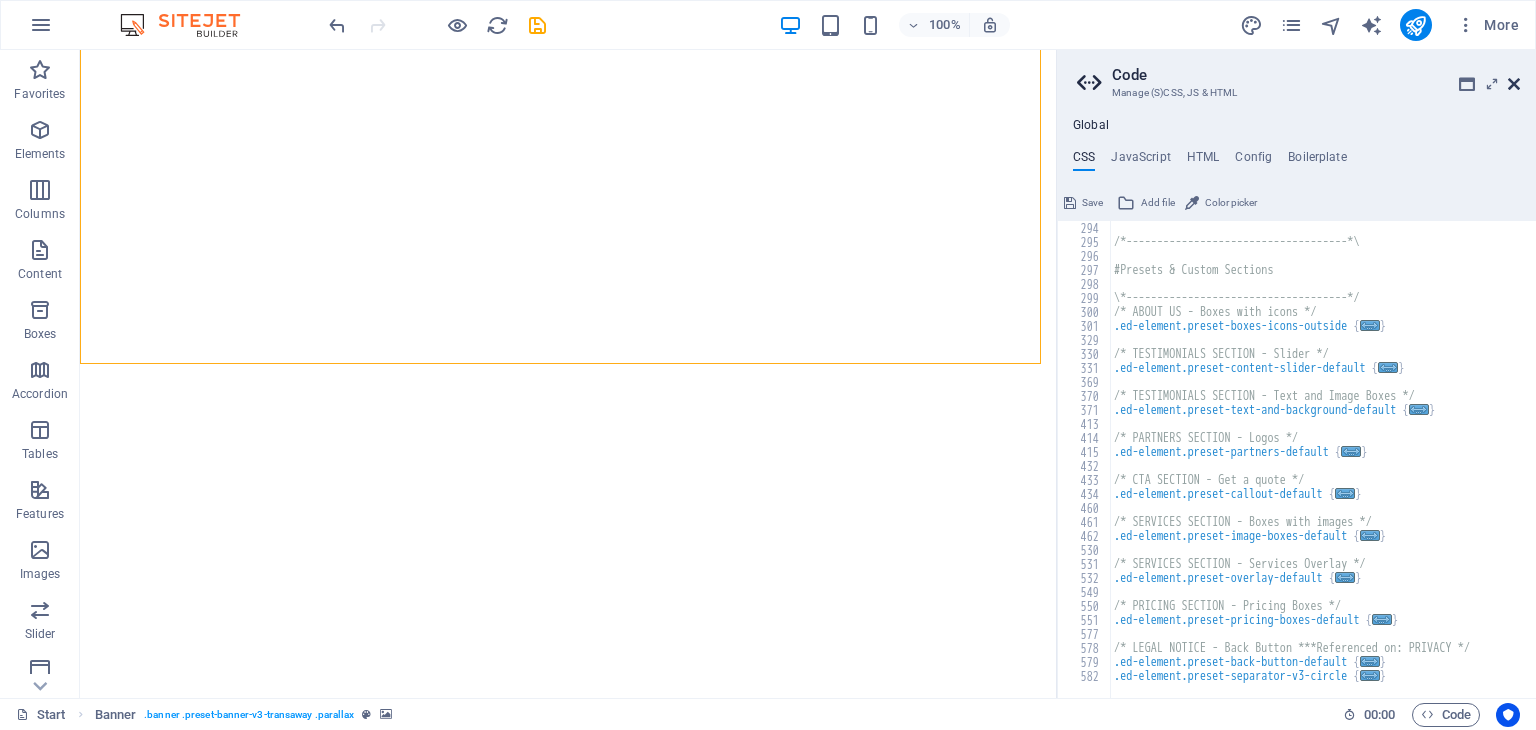 click at bounding box center (1514, 84) 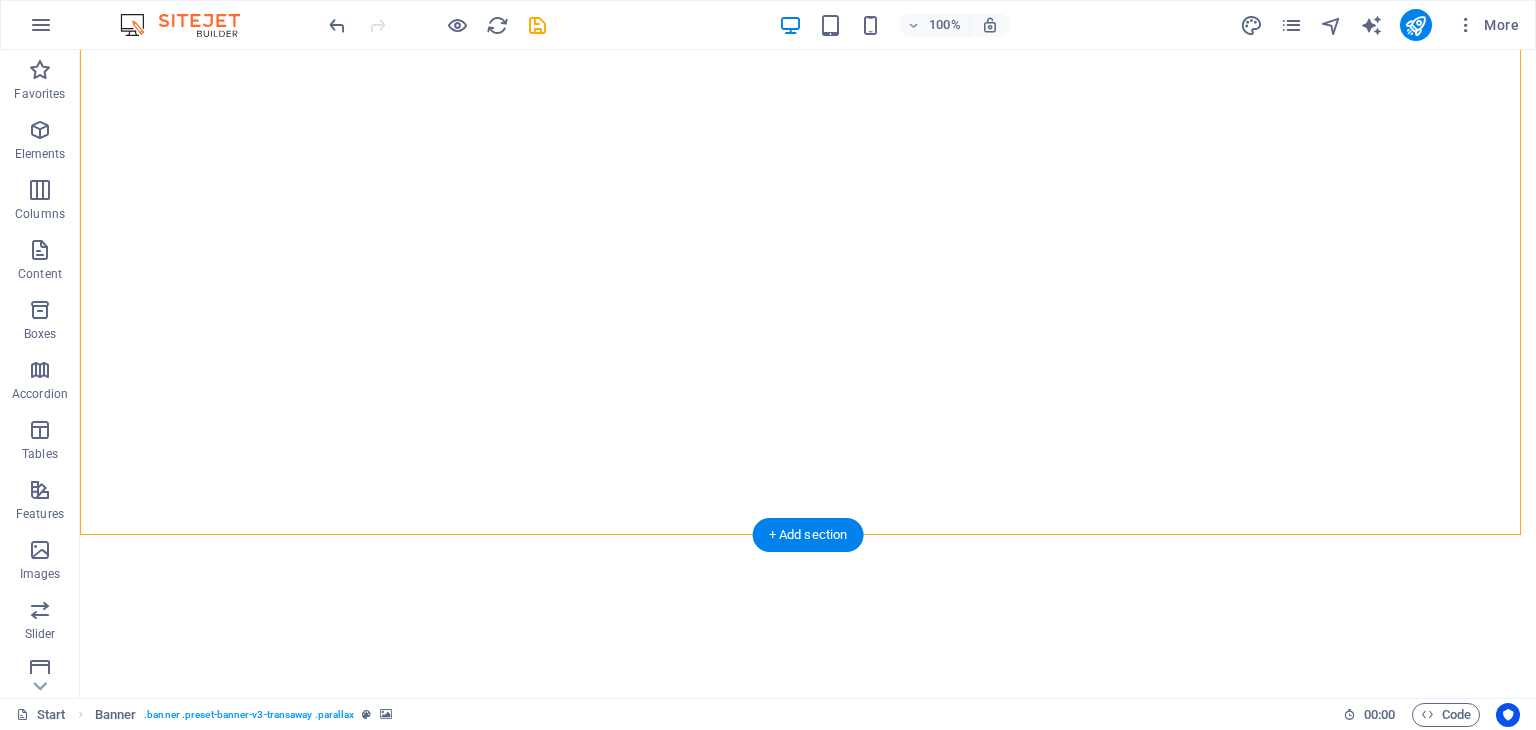 scroll, scrollTop: 0, scrollLeft: 0, axis: both 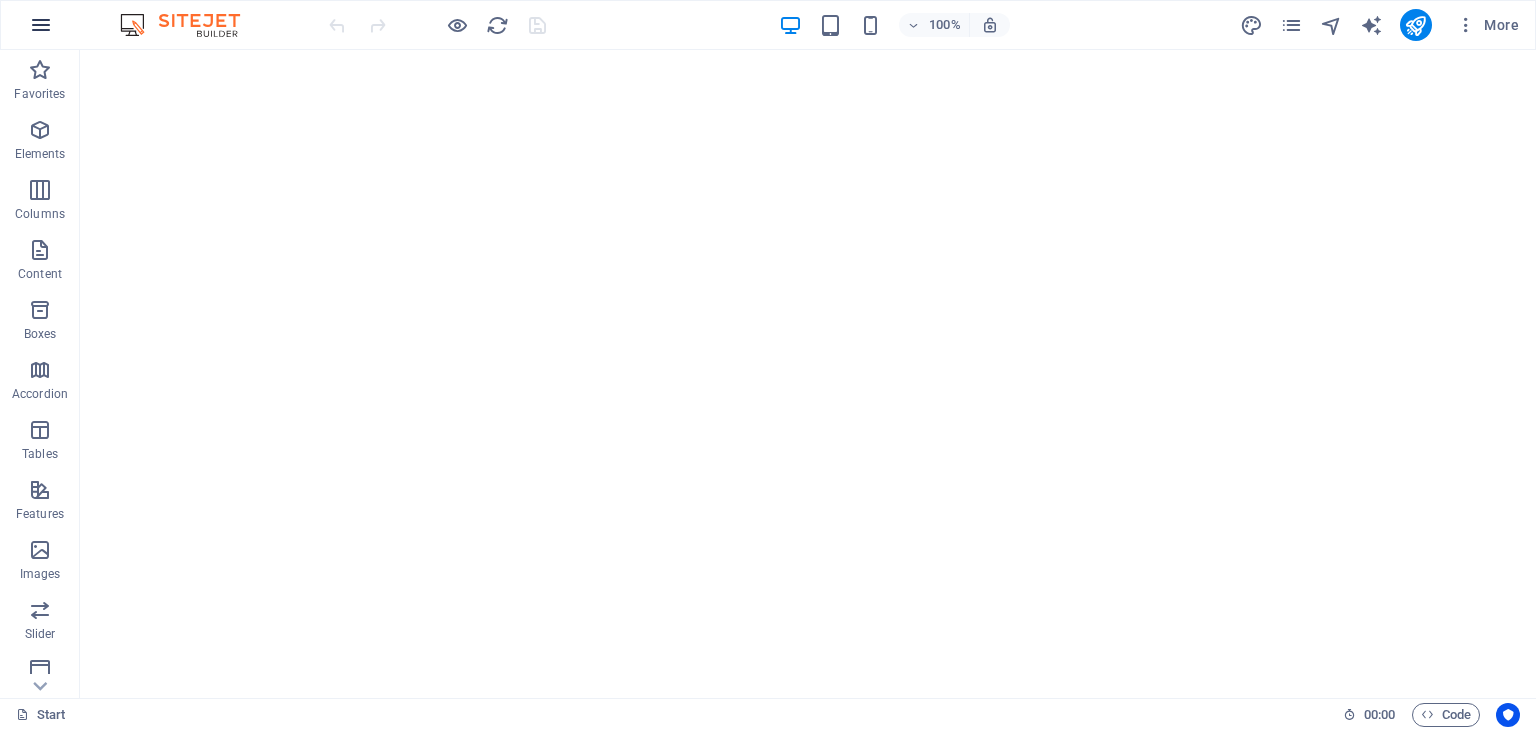 click at bounding box center (41, 25) 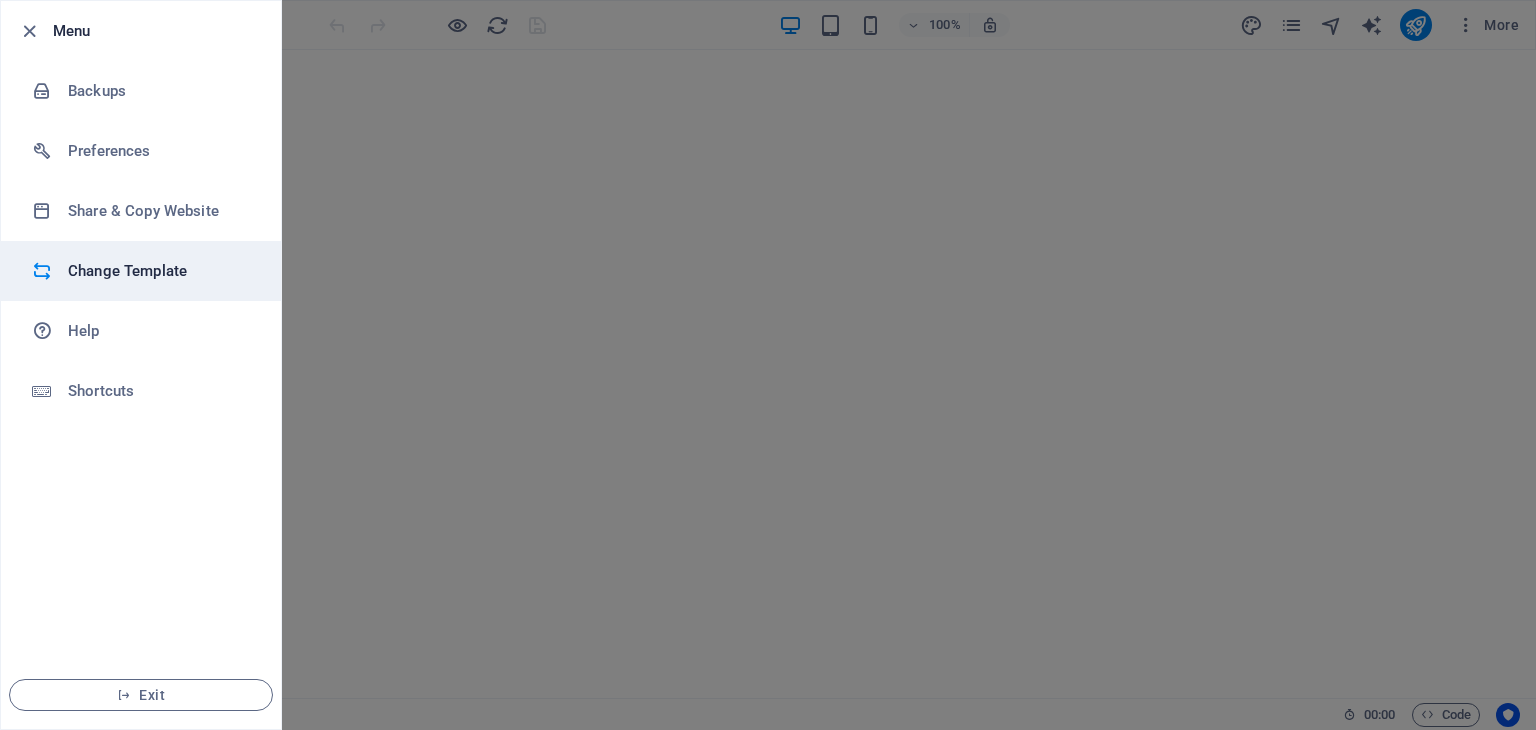 click on "Change Template" at bounding box center (141, 271) 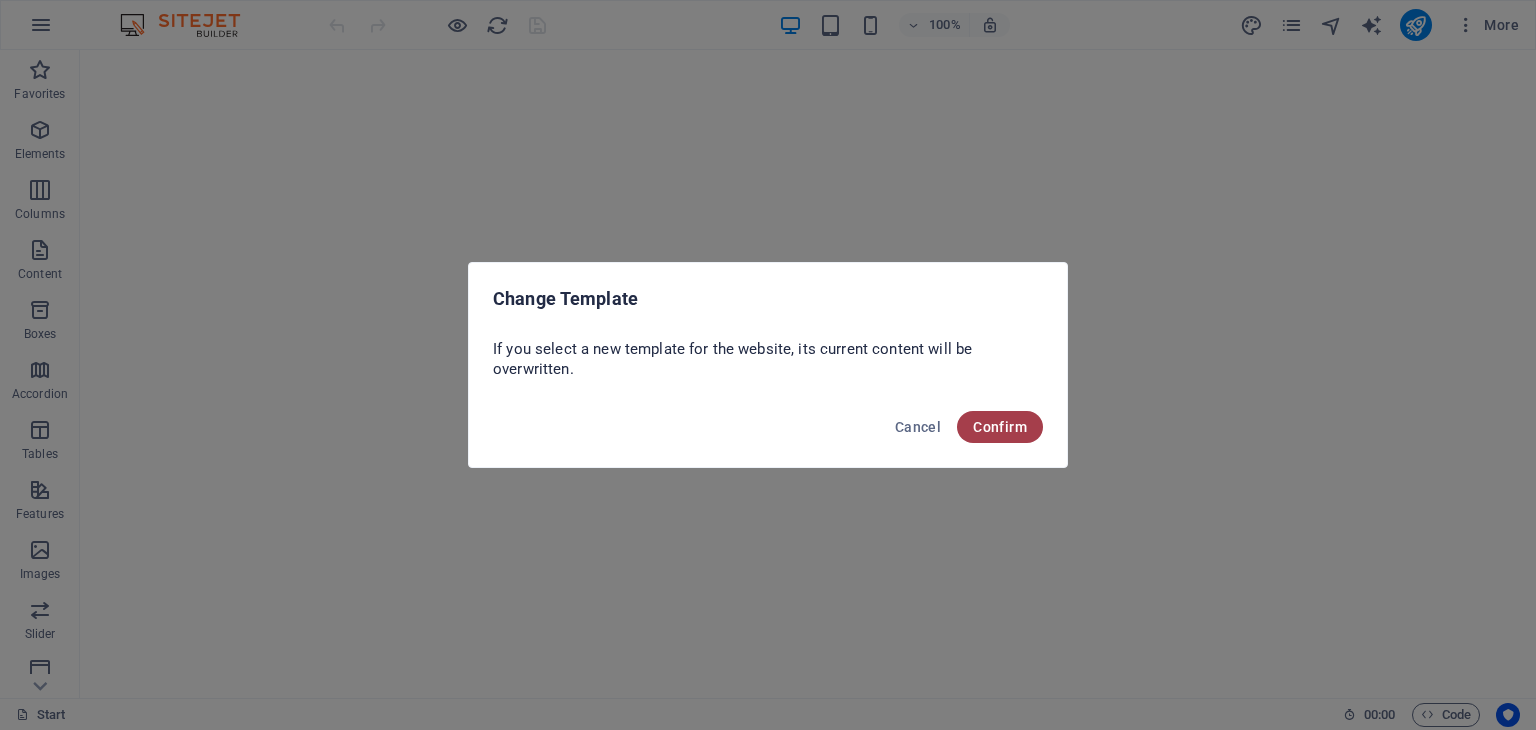 click on "Confirm" at bounding box center [1000, 427] 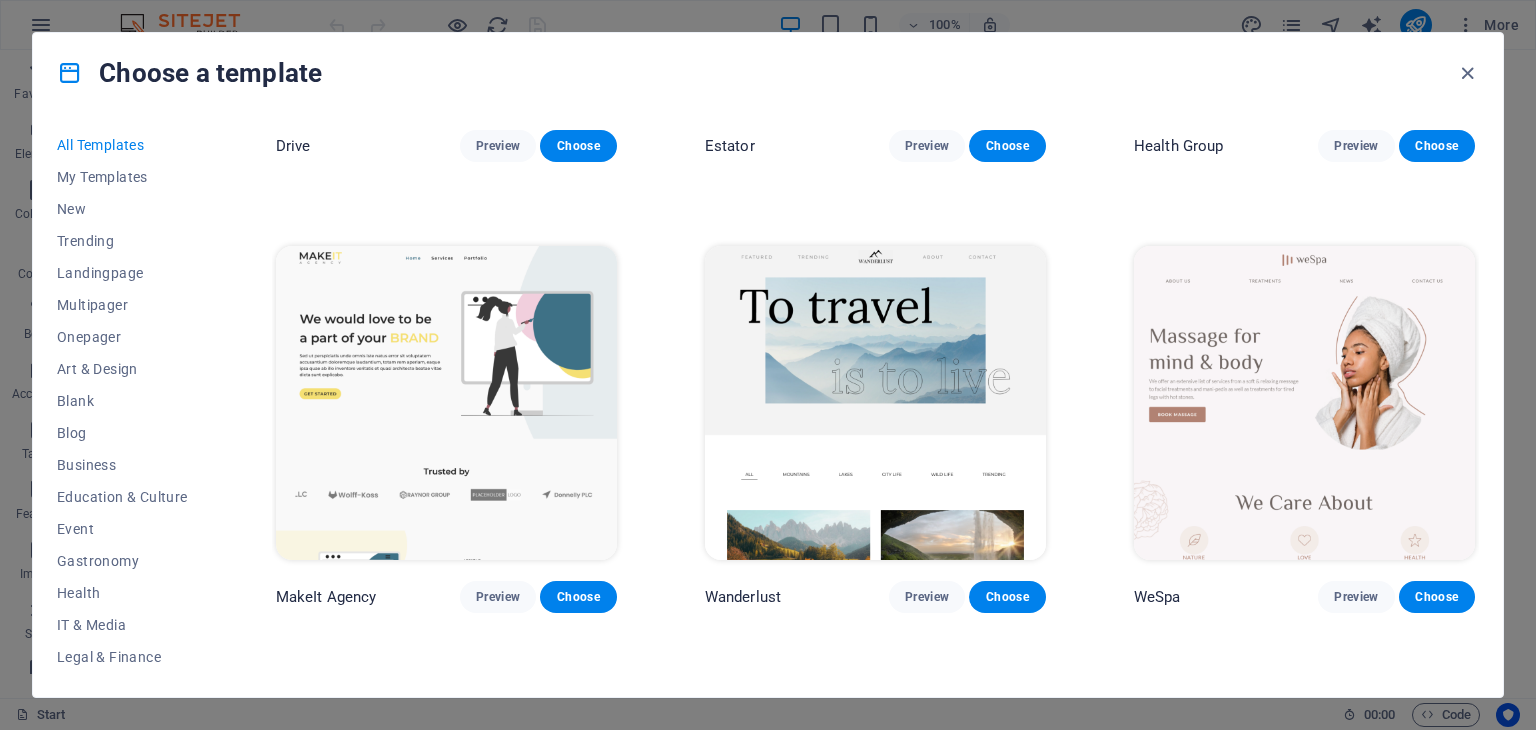 scroll, scrollTop: 1833, scrollLeft: 0, axis: vertical 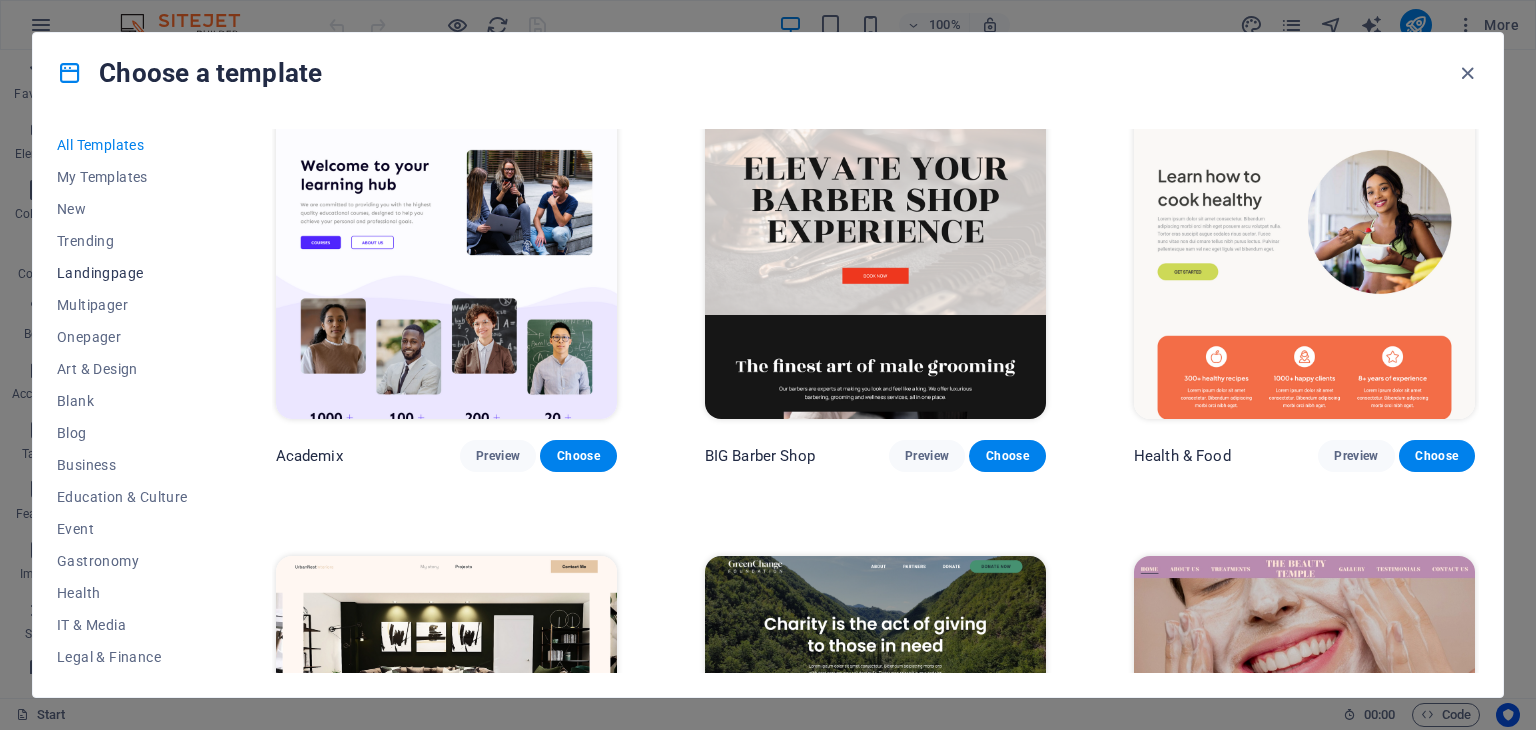 click on "Landingpage" at bounding box center (122, 273) 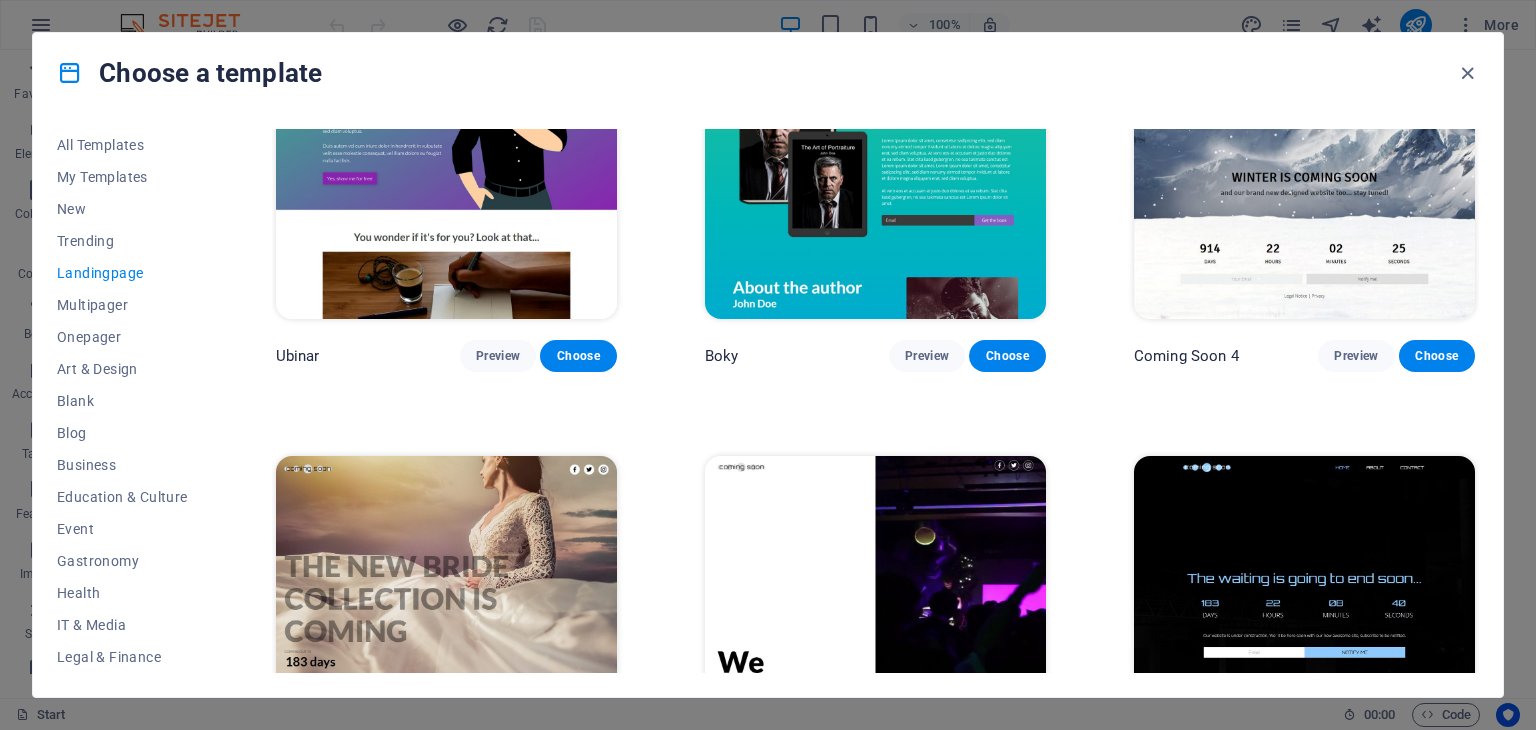 scroll, scrollTop: 3333, scrollLeft: 0, axis: vertical 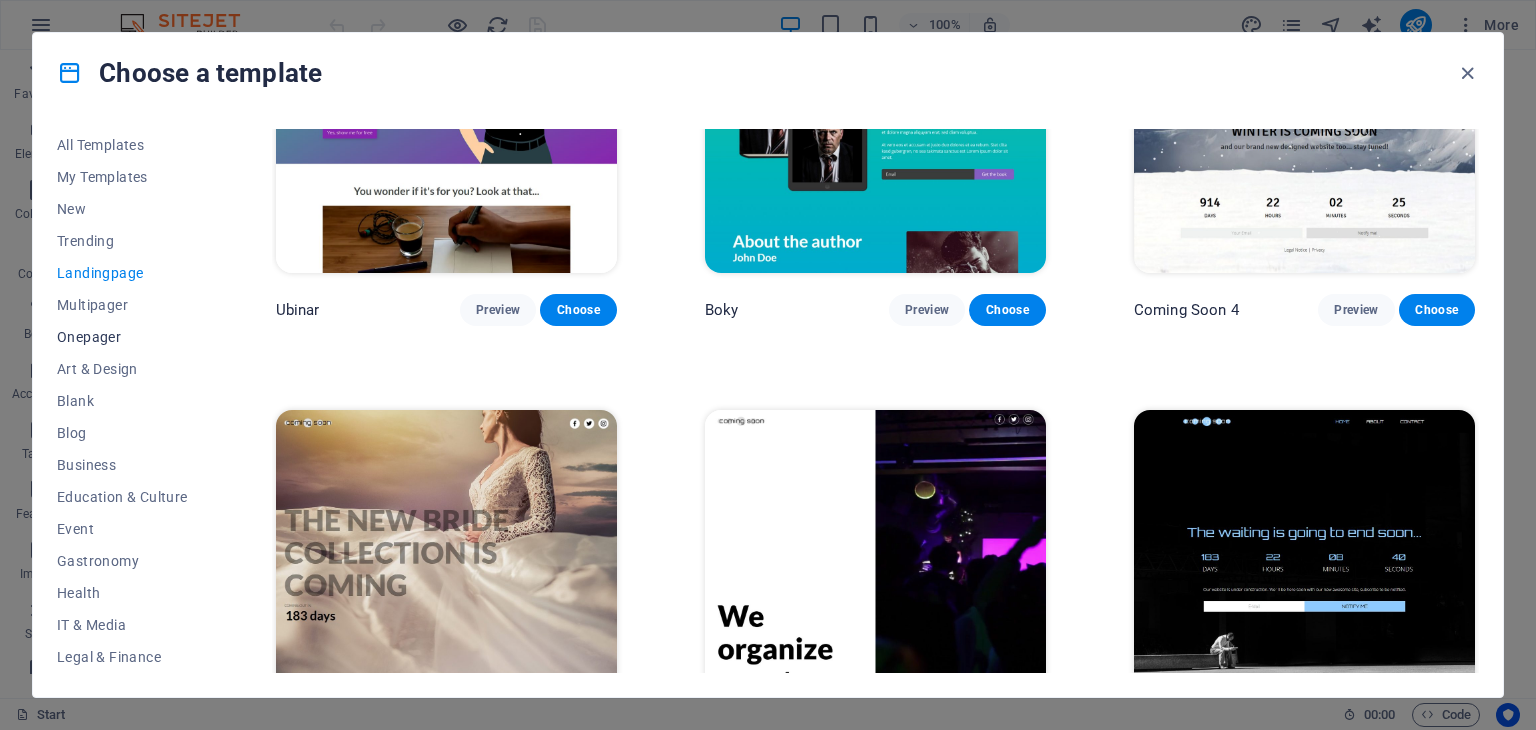 click on "Onepager" at bounding box center (122, 337) 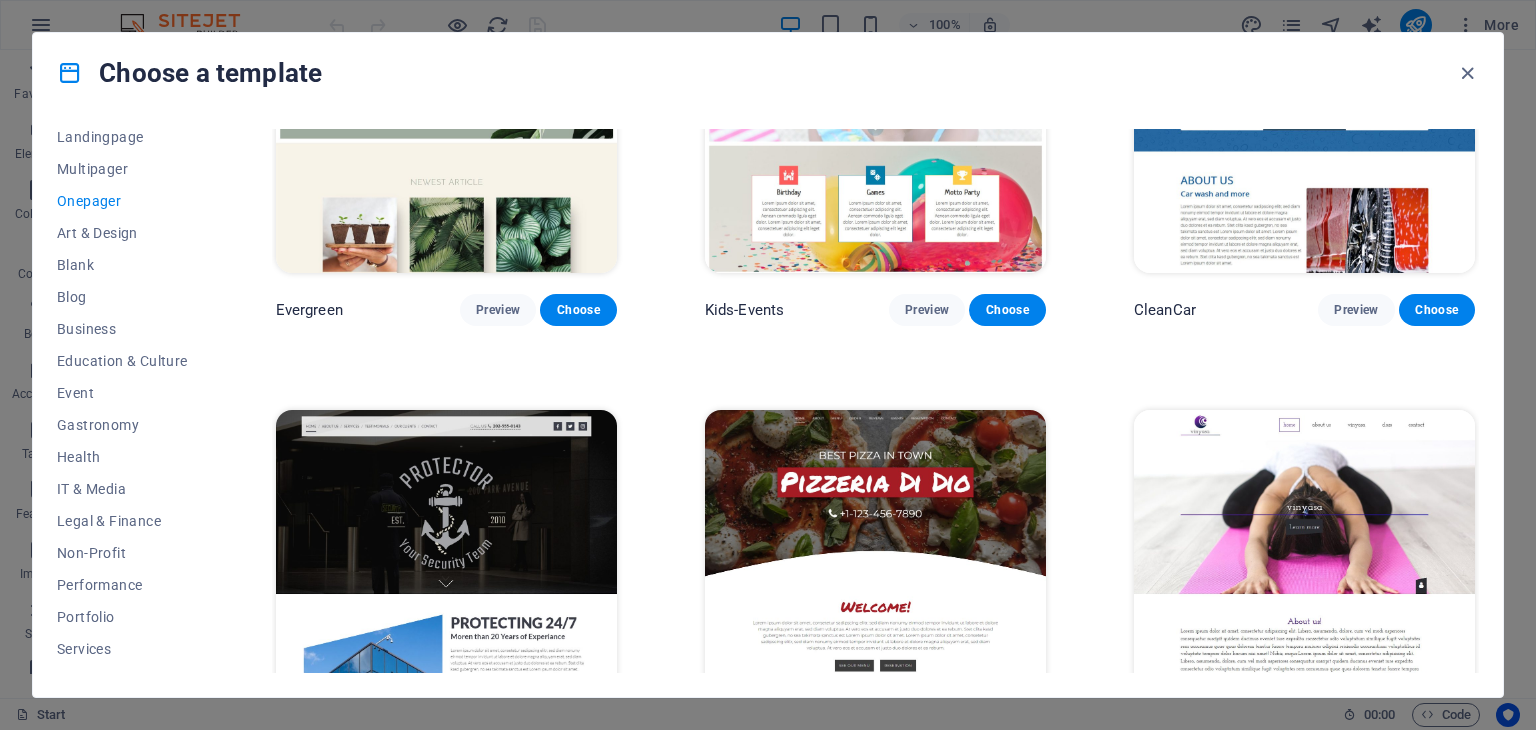 scroll, scrollTop: 166, scrollLeft: 0, axis: vertical 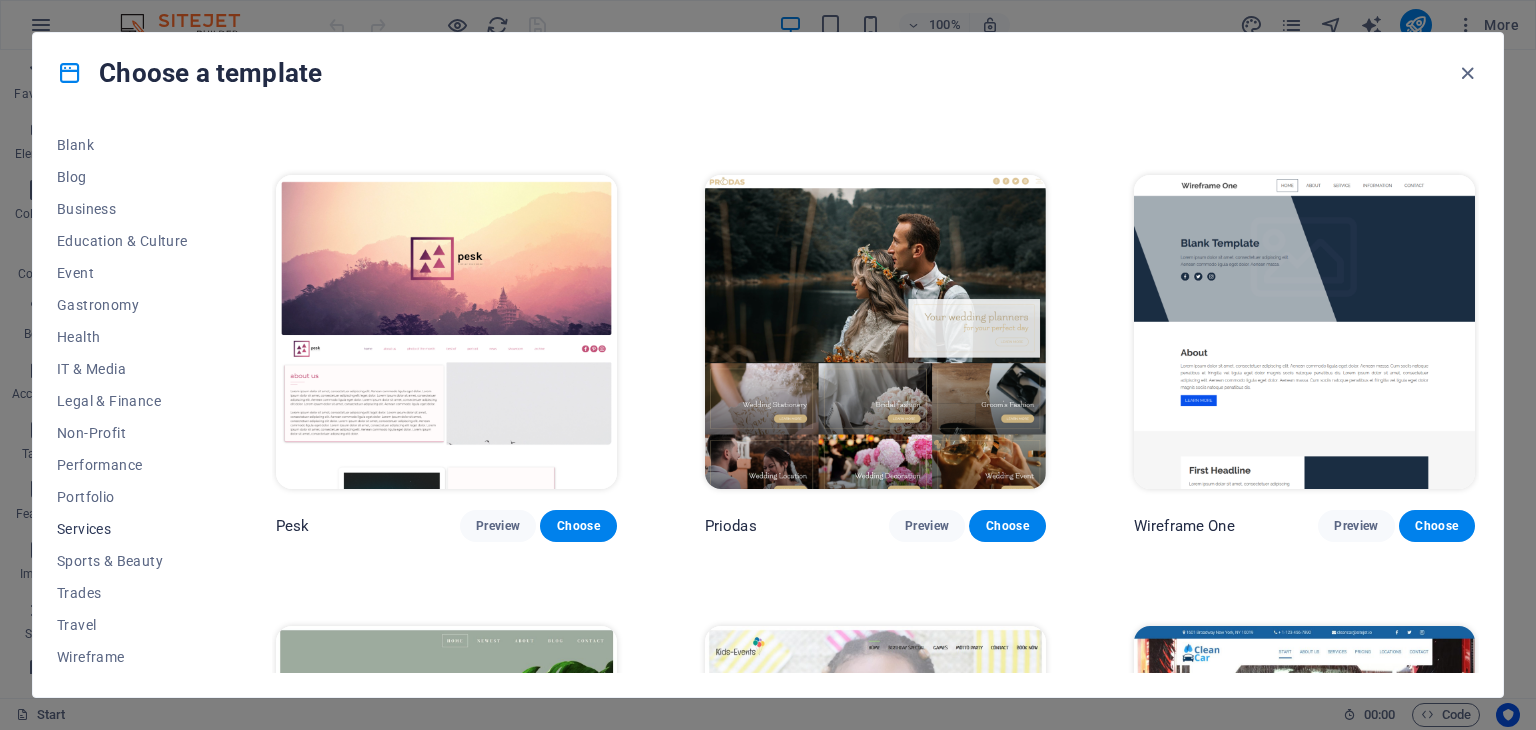 click on "Services" at bounding box center (122, 529) 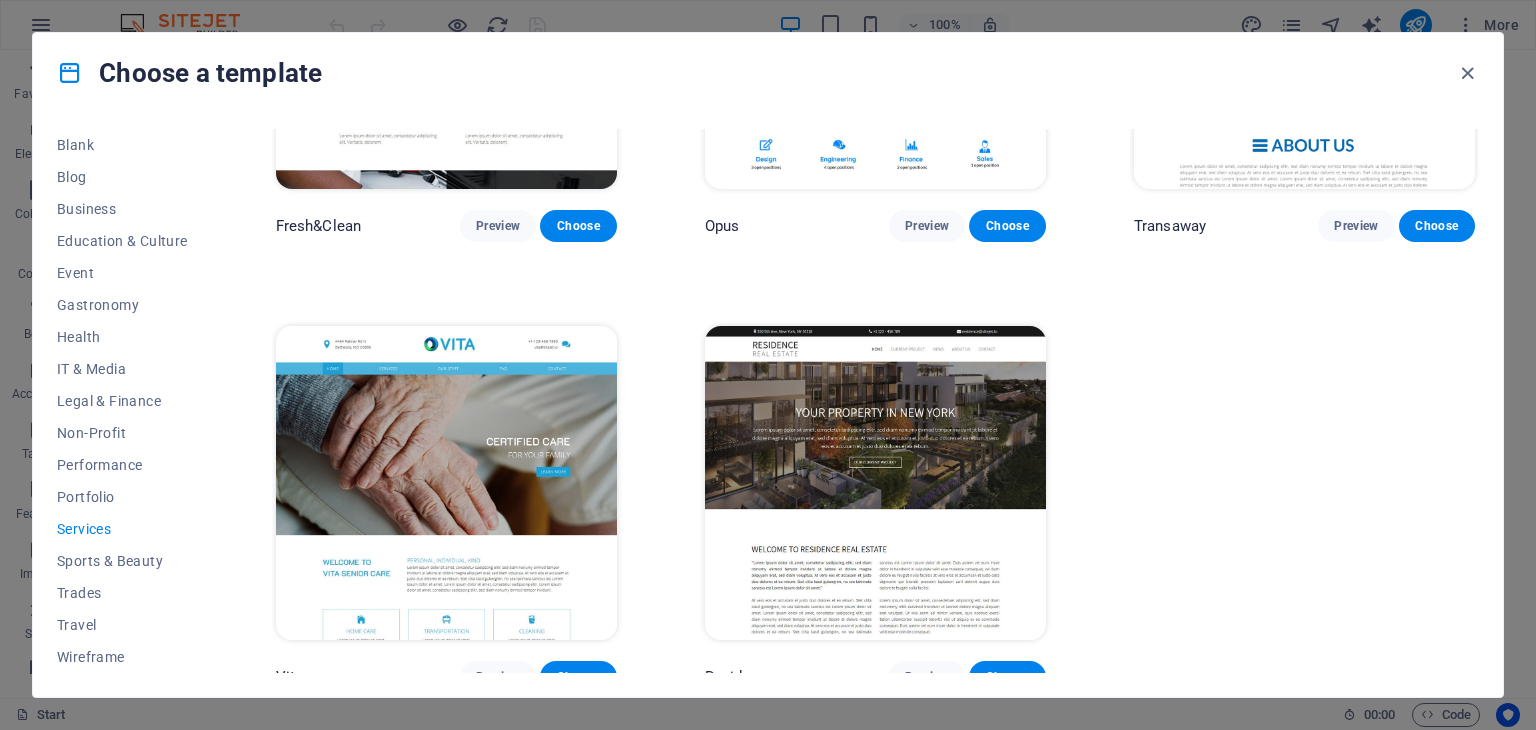 scroll, scrollTop: 2521, scrollLeft: 0, axis: vertical 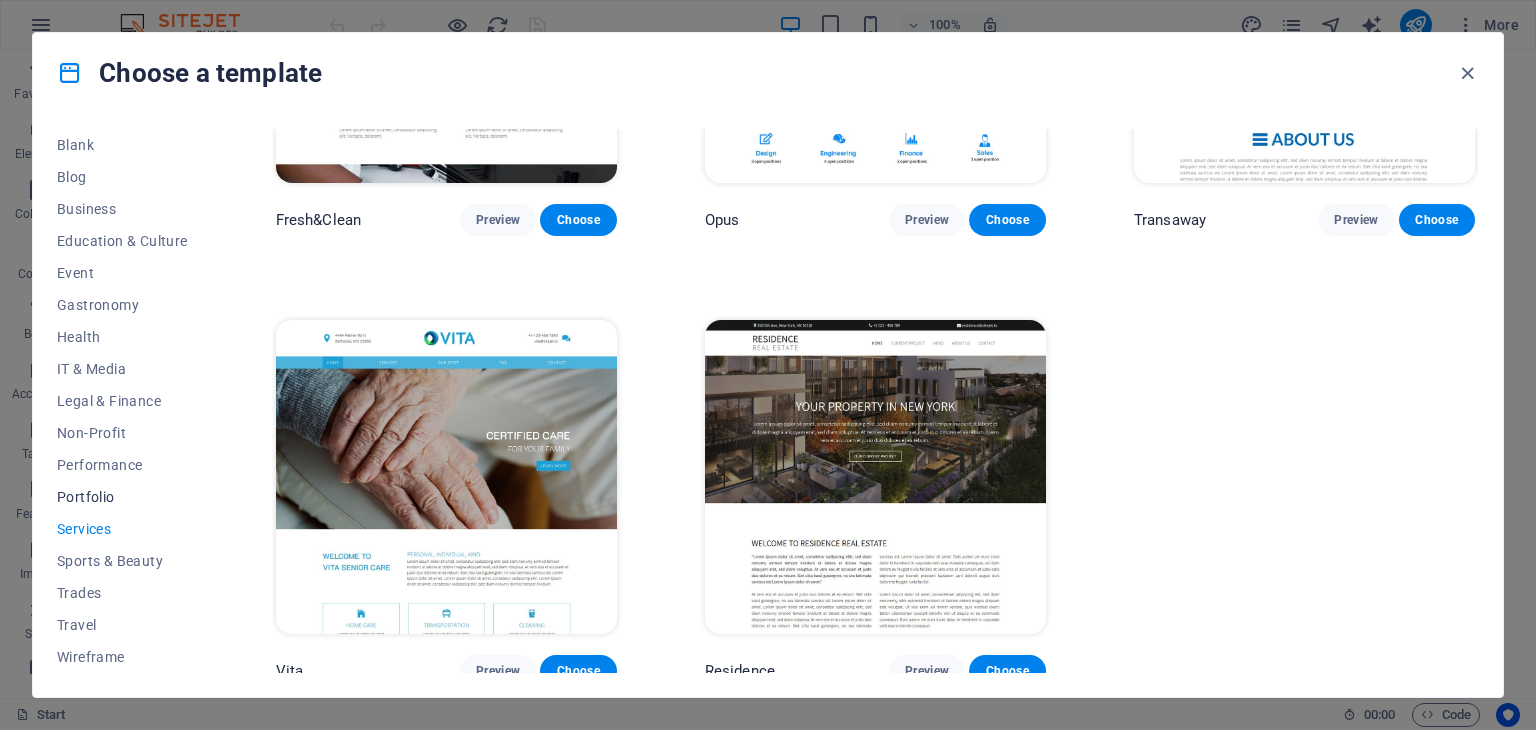 click on "Portfolio" at bounding box center [122, 497] 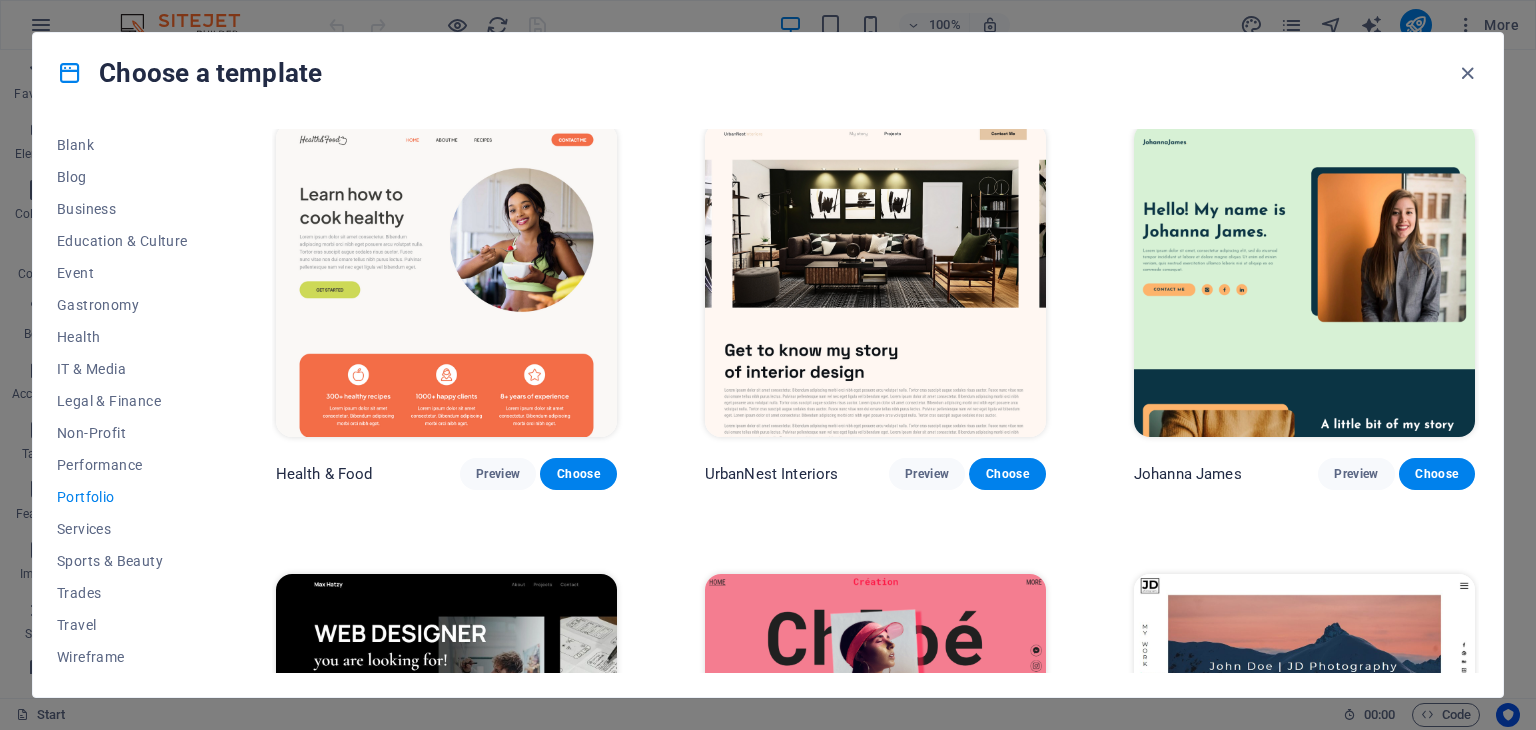scroll, scrollTop: 0, scrollLeft: 0, axis: both 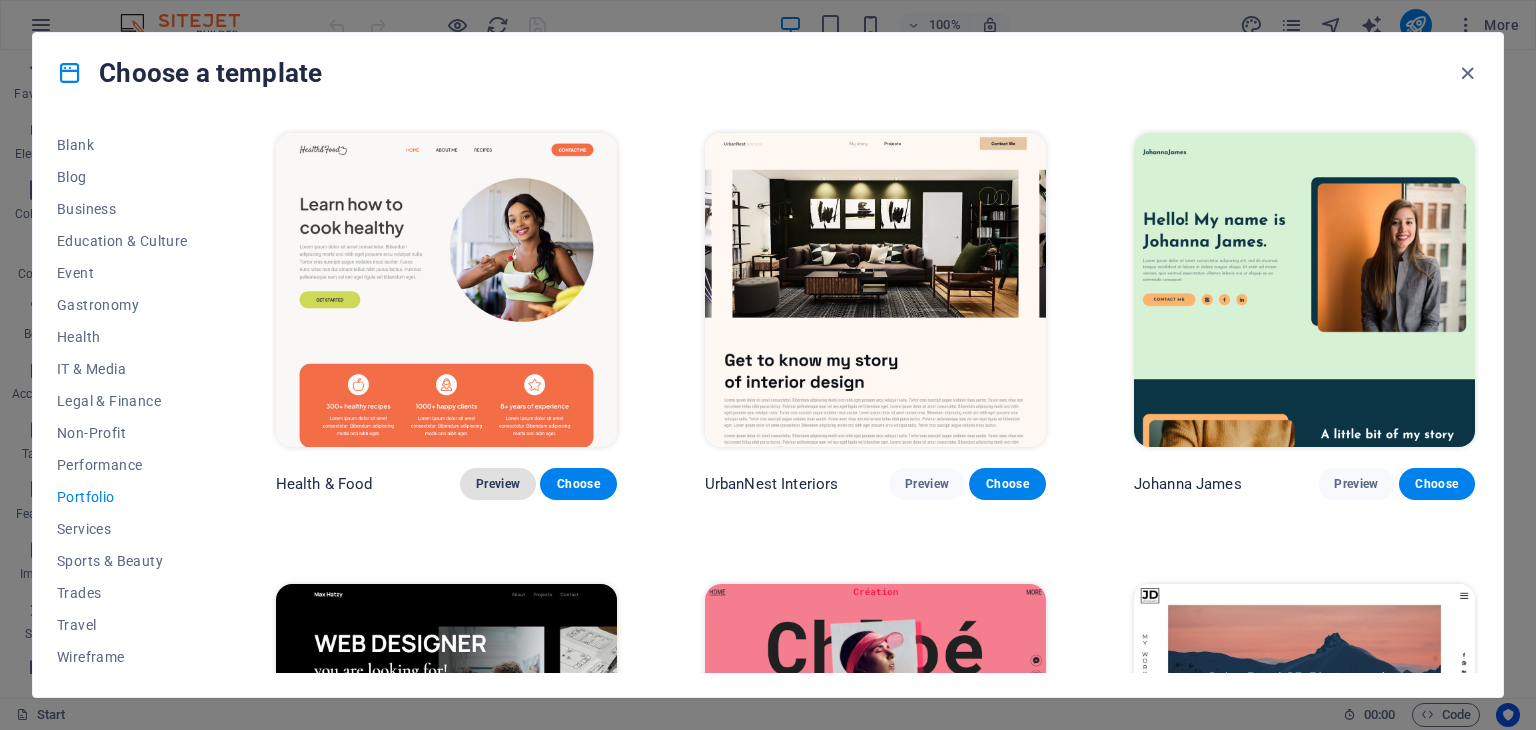 click on "Preview" at bounding box center [498, 484] 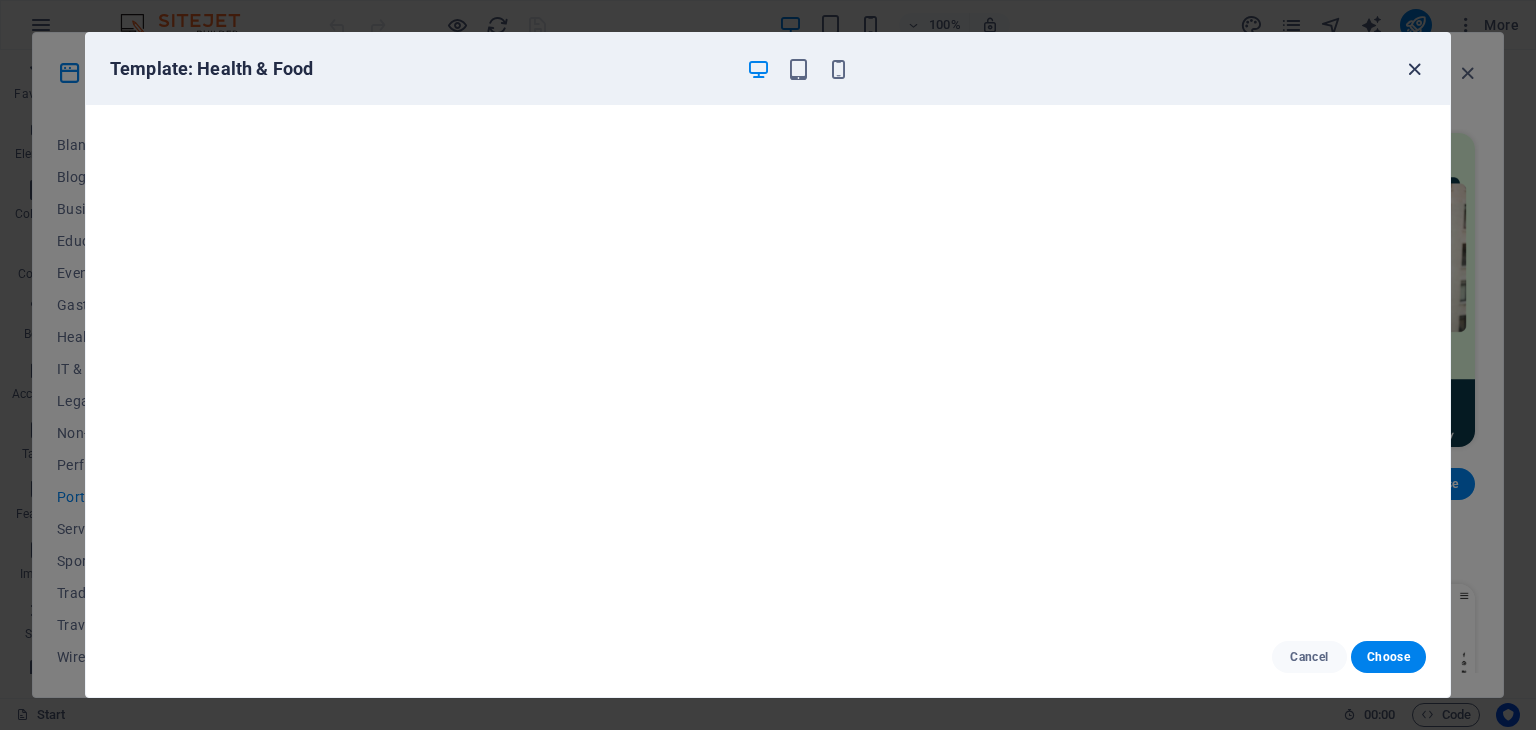 click at bounding box center [1414, 69] 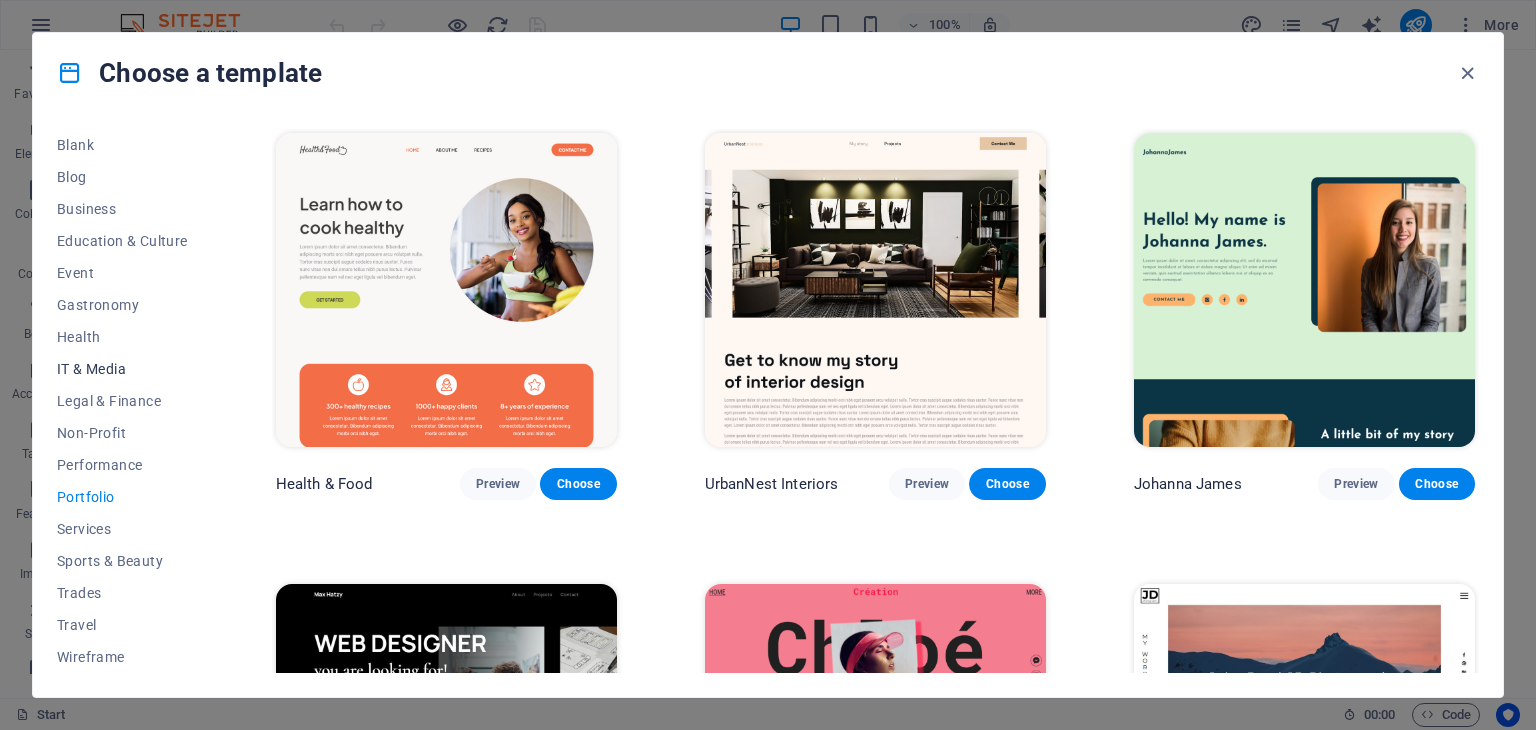 click on "IT & Media" at bounding box center (122, 369) 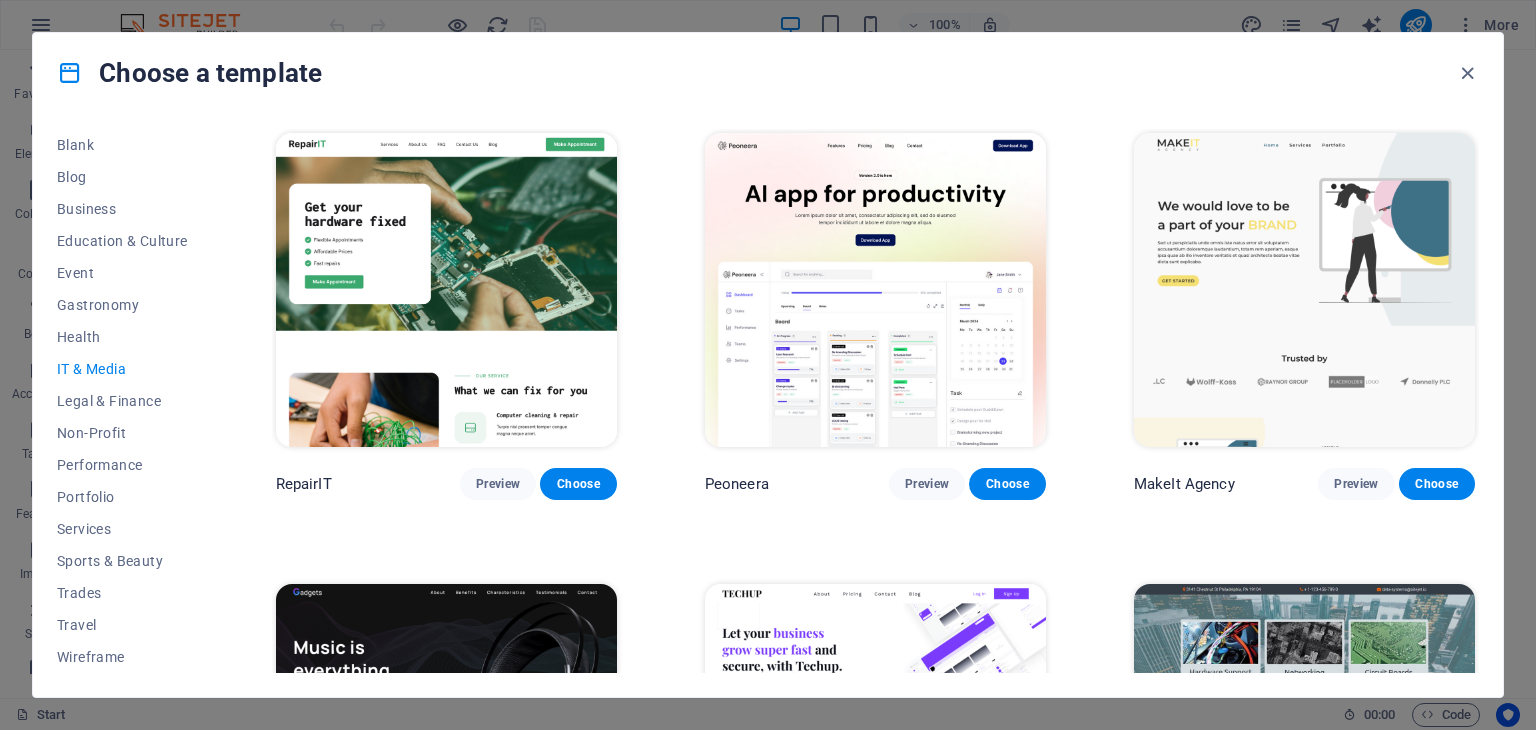 scroll, scrollTop: 500, scrollLeft: 0, axis: vertical 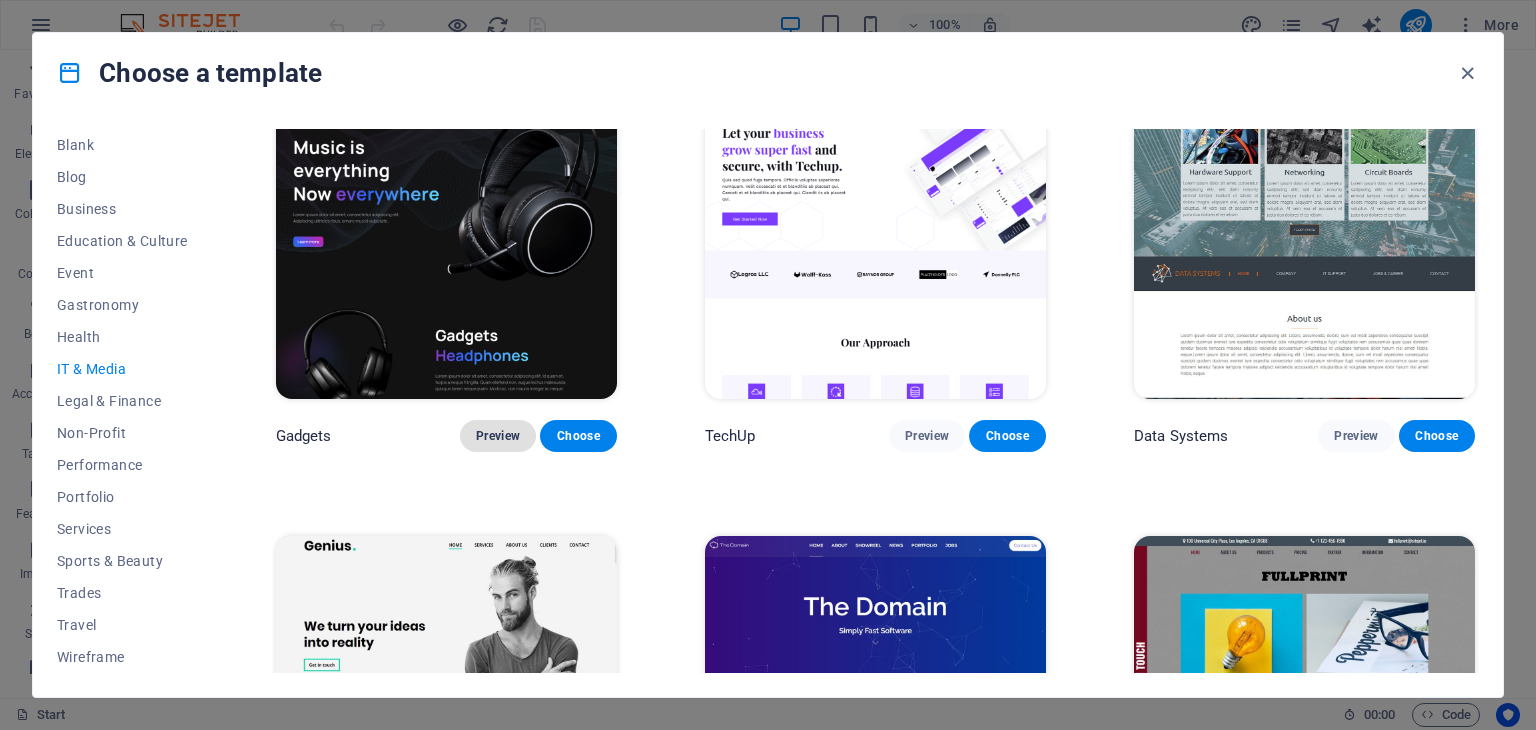 click on "Preview" at bounding box center [498, 436] 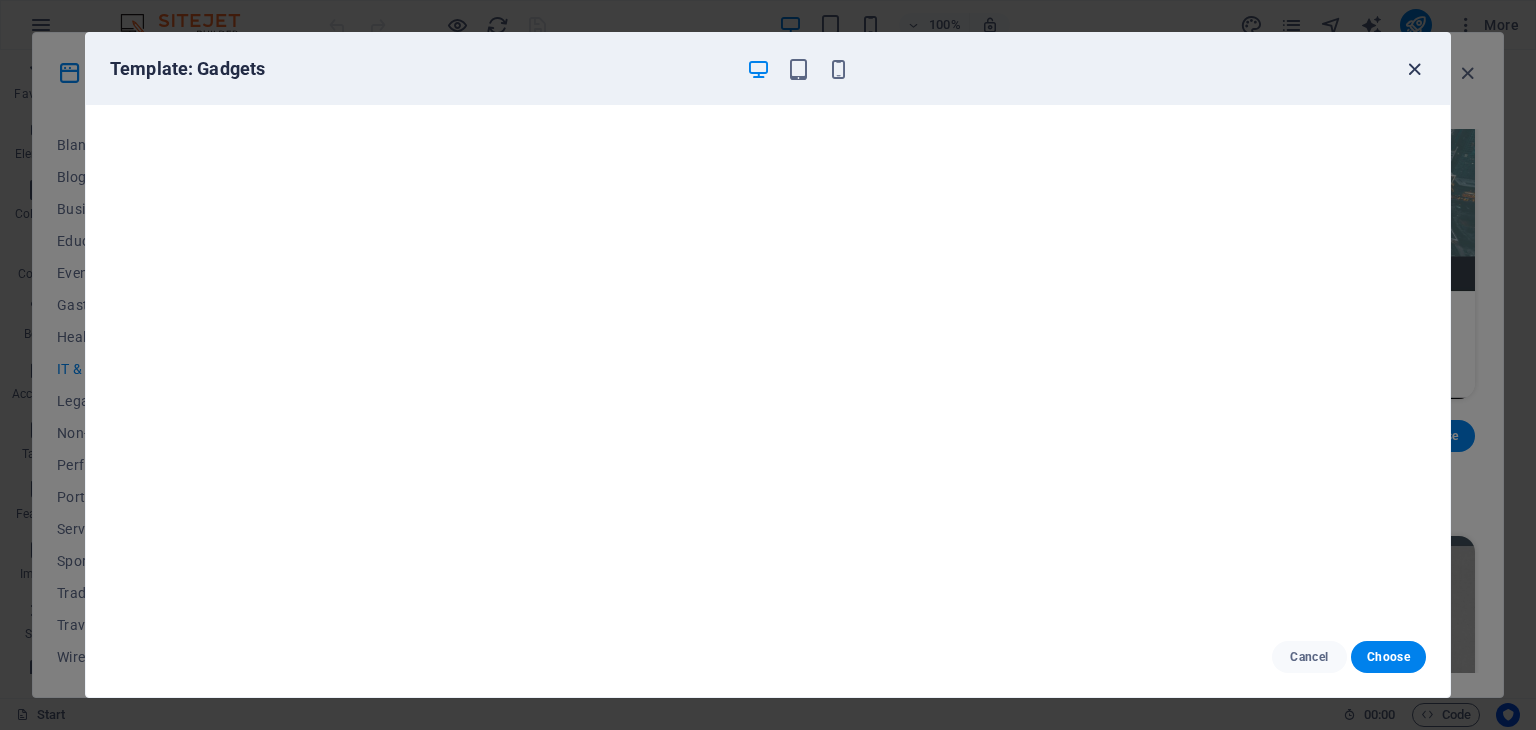 click at bounding box center (1414, 69) 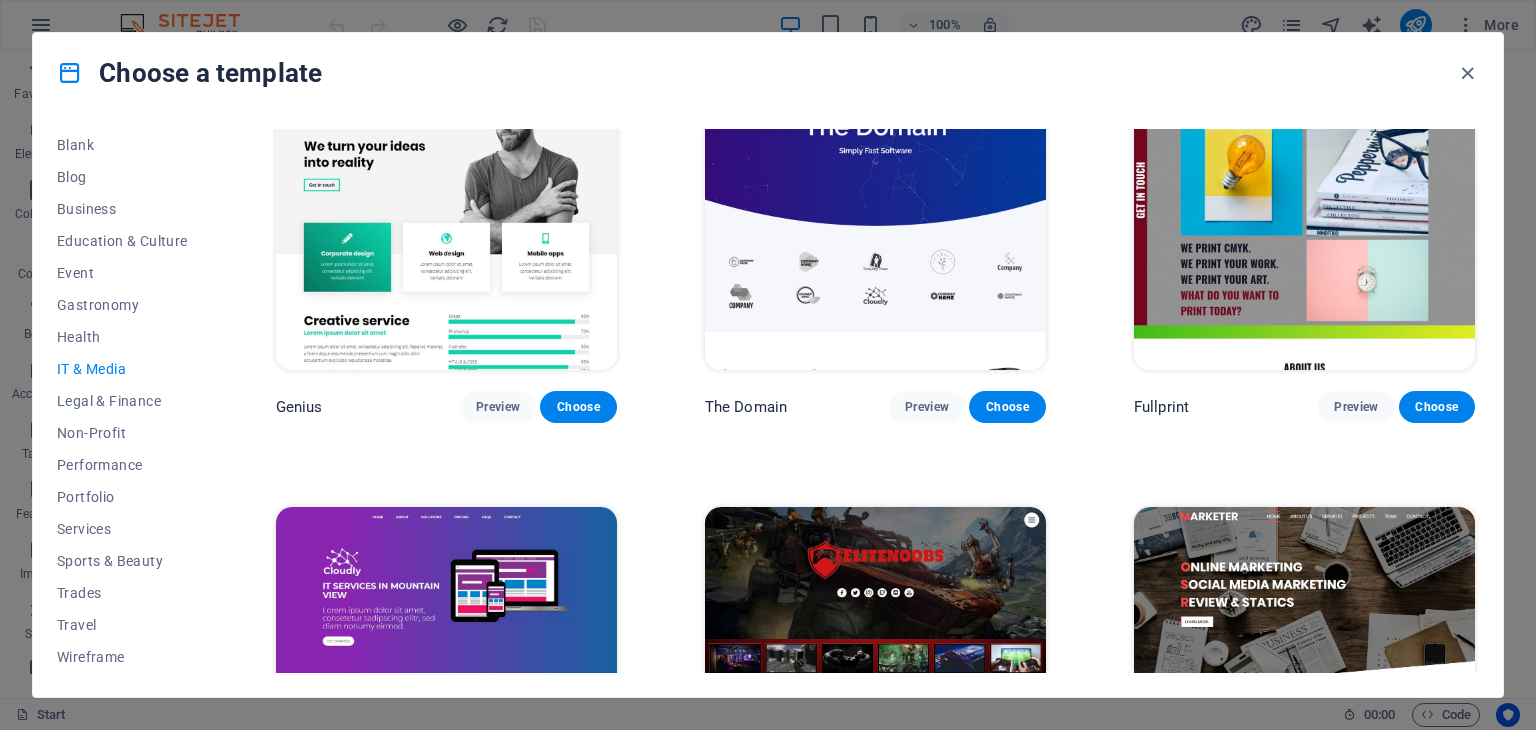 scroll, scrollTop: 1173, scrollLeft: 0, axis: vertical 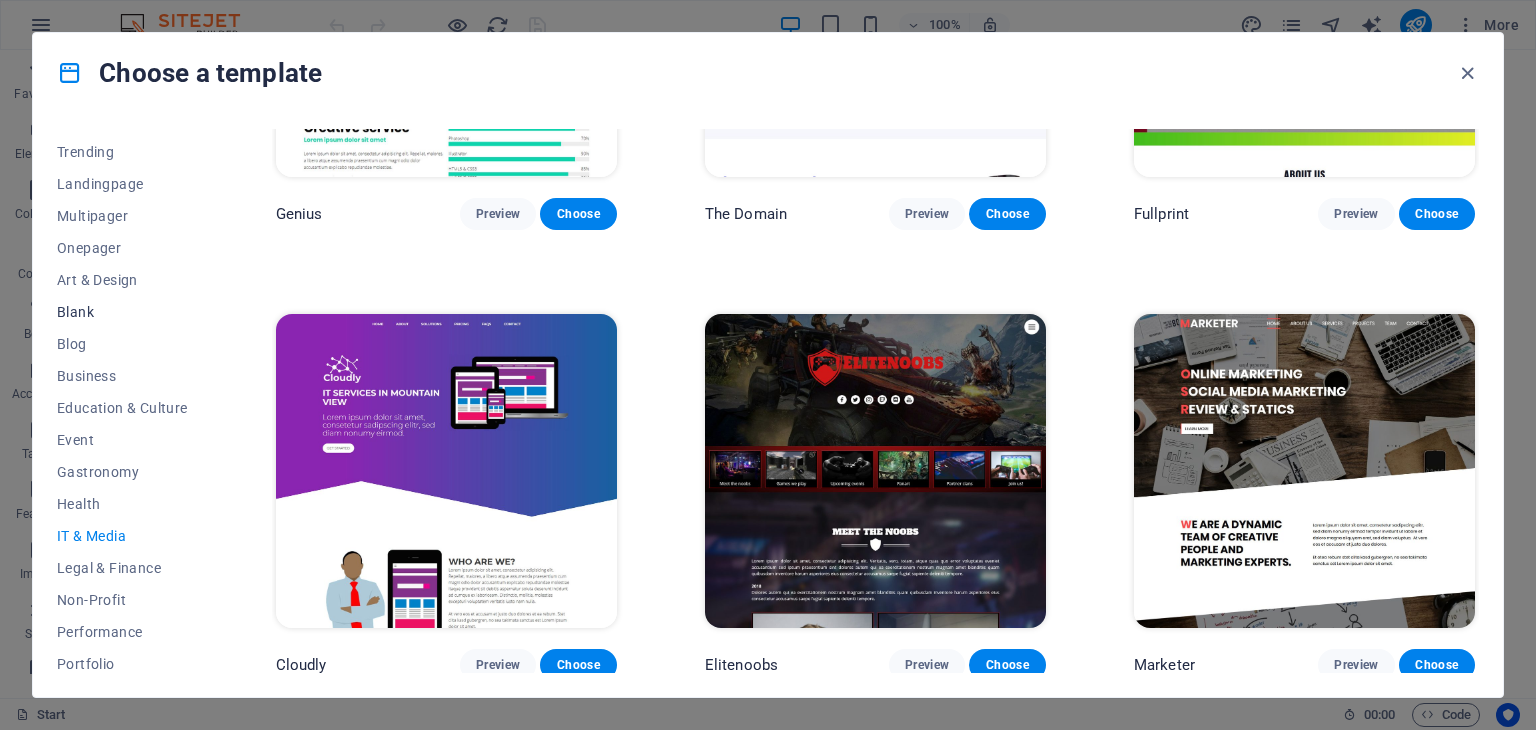 click on "Blank" at bounding box center (122, 312) 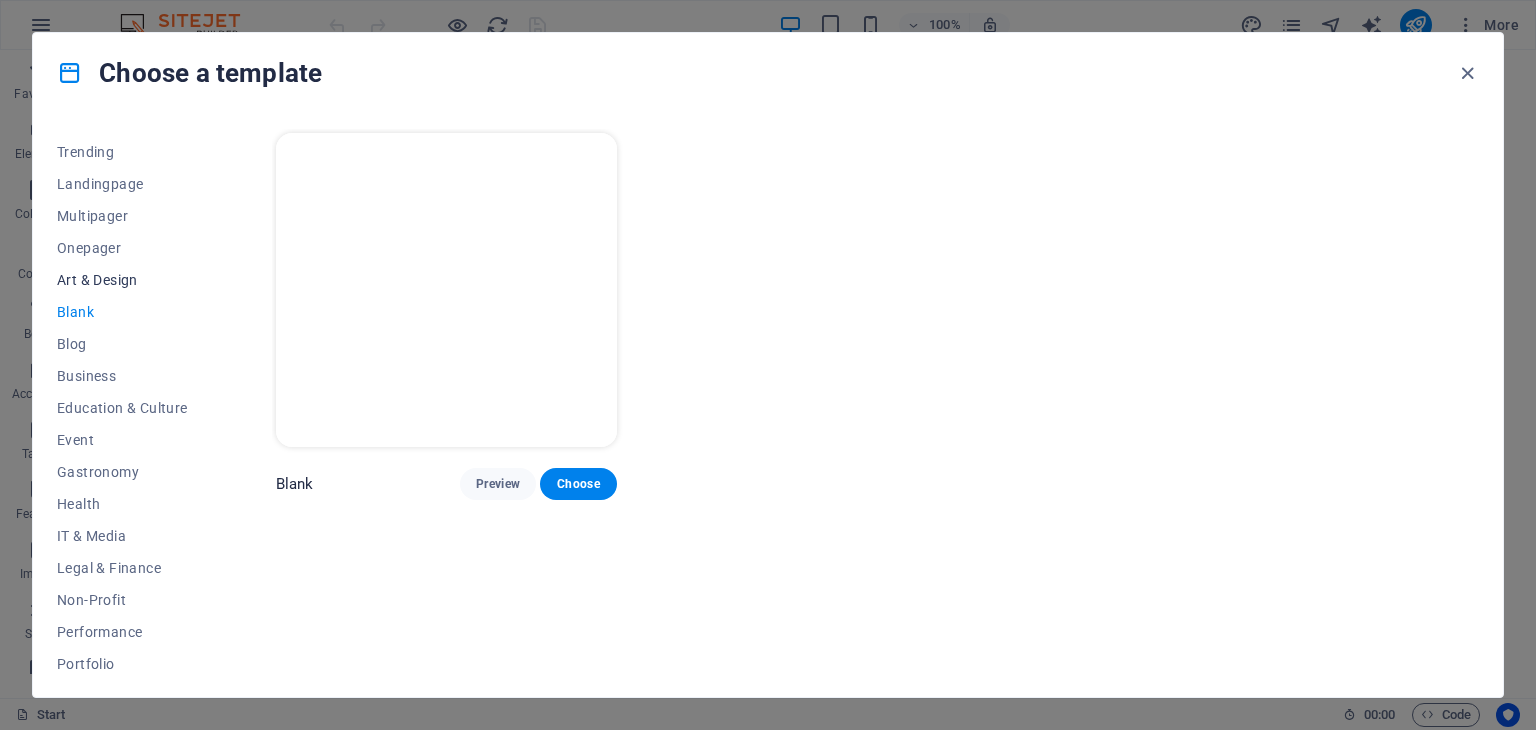 click on "Art & Design" at bounding box center (122, 280) 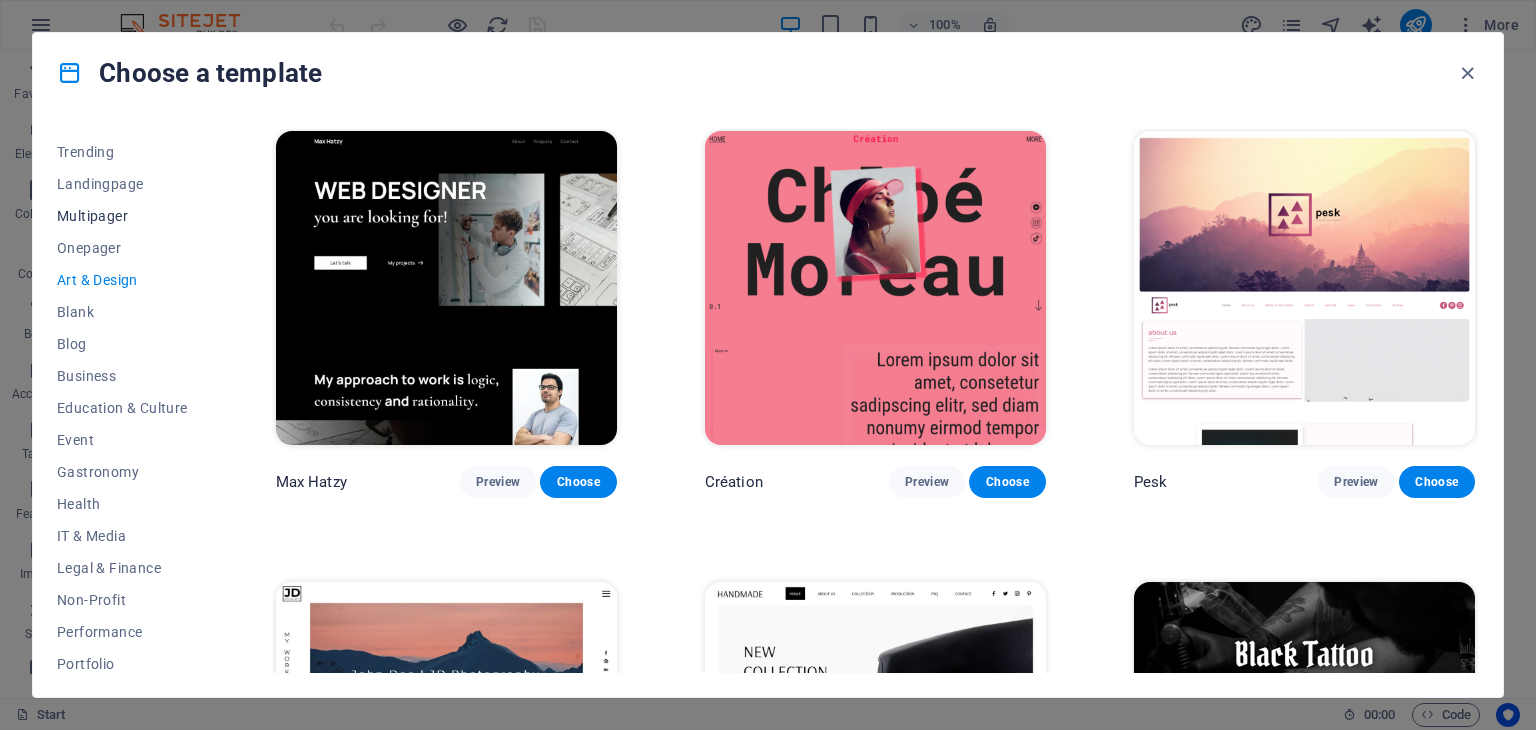 scroll, scrollTop: 0, scrollLeft: 0, axis: both 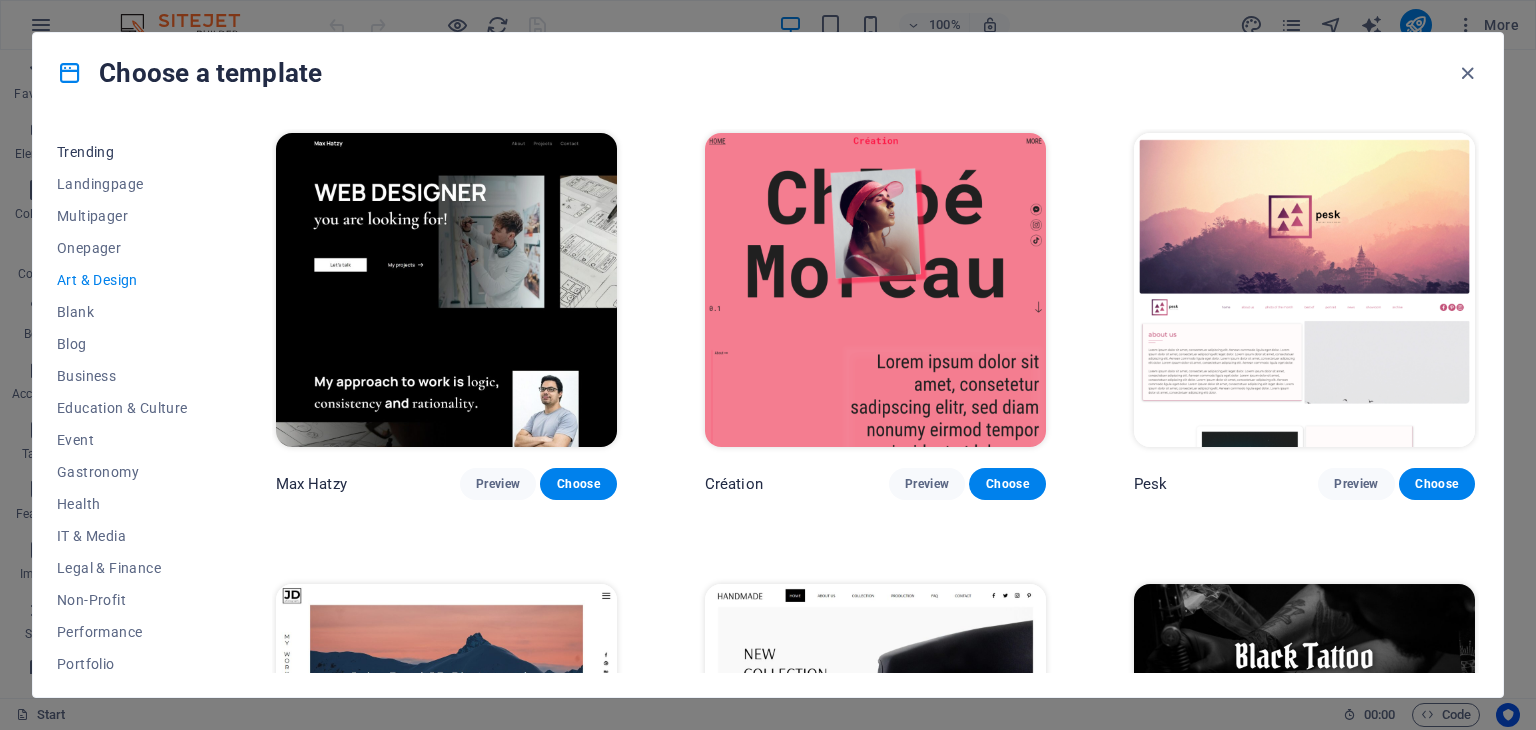 click on "Trending" at bounding box center [122, 152] 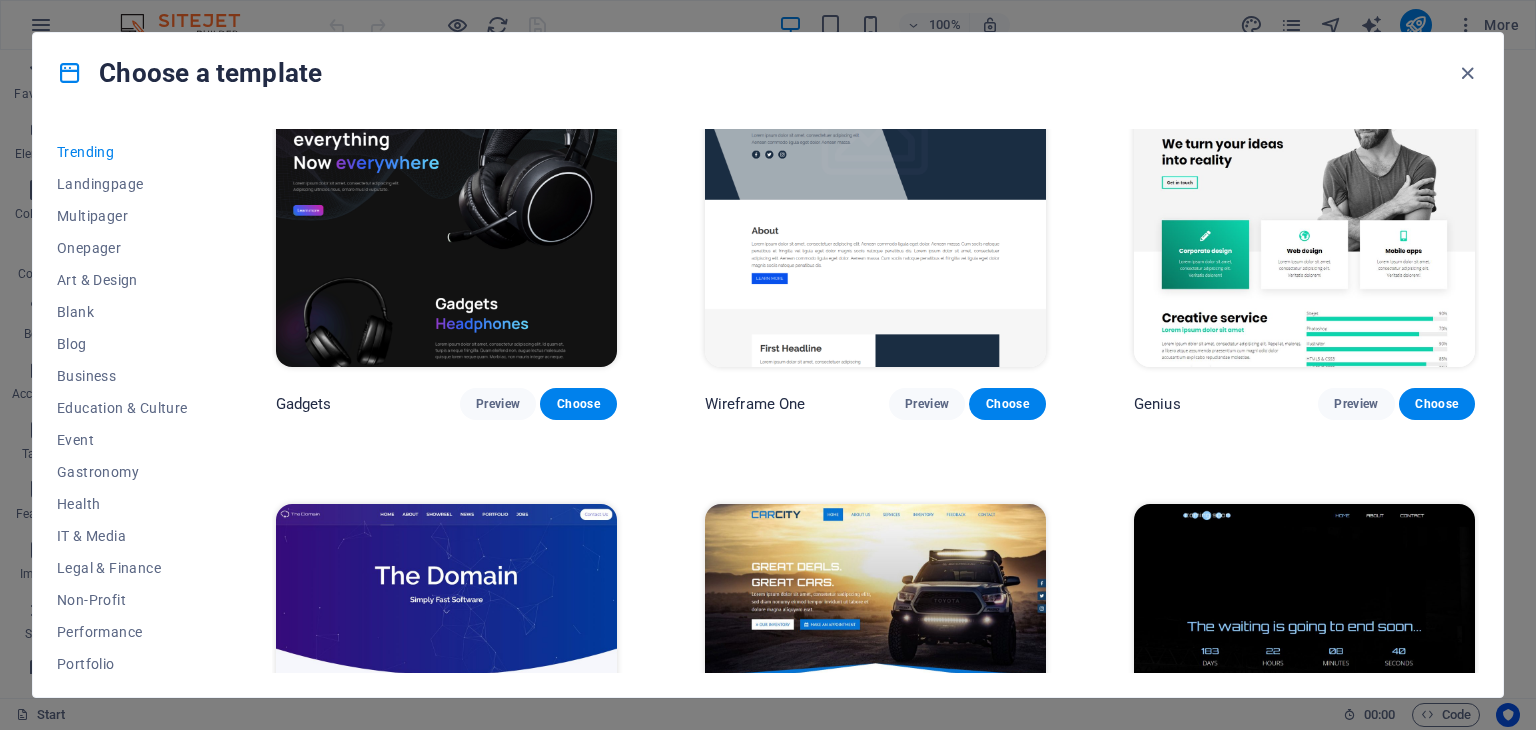 scroll, scrollTop: 1500, scrollLeft: 0, axis: vertical 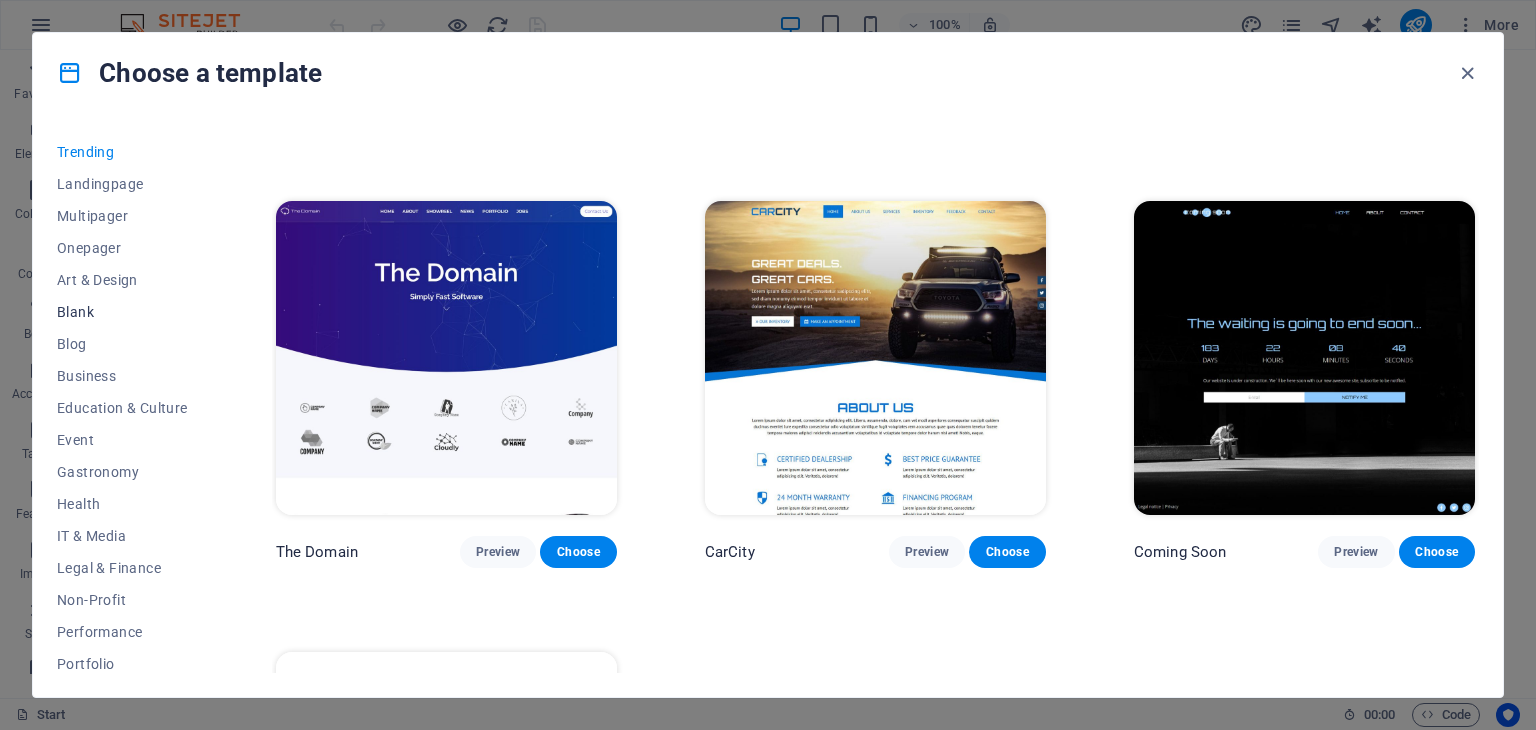 click on "Blank" at bounding box center [122, 312] 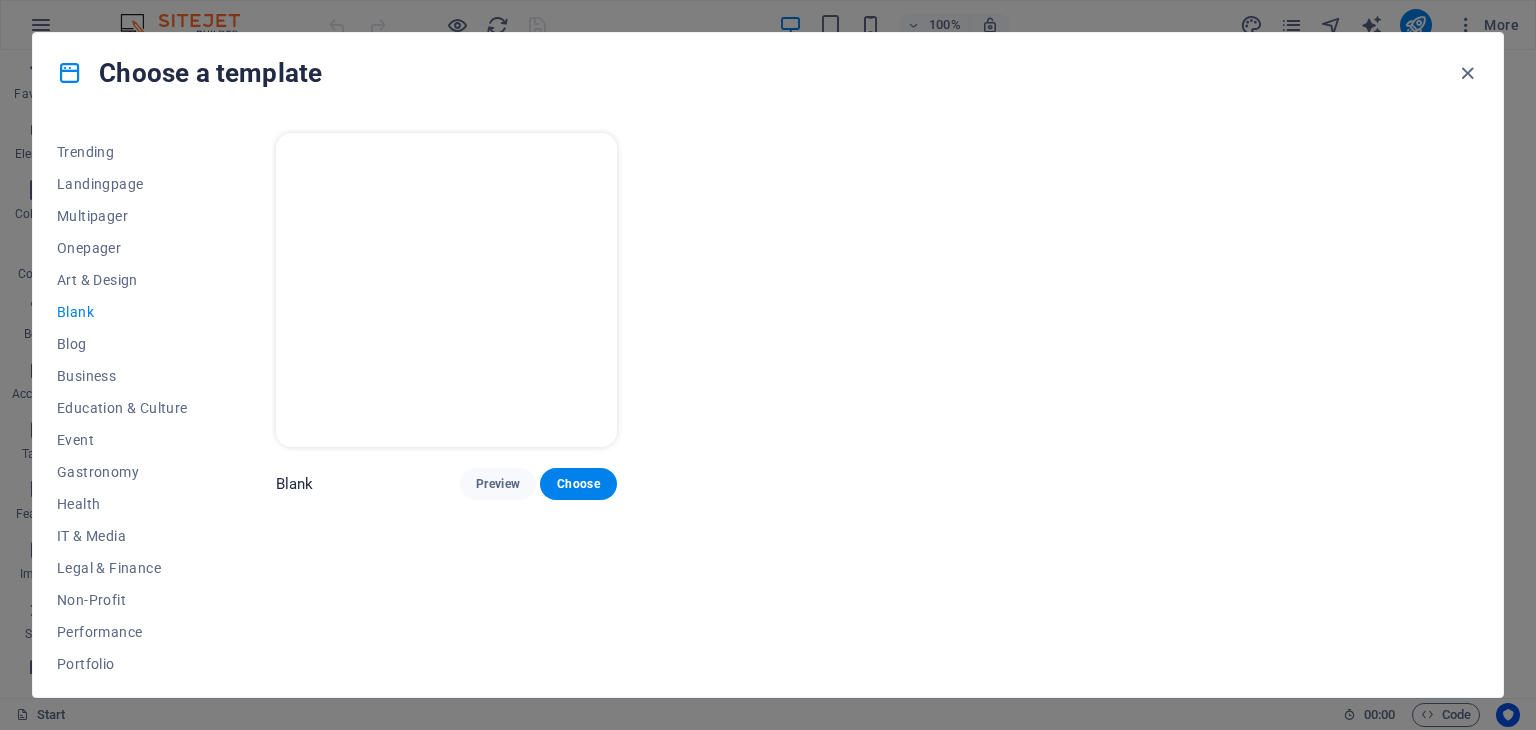 scroll, scrollTop: 0, scrollLeft: 0, axis: both 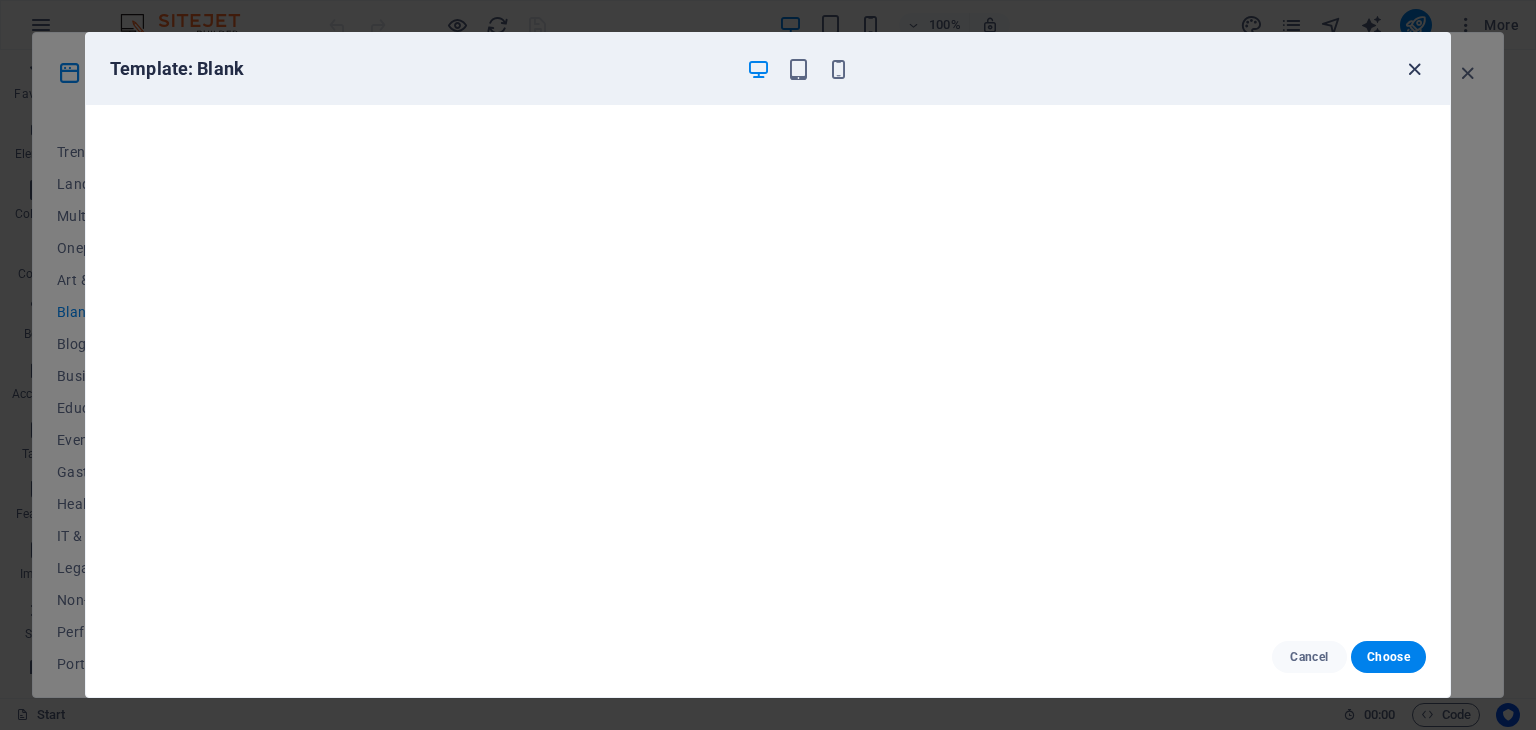 click at bounding box center (1414, 69) 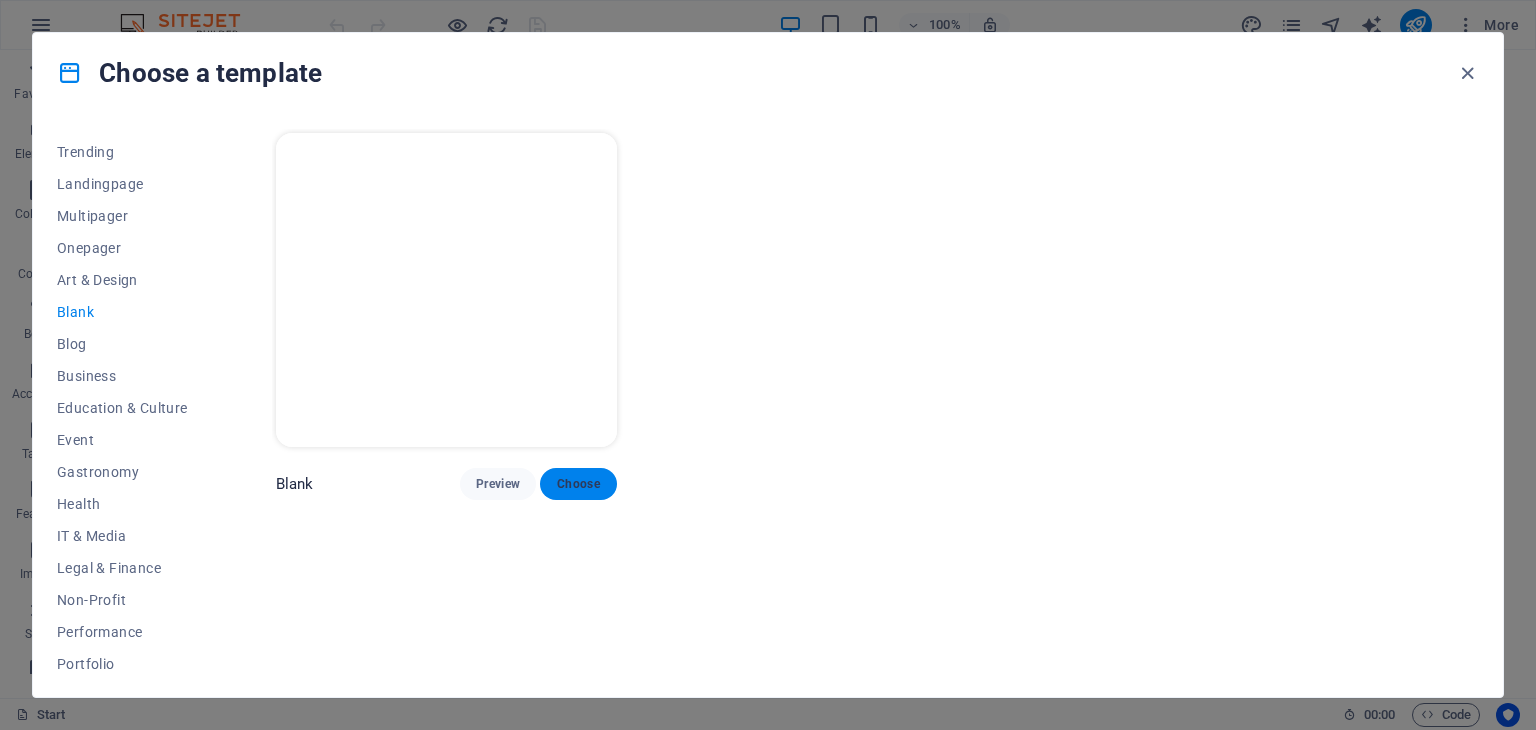 click on "Choose" at bounding box center (578, 484) 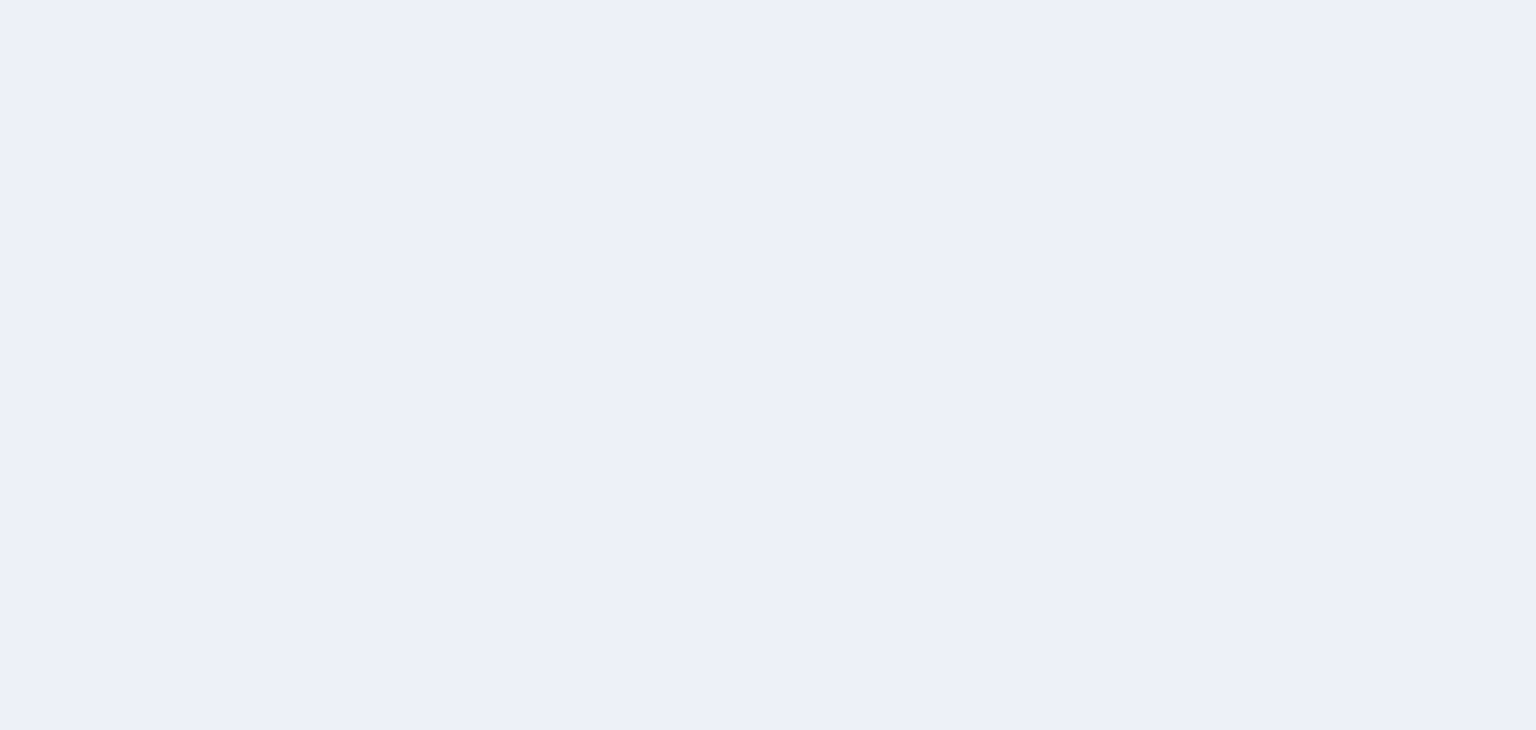 scroll, scrollTop: 0, scrollLeft: 0, axis: both 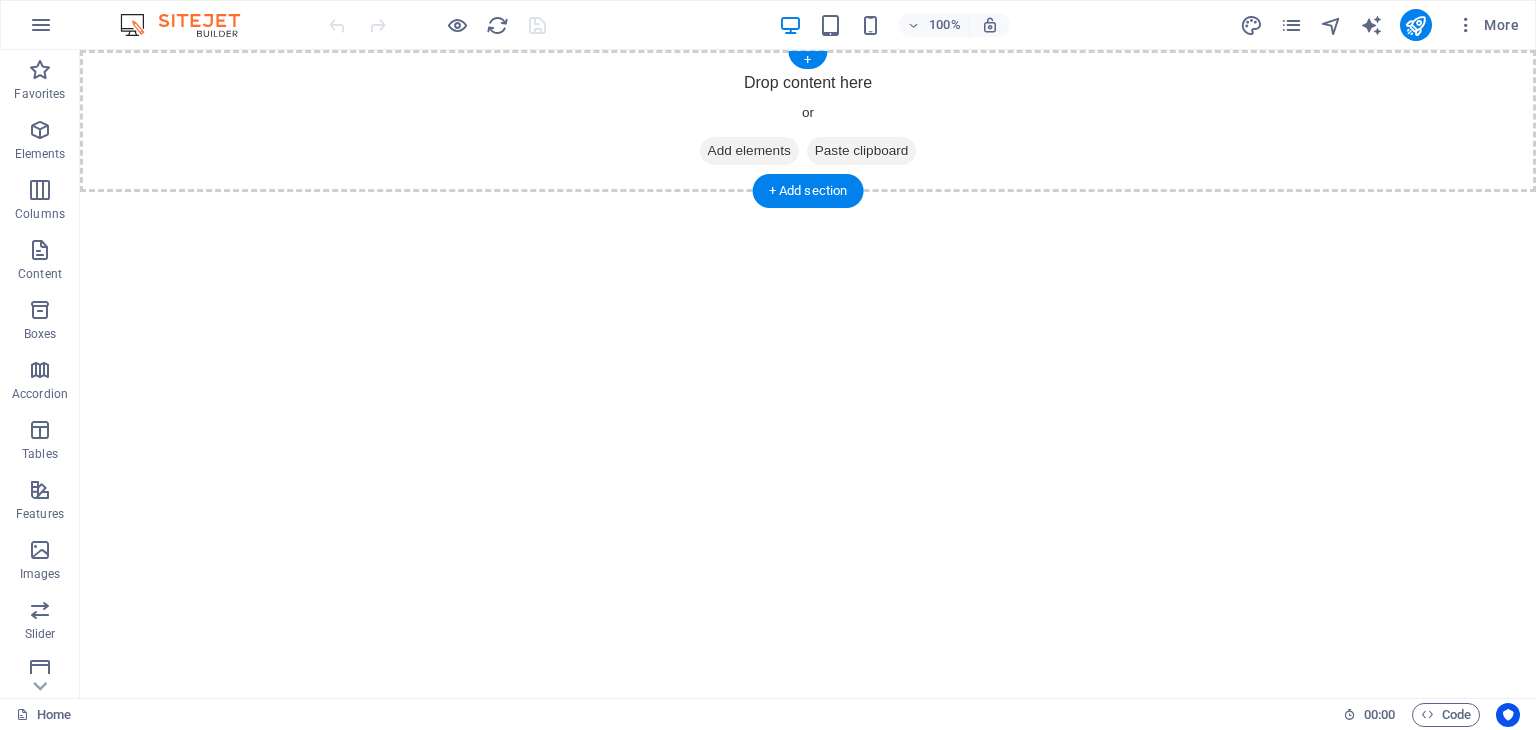 click on "Drop content here or  Add elements  Paste clipboard" at bounding box center (808, 121) 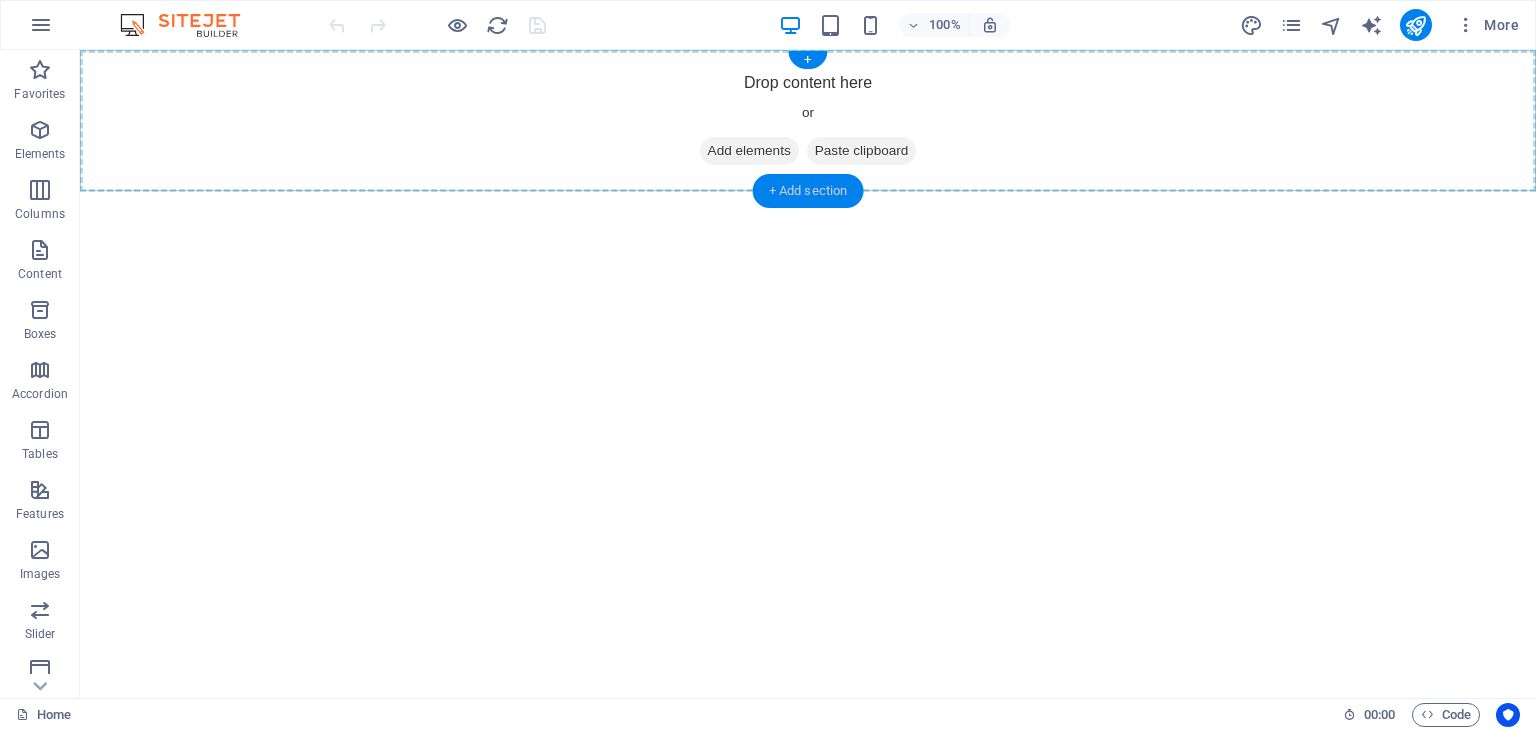 click on "+ Add section" at bounding box center [808, 191] 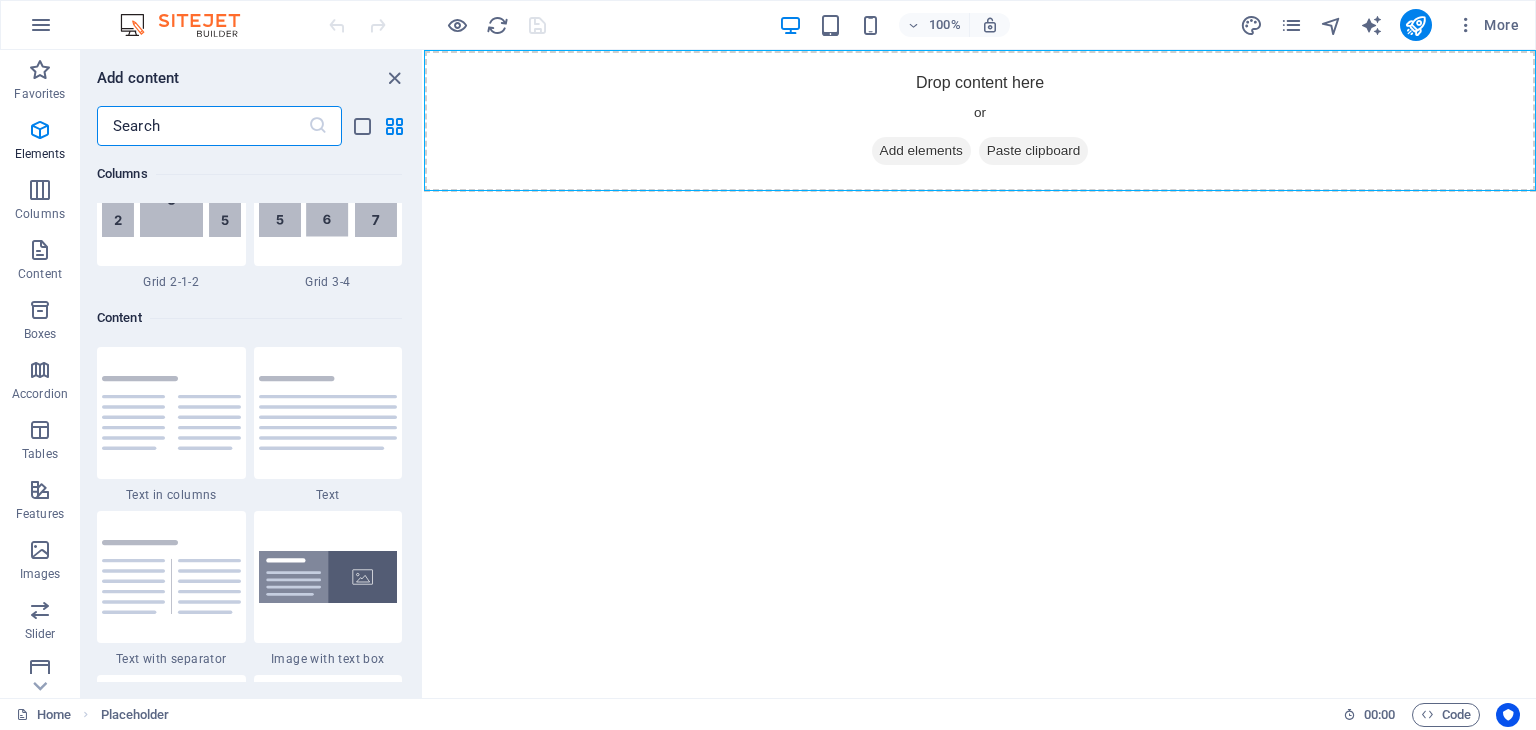 scroll, scrollTop: 3499, scrollLeft: 0, axis: vertical 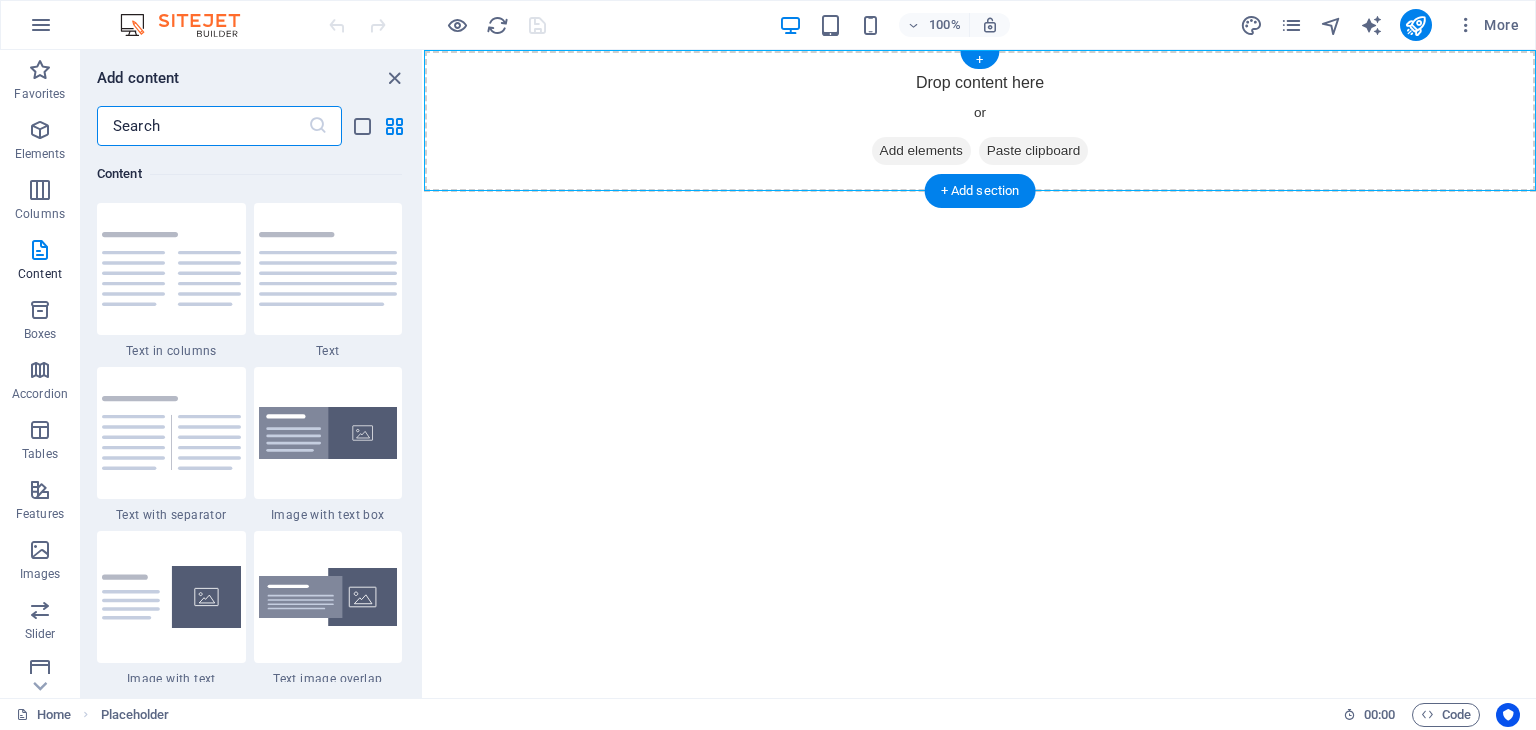 click on "Add elements" at bounding box center (921, 151) 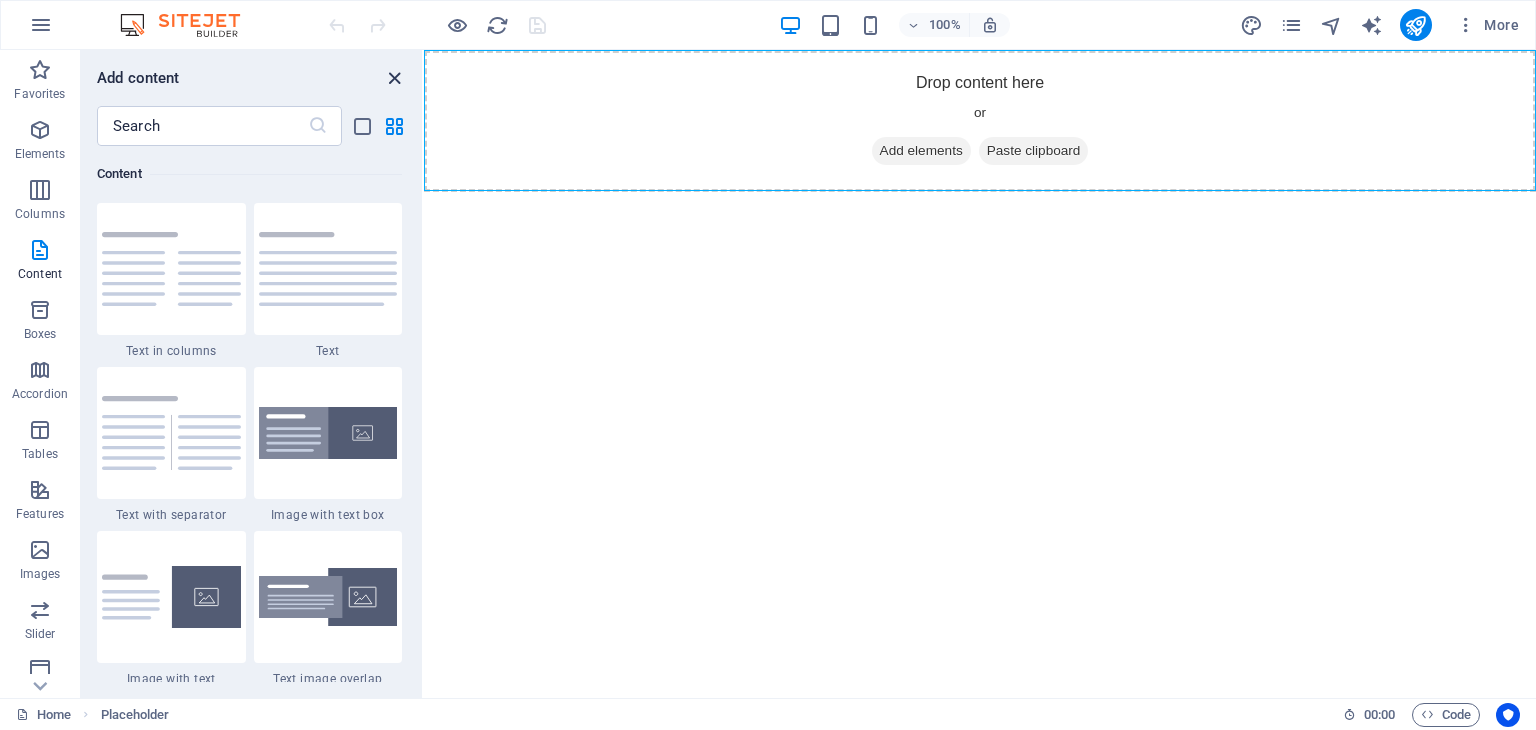 drag, startPoint x: 393, startPoint y: 84, endPoint x: 345, endPoint y: 39, distance: 65.795135 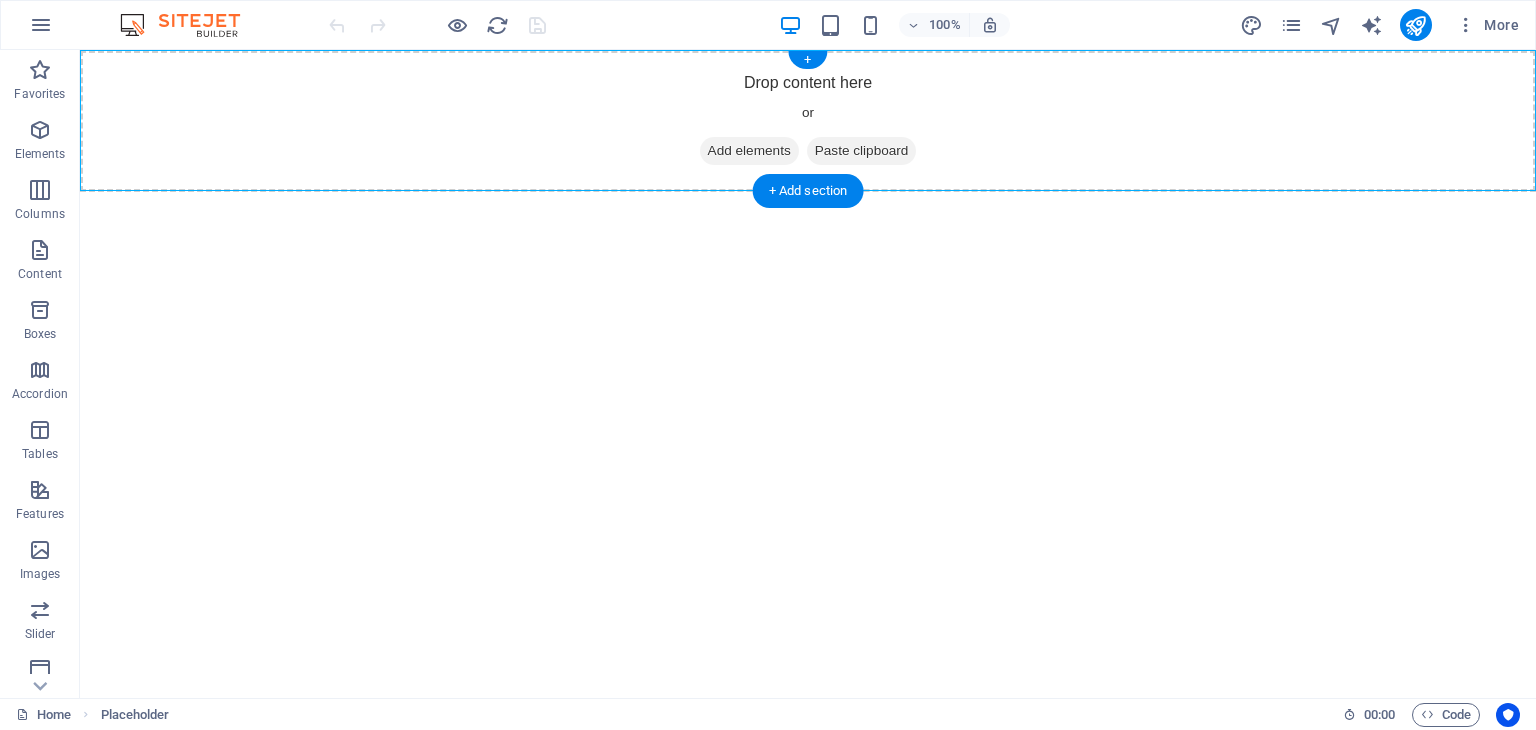 click on "Add elements" at bounding box center [749, 151] 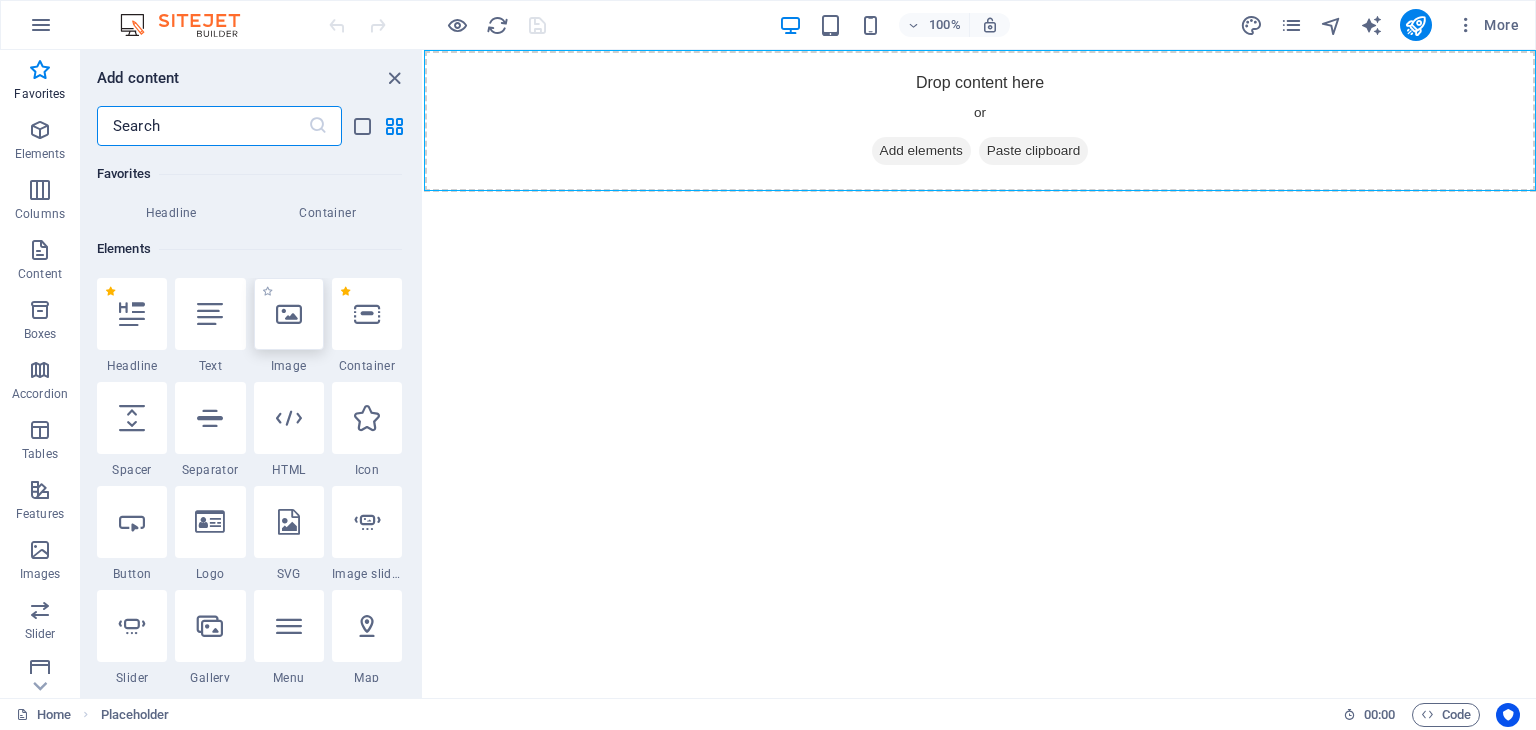 scroll, scrollTop: 166, scrollLeft: 0, axis: vertical 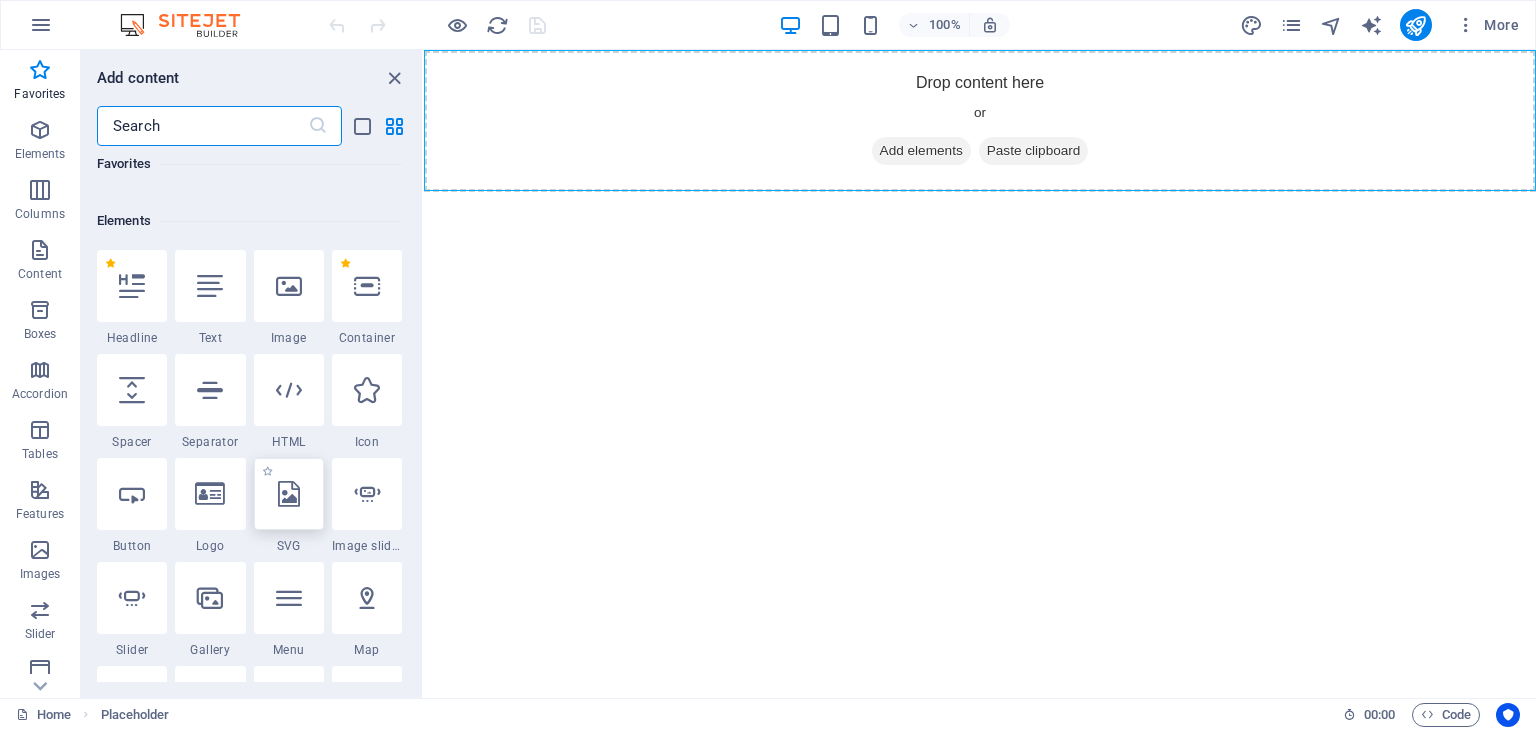 click at bounding box center (289, 494) 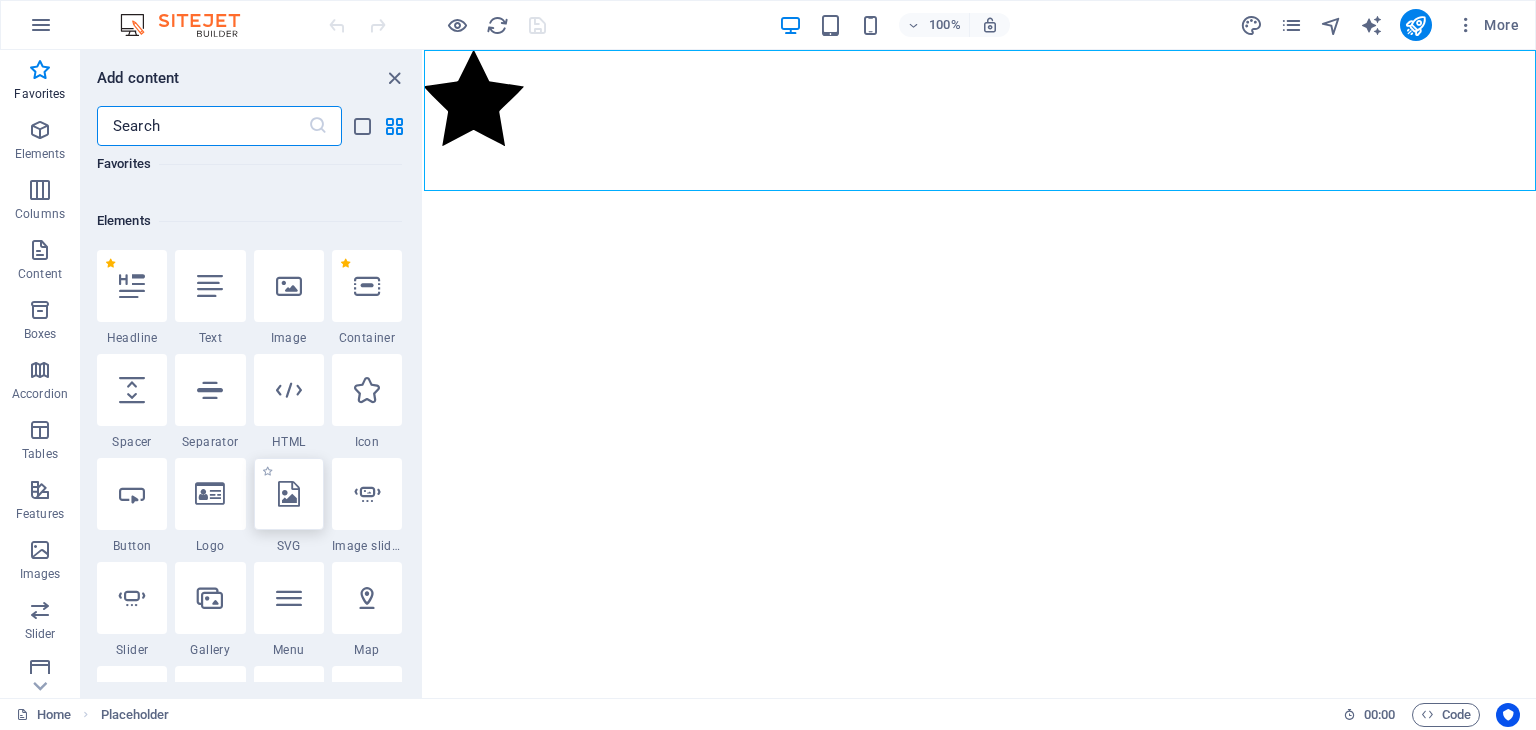 select on "xMidYMid" 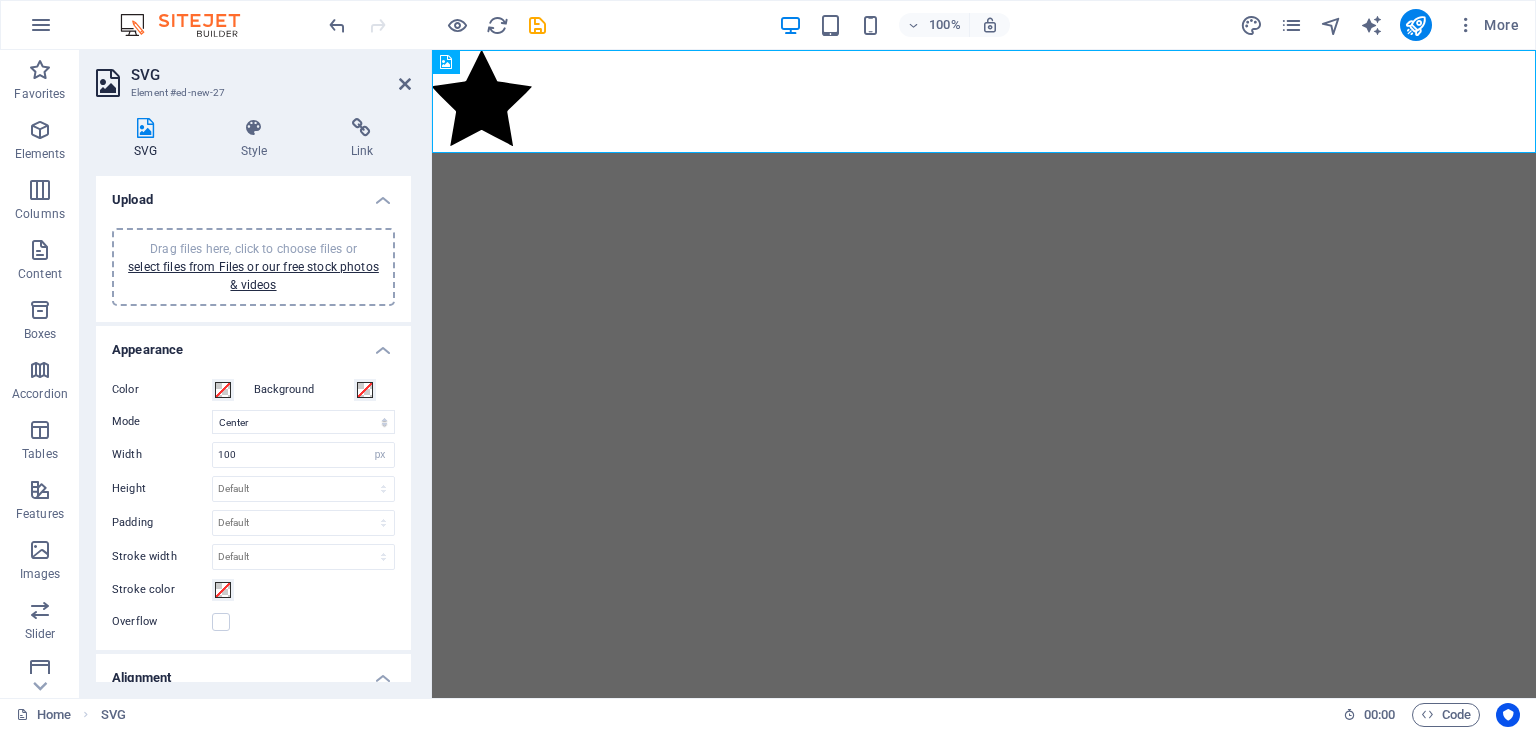 click on "Drag files here, click to choose files or select files from Files or our free stock photos & videos" at bounding box center [253, 267] 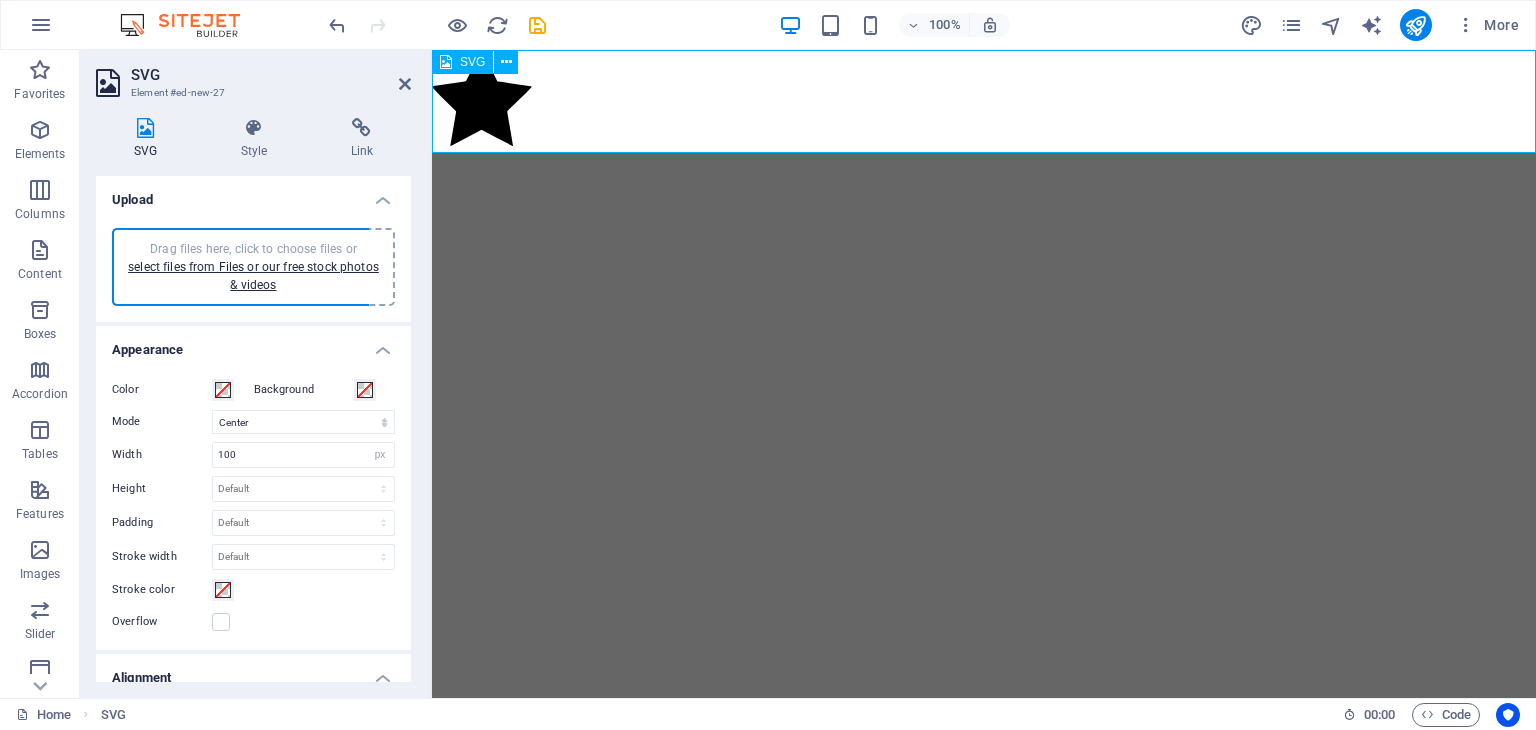 click at bounding box center (984, 101) 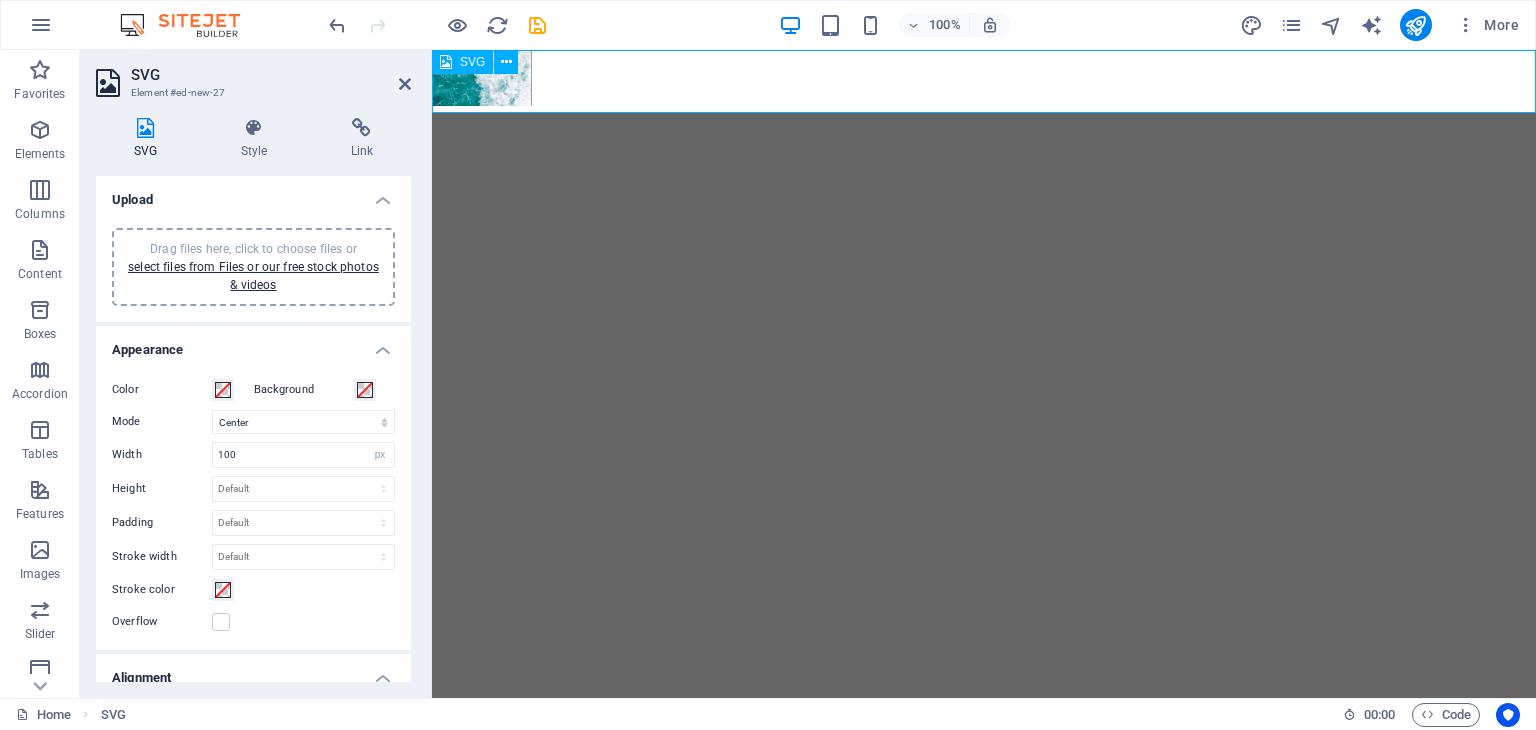 click at bounding box center [984, 81] 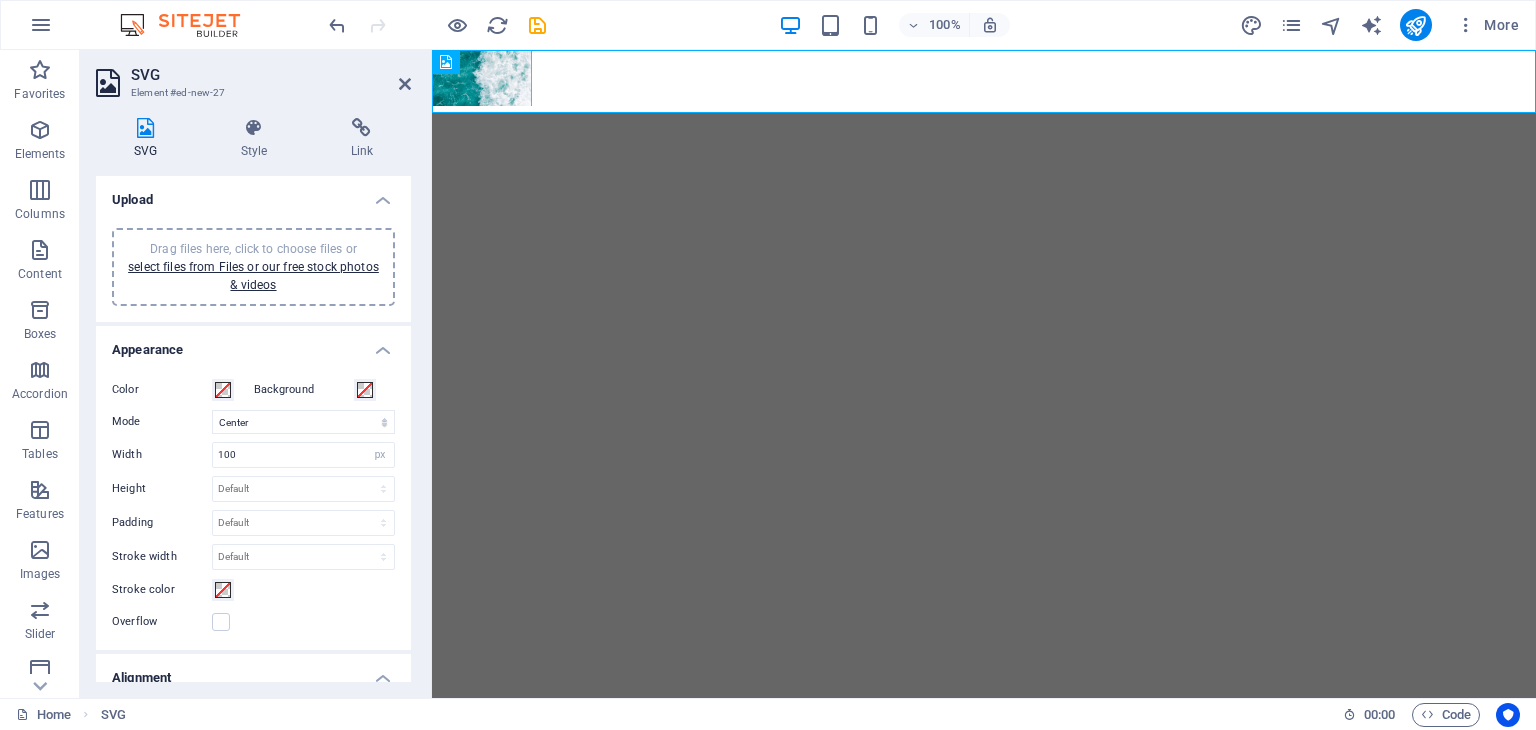 click on "Skip to main content" at bounding box center [984, 81] 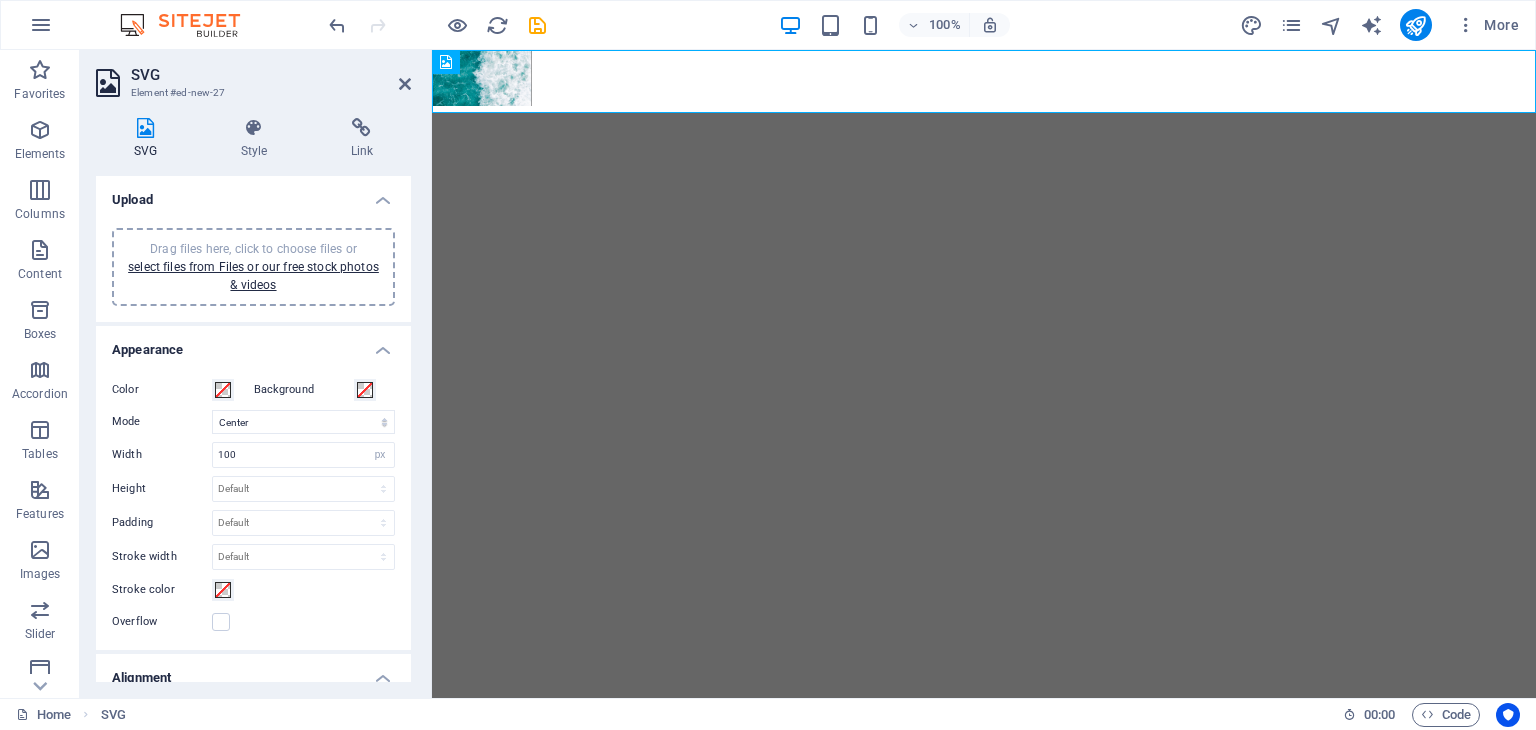 click on "Skip to main content" at bounding box center (984, 81) 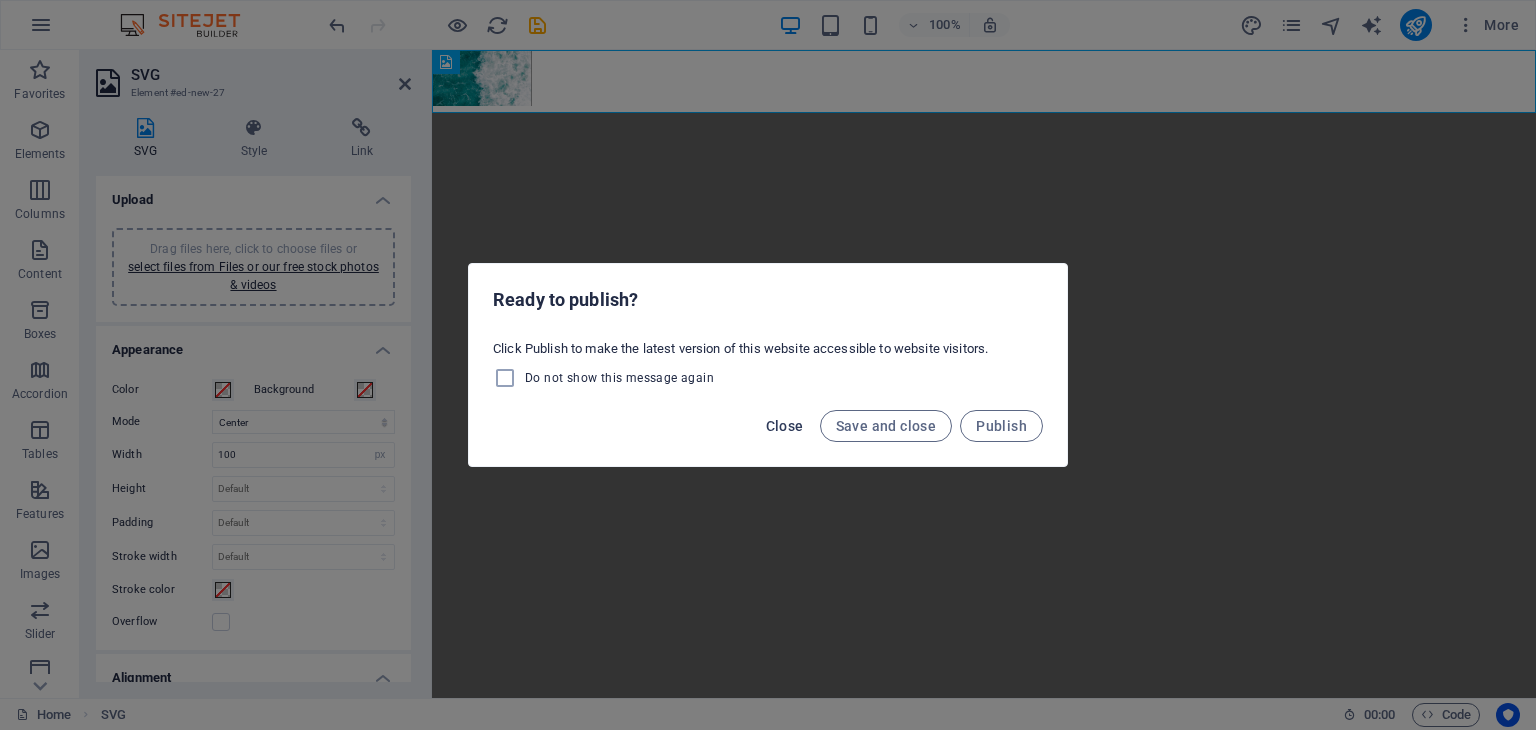 click on "Close" at bounding box center [785, 426] 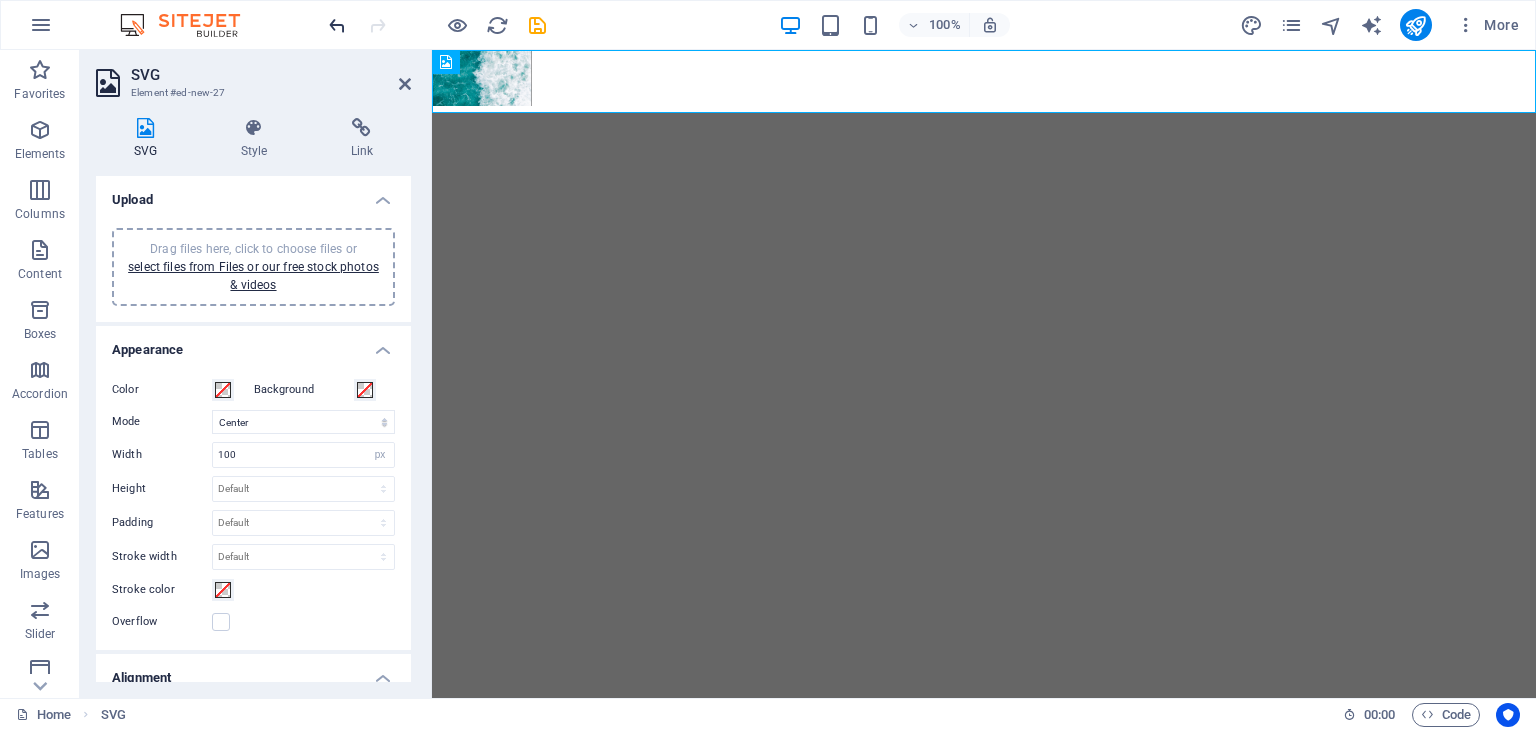 click at bounding box center (337, 25) 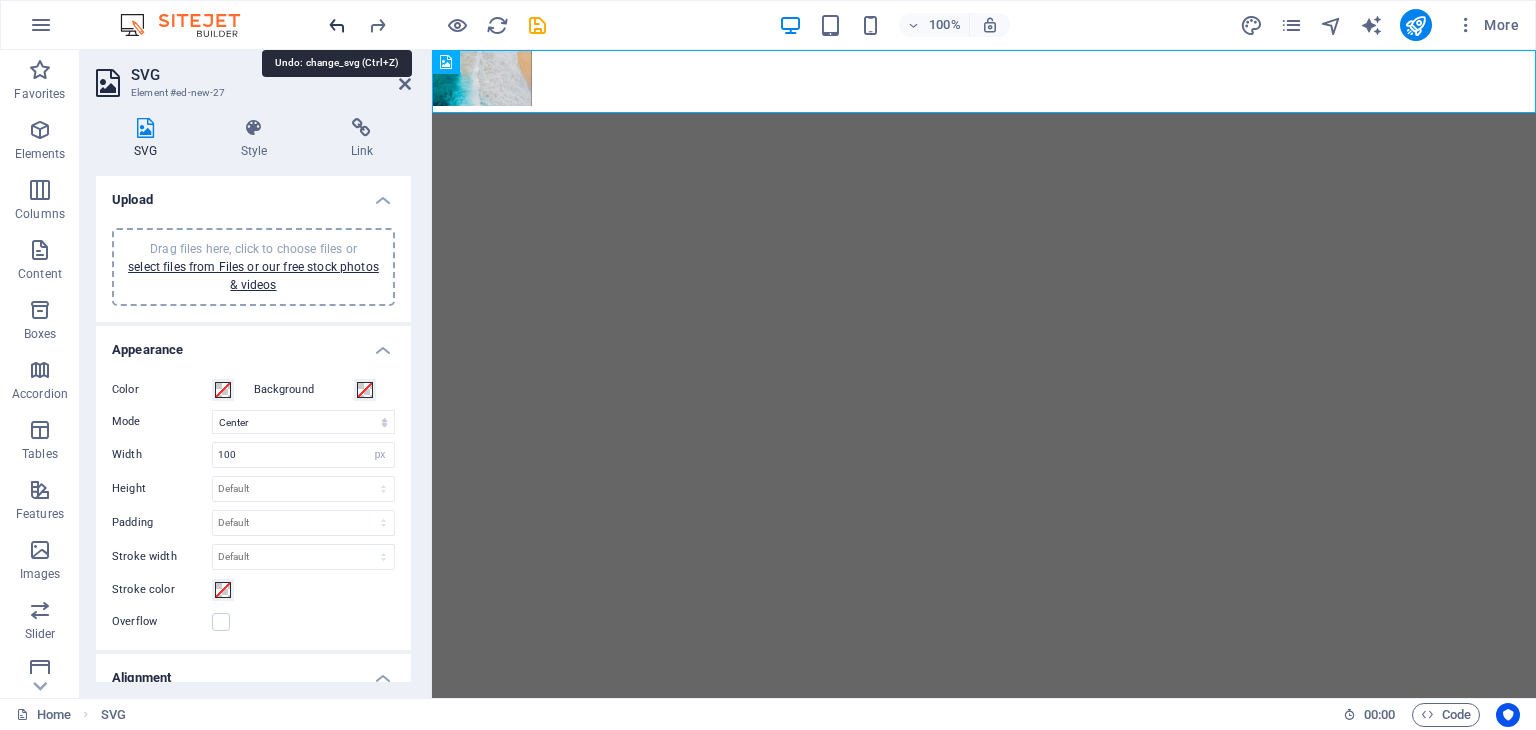 click at bounding box center (337, 25) 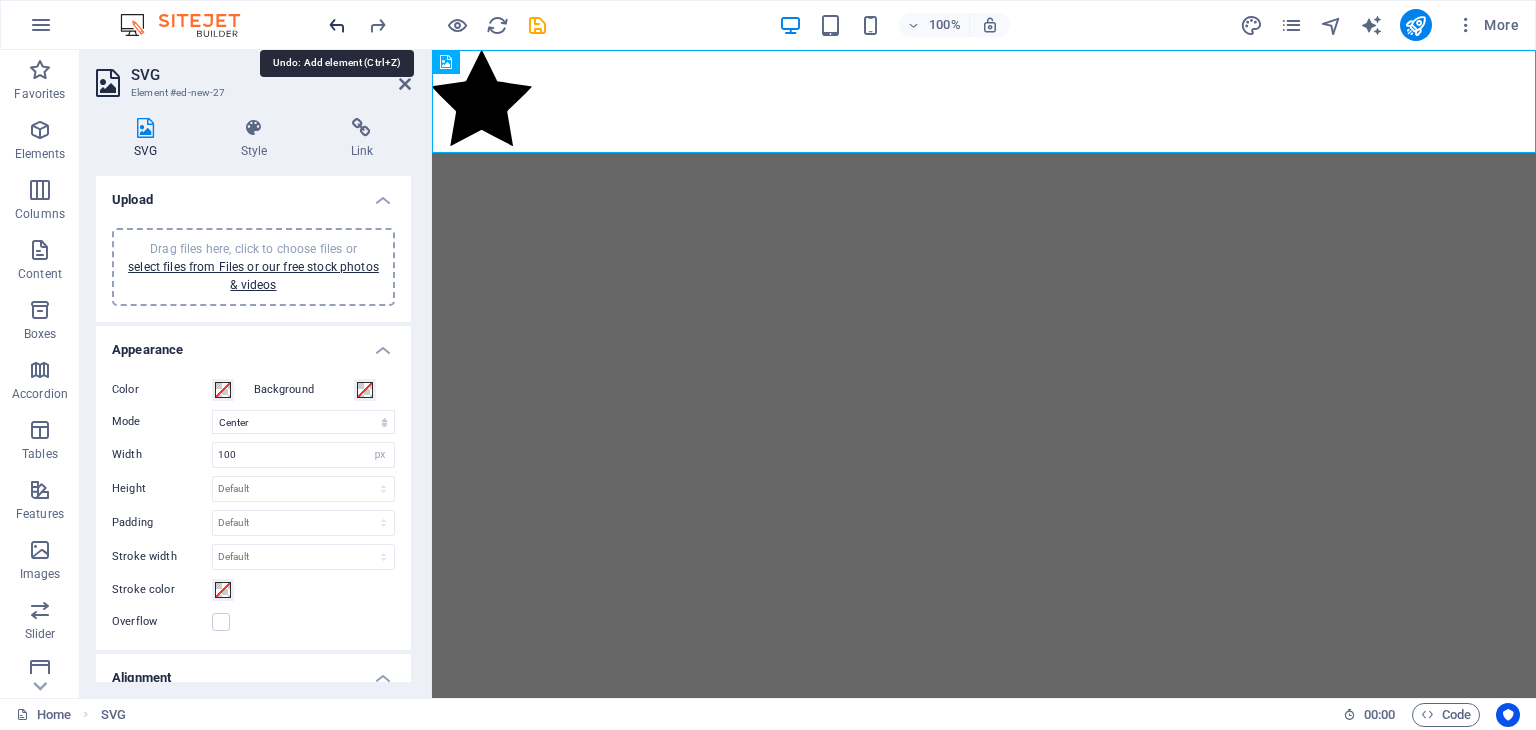click at bounding box center [337, 25] 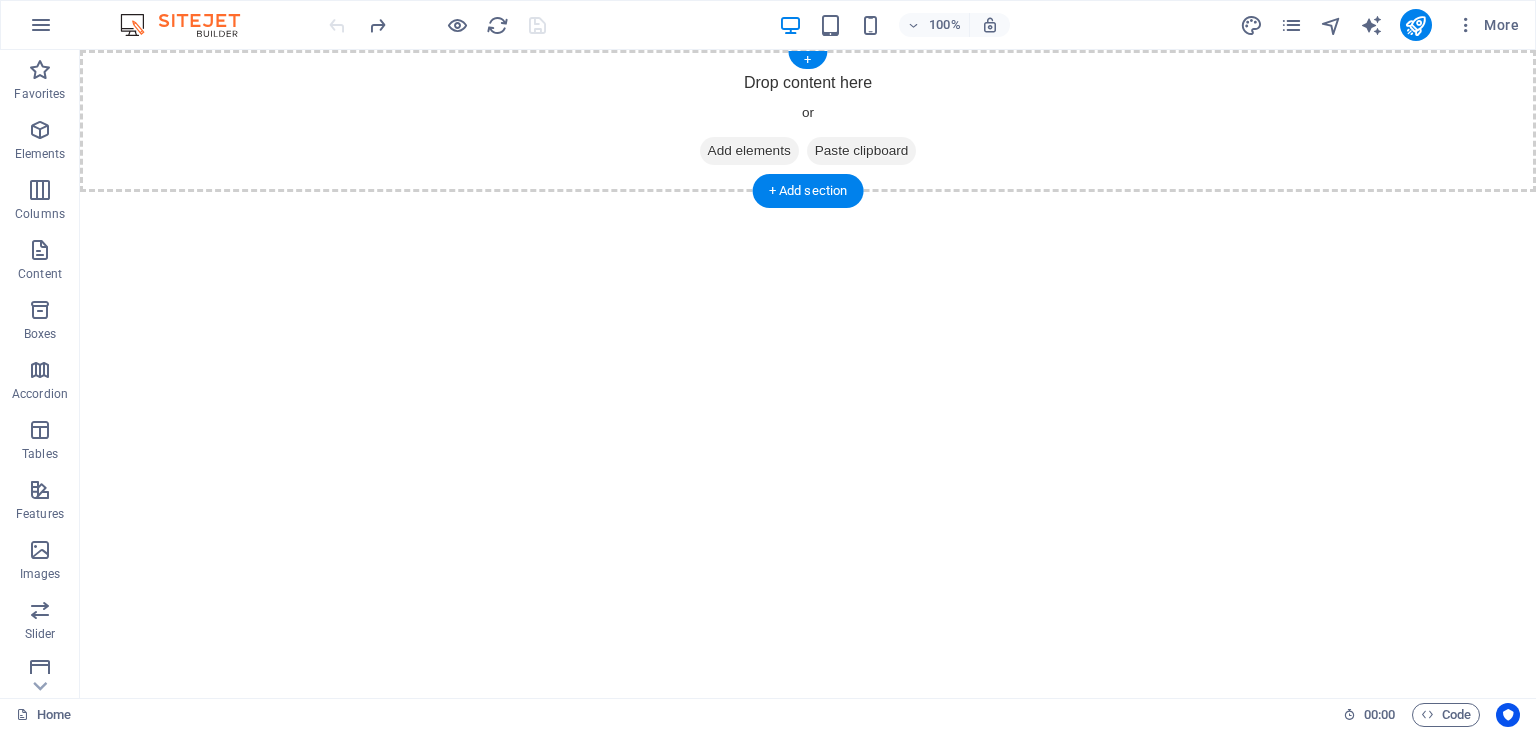 click on "Add elements" at bounding box center (749, 151) 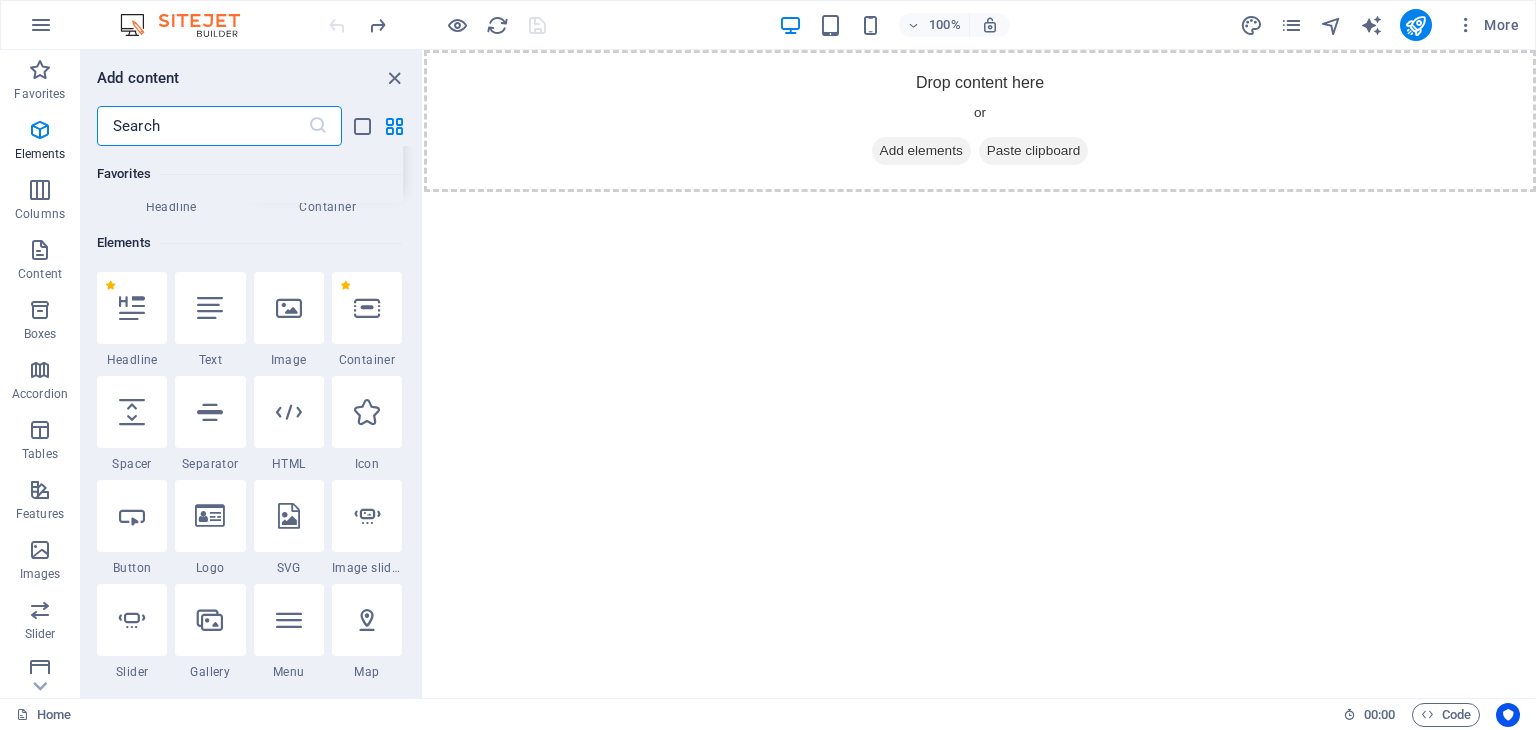 scroll, scrollTop: 0, scrollLeft: 0, axis: both 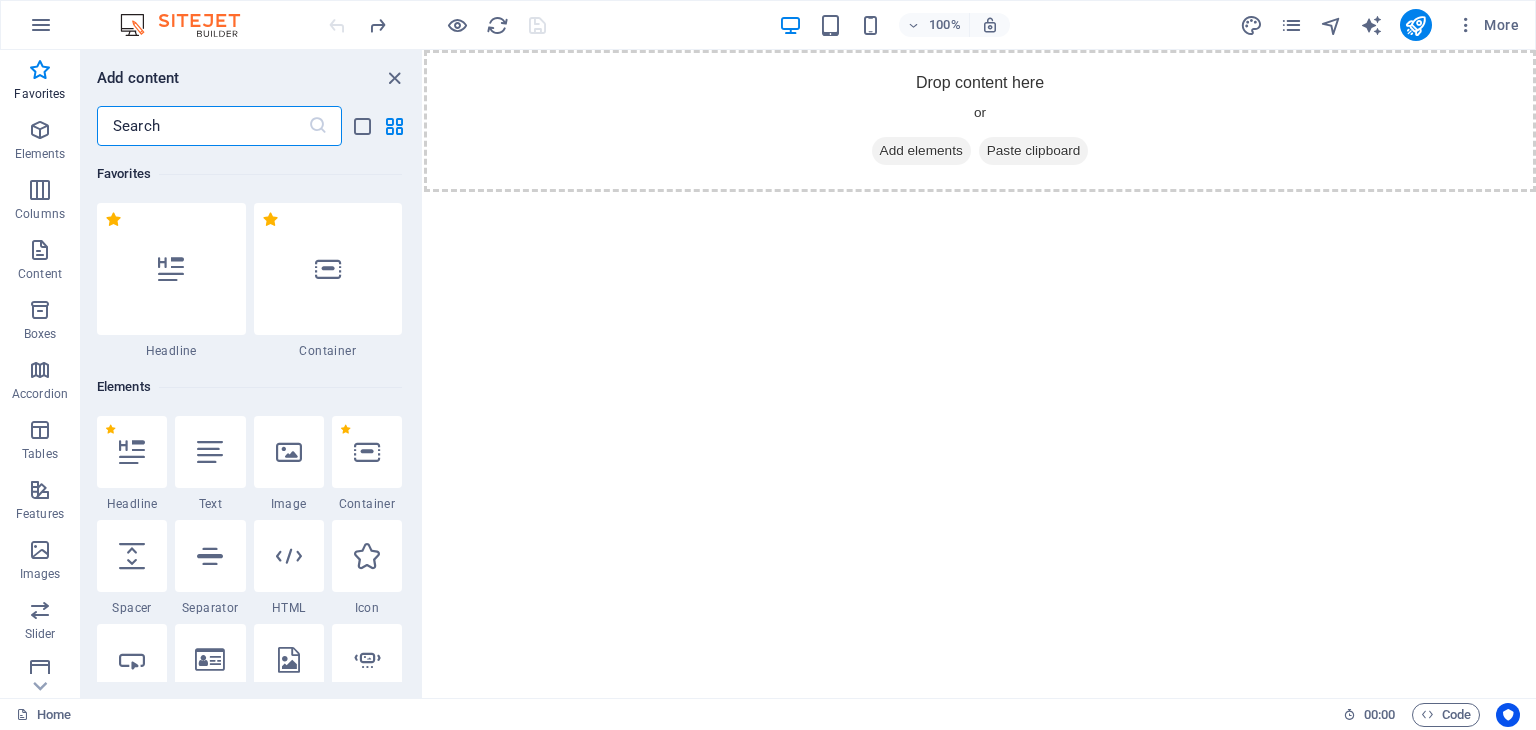 click on "​" at bounding box center [251, 126] 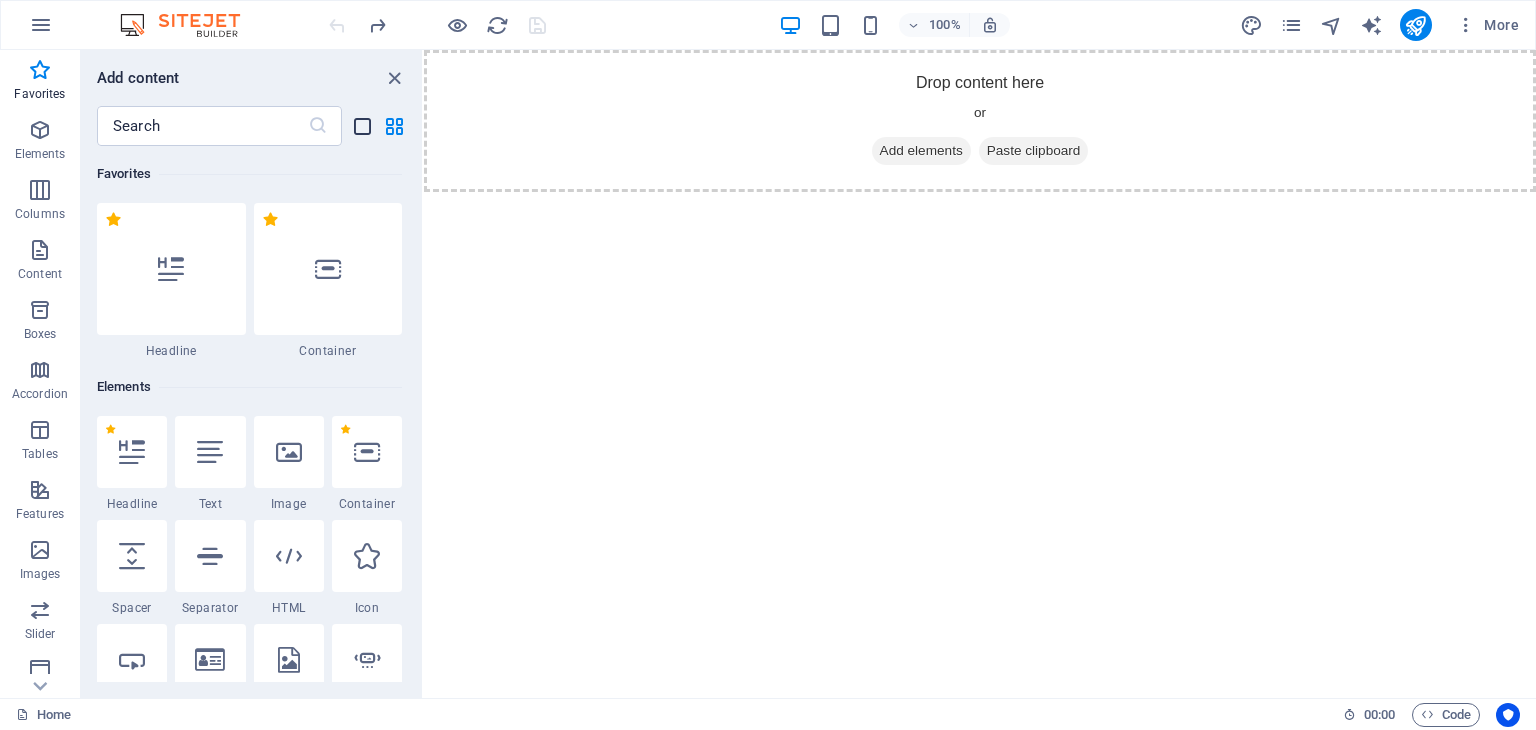 click at bounding box center [362, 126] 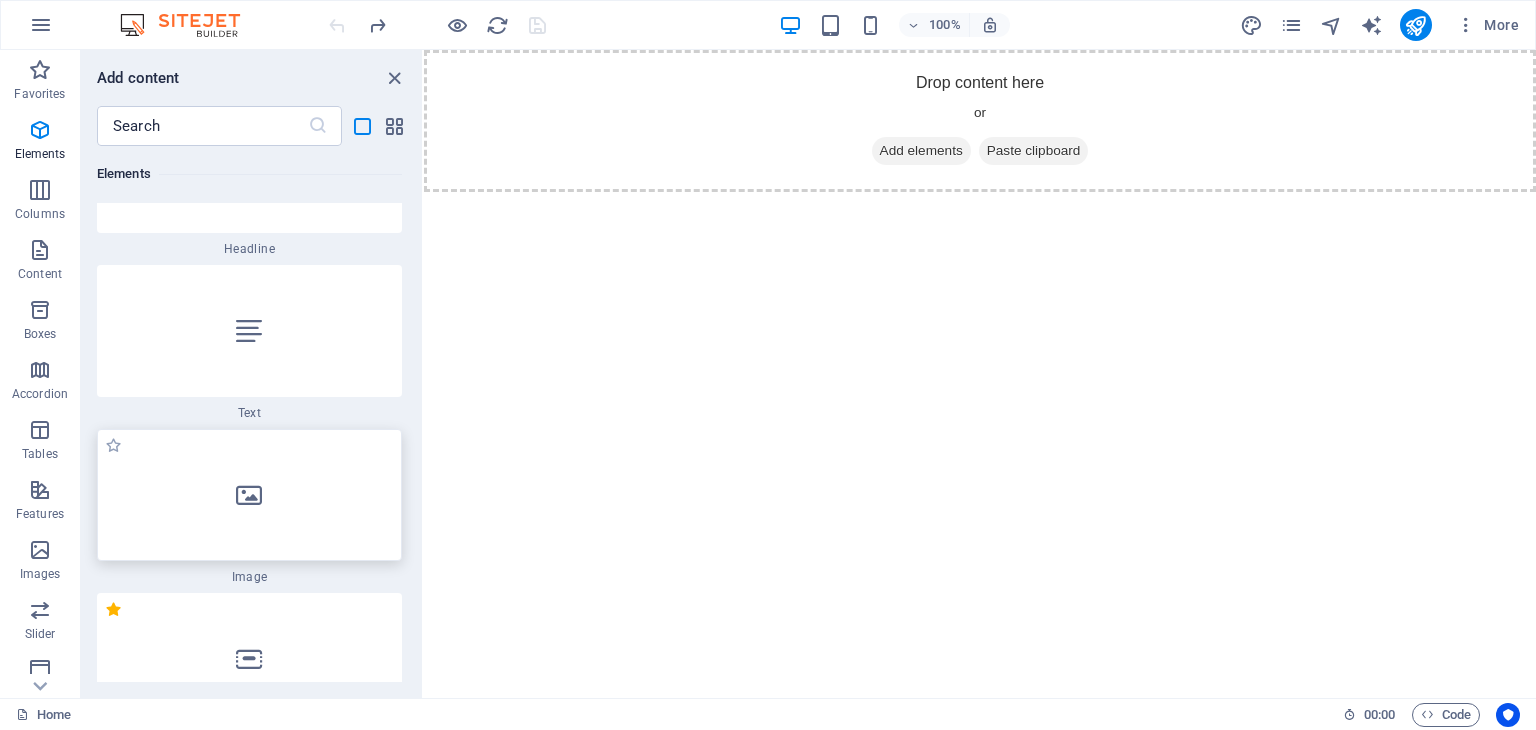 scroll, scrollTop: 500, scrollLeft: 0, axis: vertical 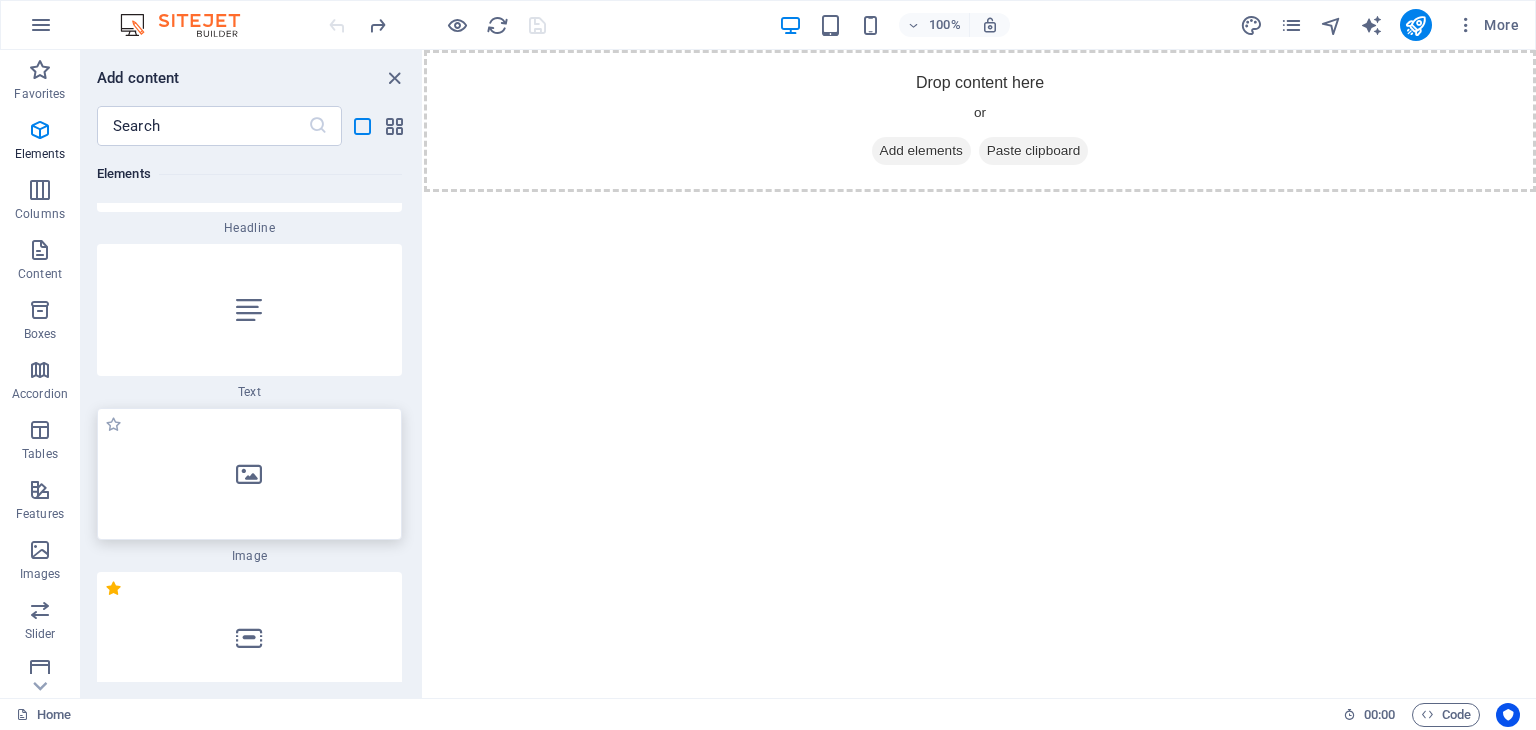 click at bounding box center (249, 474) 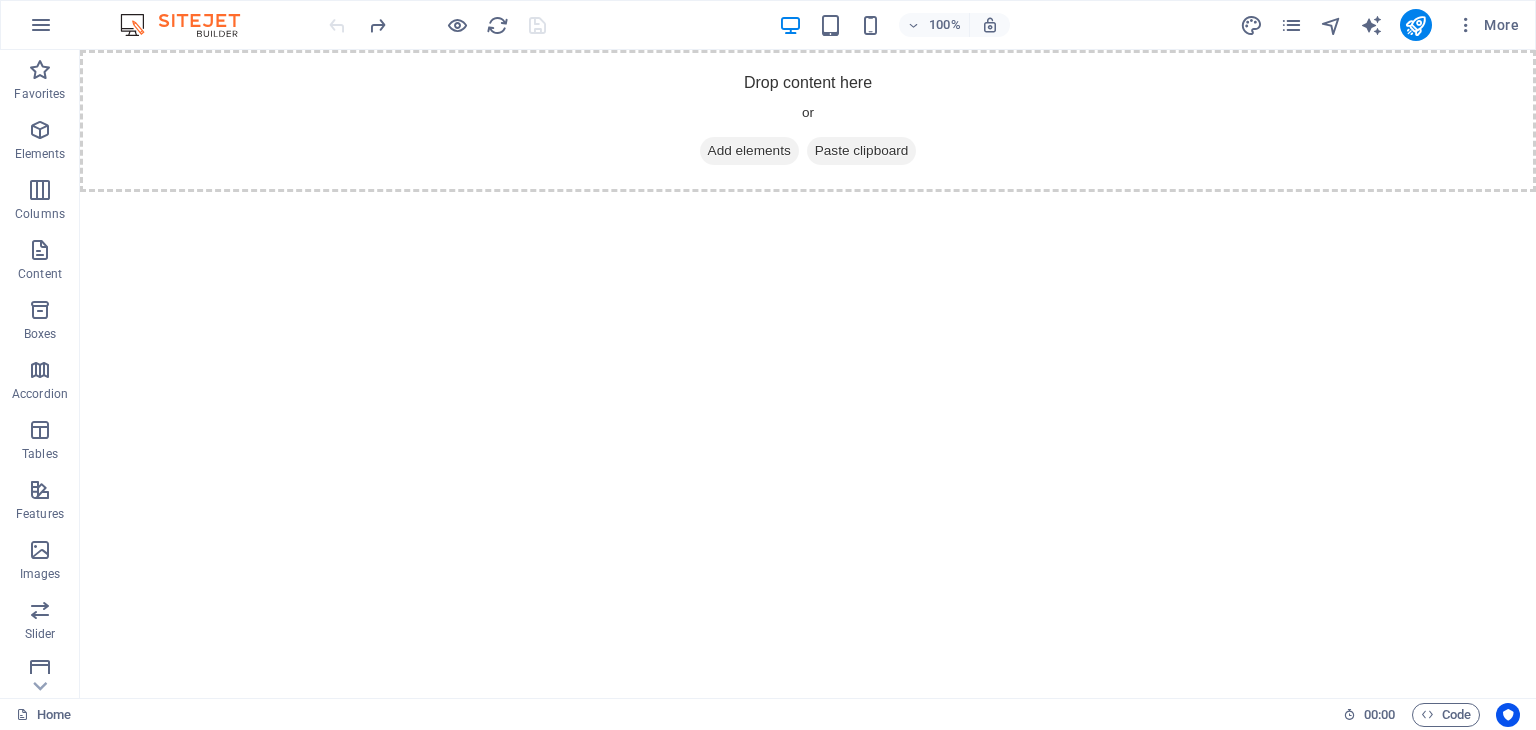 click on "Skip to main content
Drop content here or  Add elements  Paste clipboard" at bounding box center (808, 121) 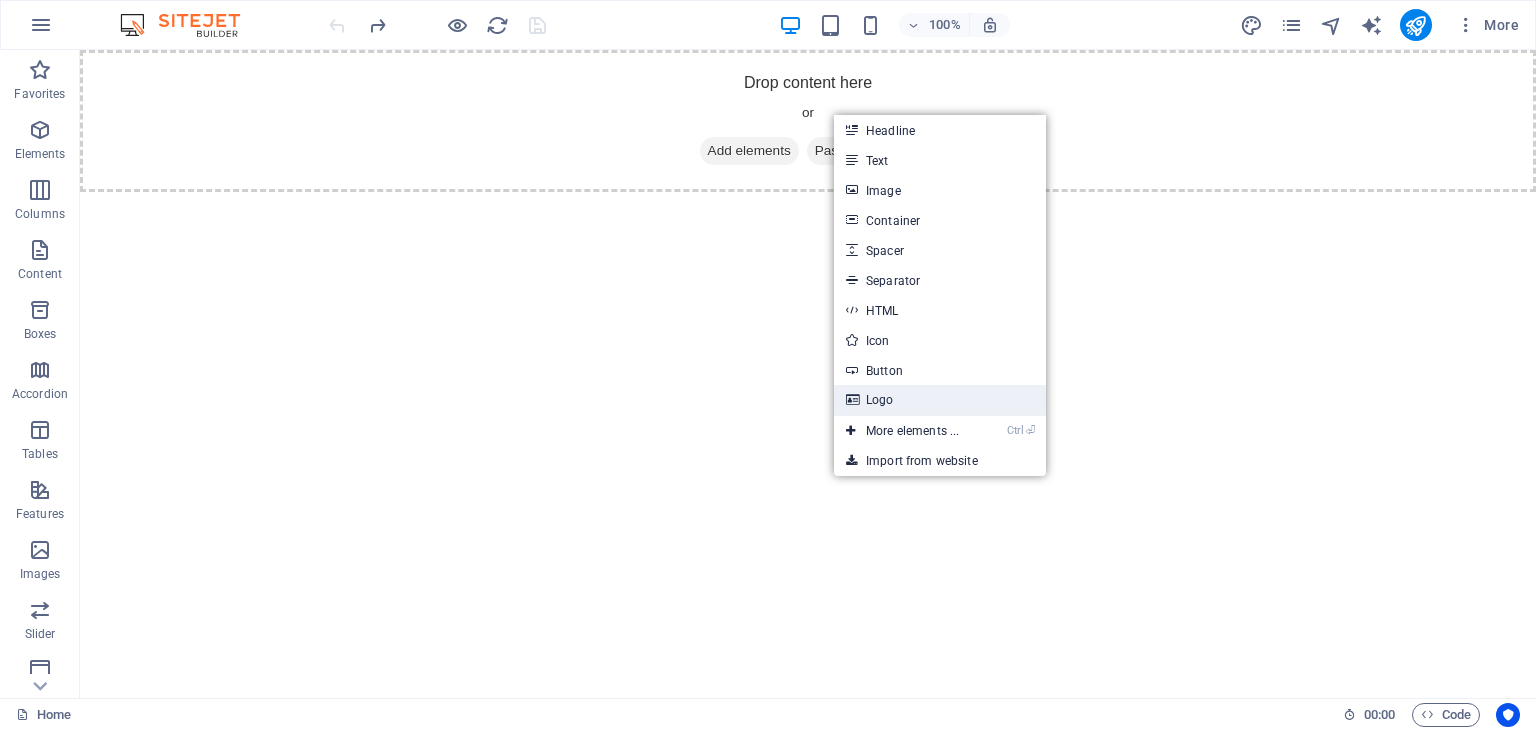 drag, startPoint x: 906, startPoint y: 393, endPoint x: 464, endPoint y: 319, distance: 448.15176 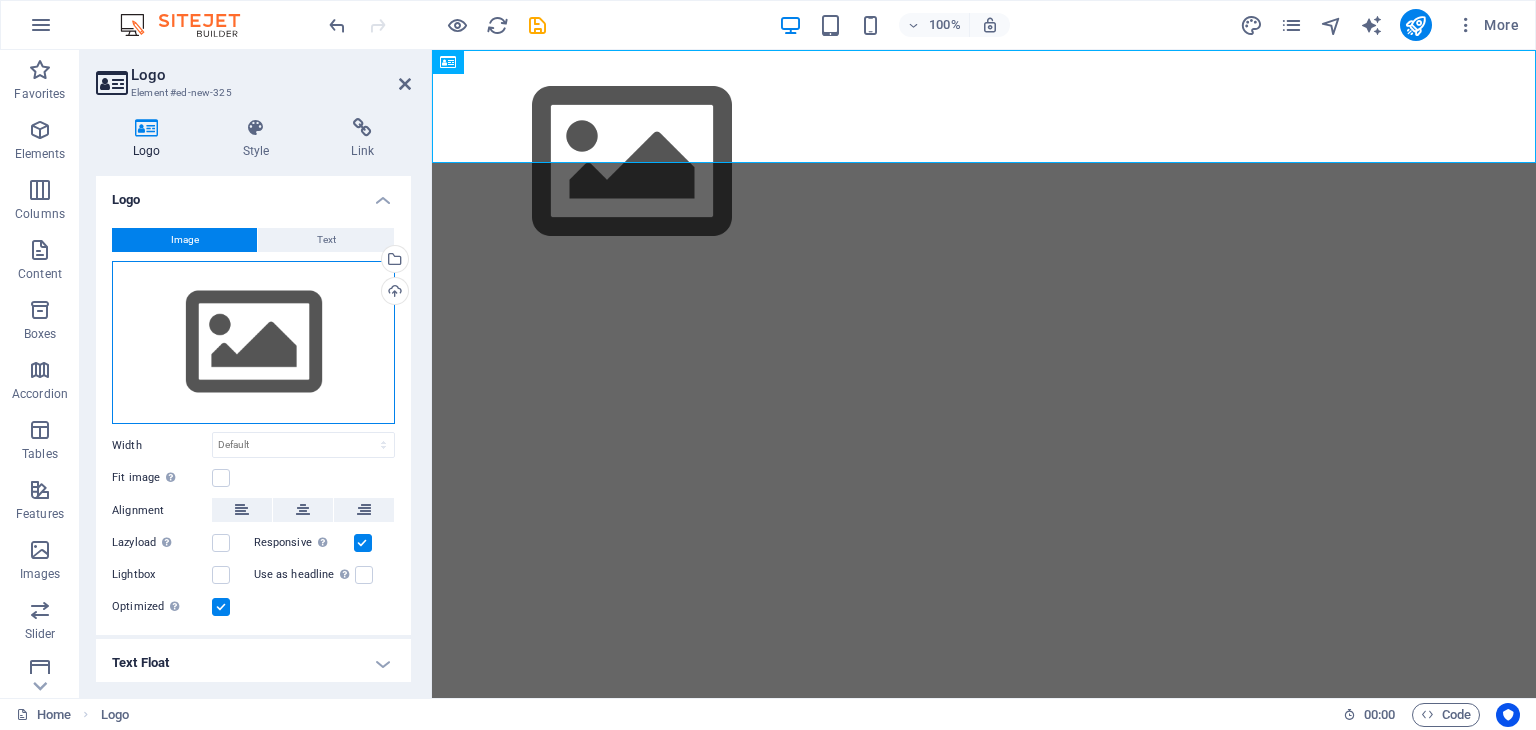 click on "Drag files here, click to choose files or select files from Files or our free stock photos & videos" at bounding box center (253, 343) 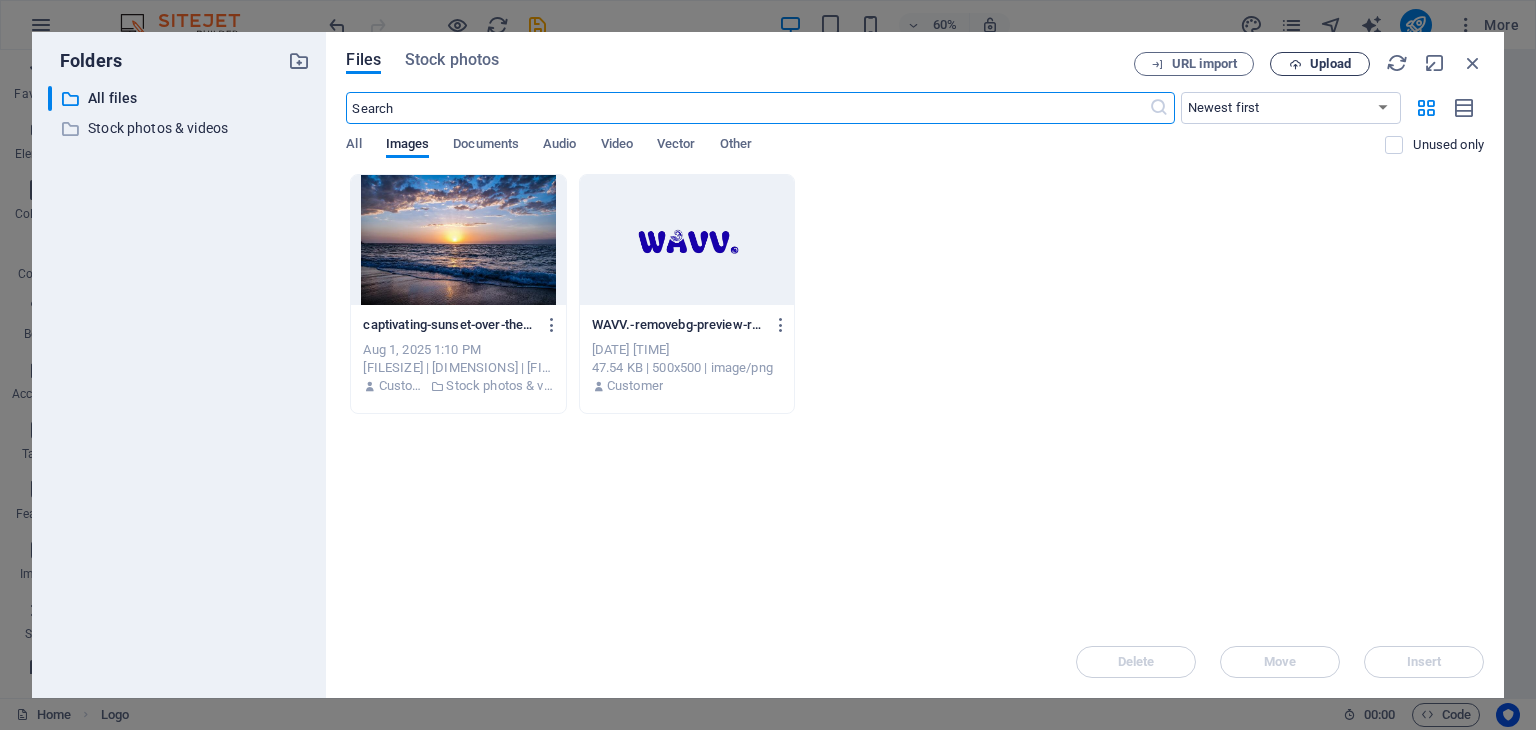 click at bounding box center [1295, 64] 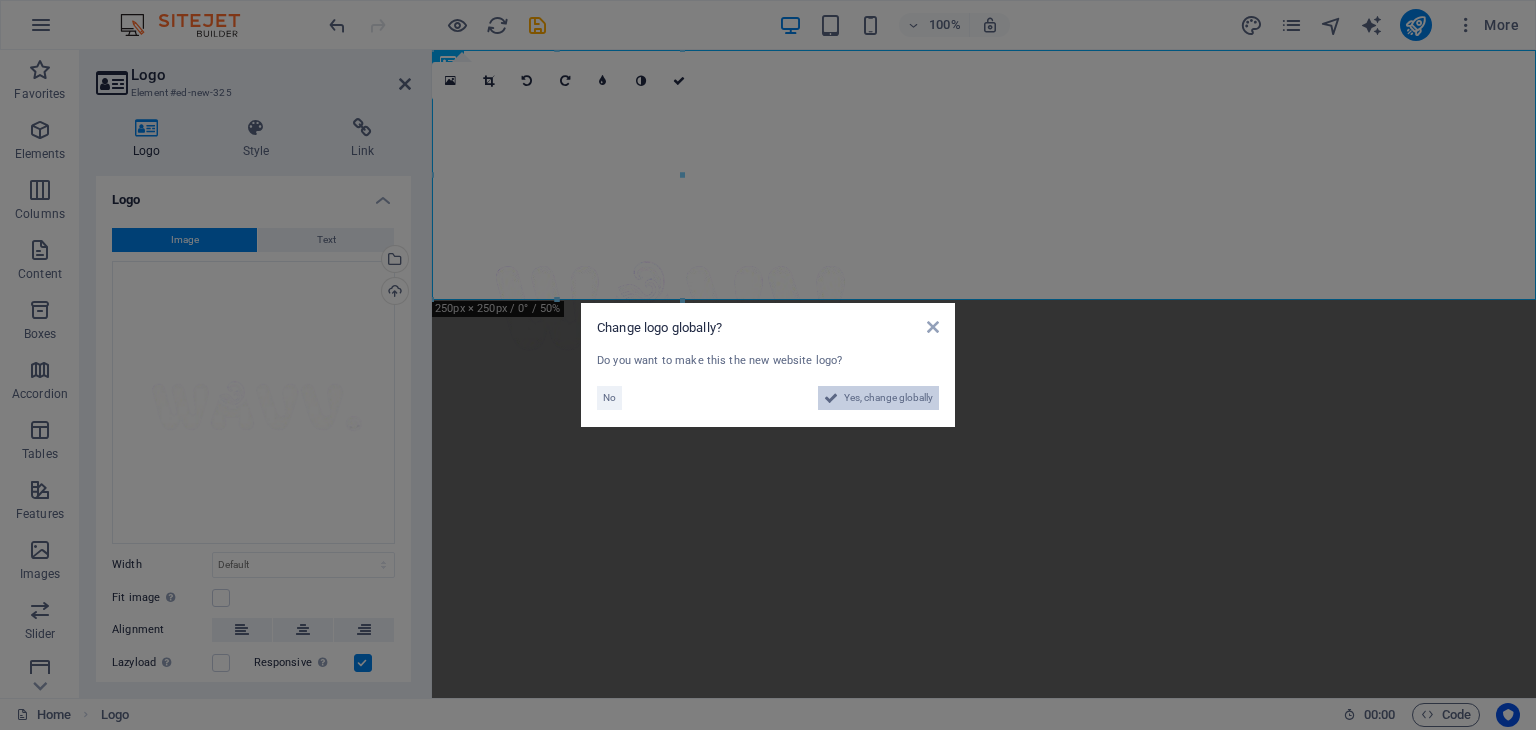 click on "Yes, change globally" at bounding box center [888, 398] 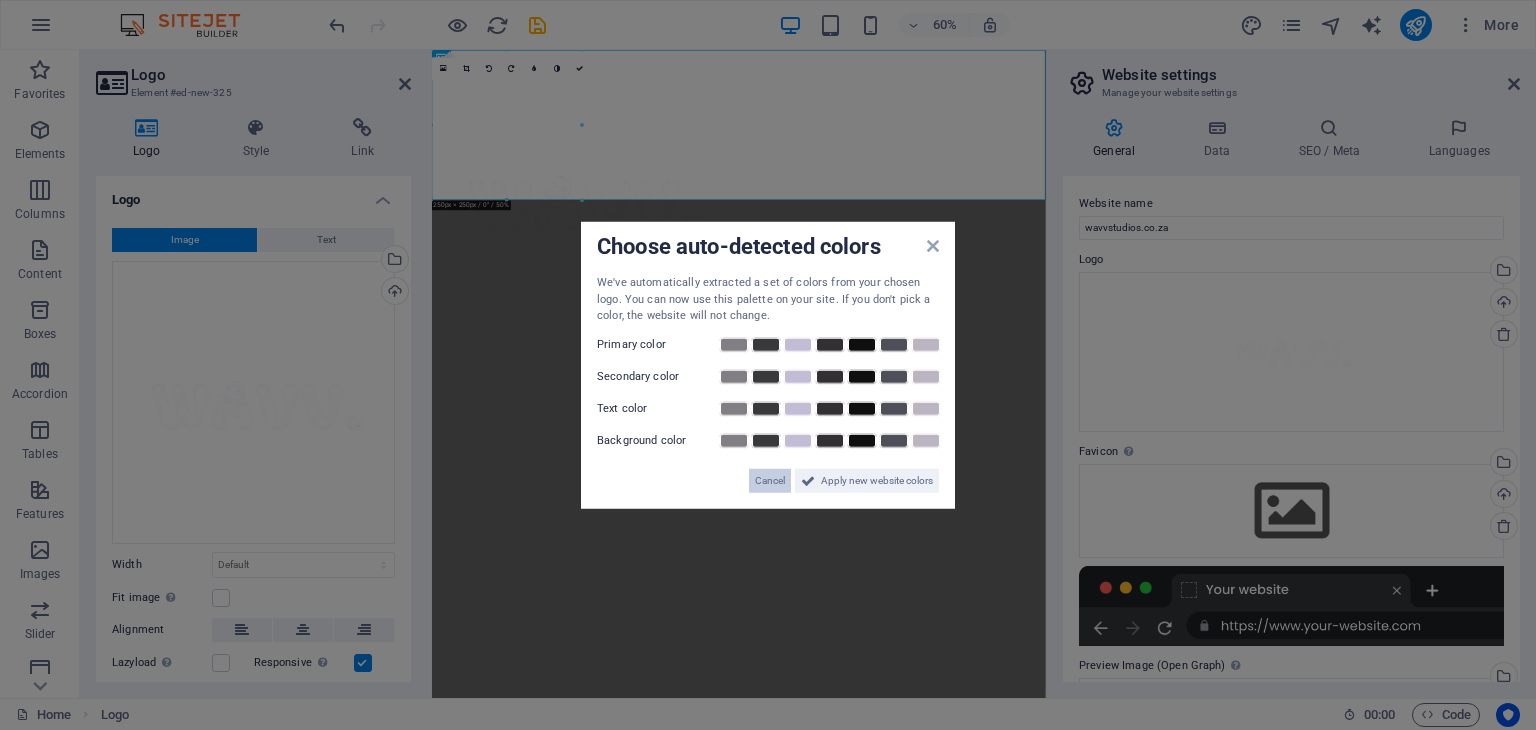click on "Cancel" at bounding box center [770, 480] 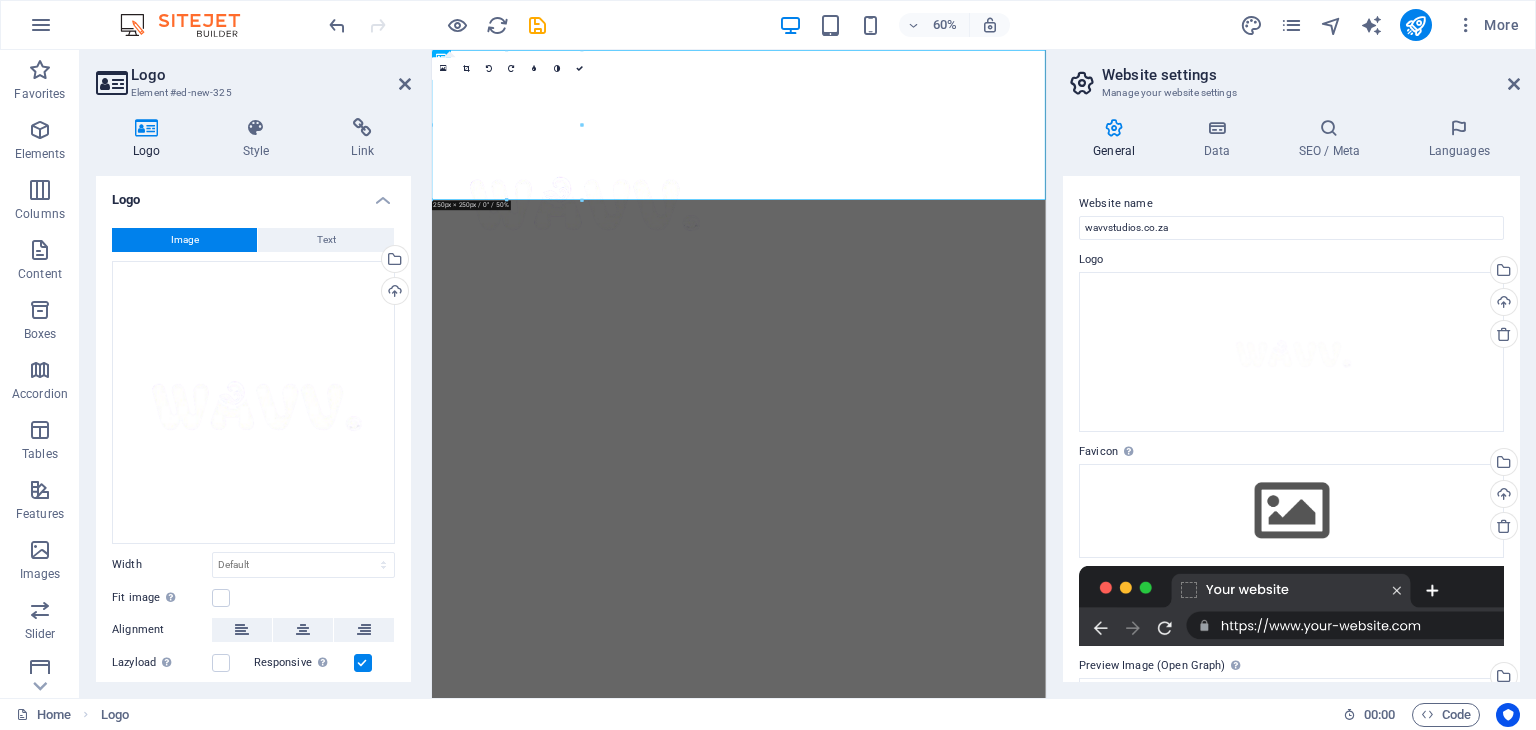 scroll, scrollTop: 241, scrollLeft: 0, axis: vertical 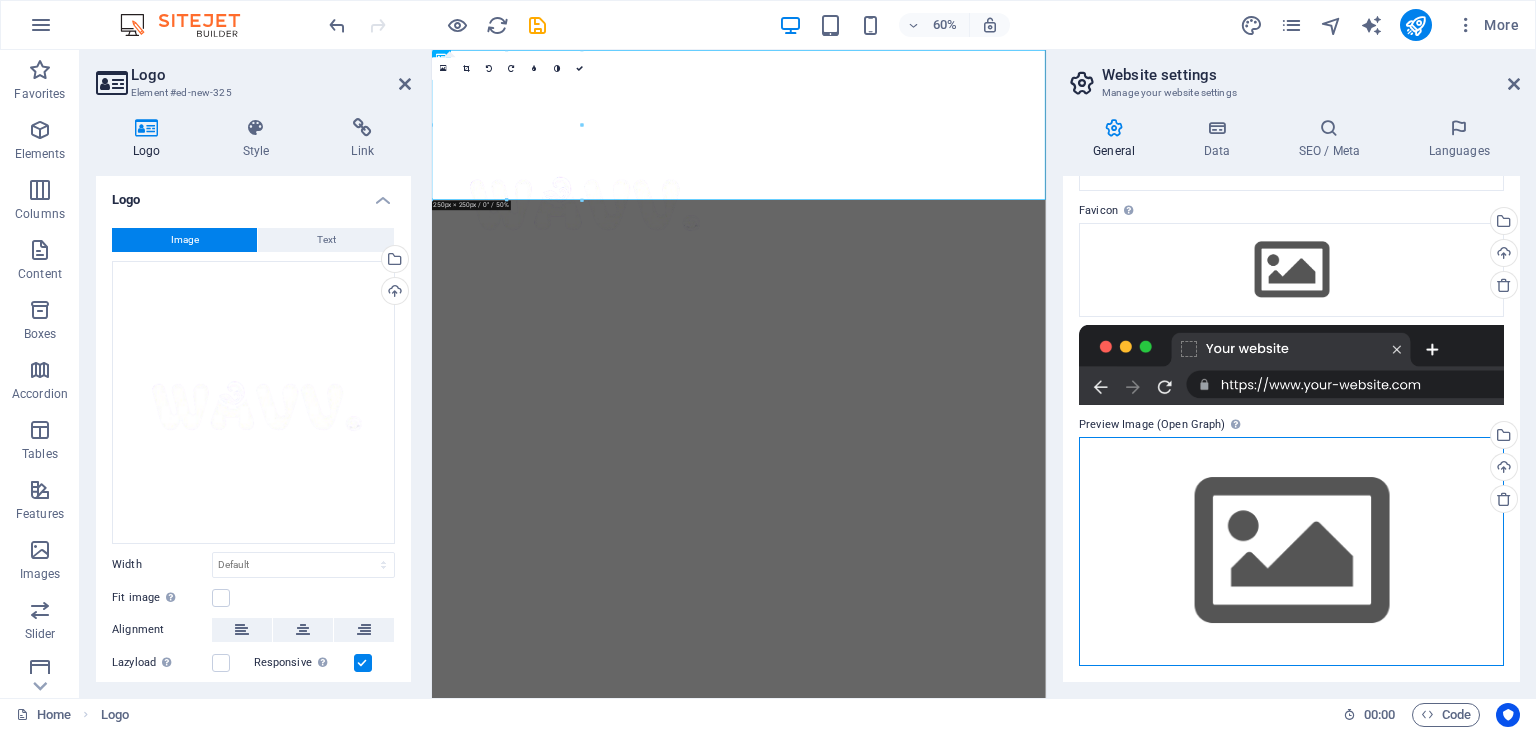 click on "Drag files here, click to choose files or select files from Files or our free stock photos & videos" at bounding box center [1291, 551] 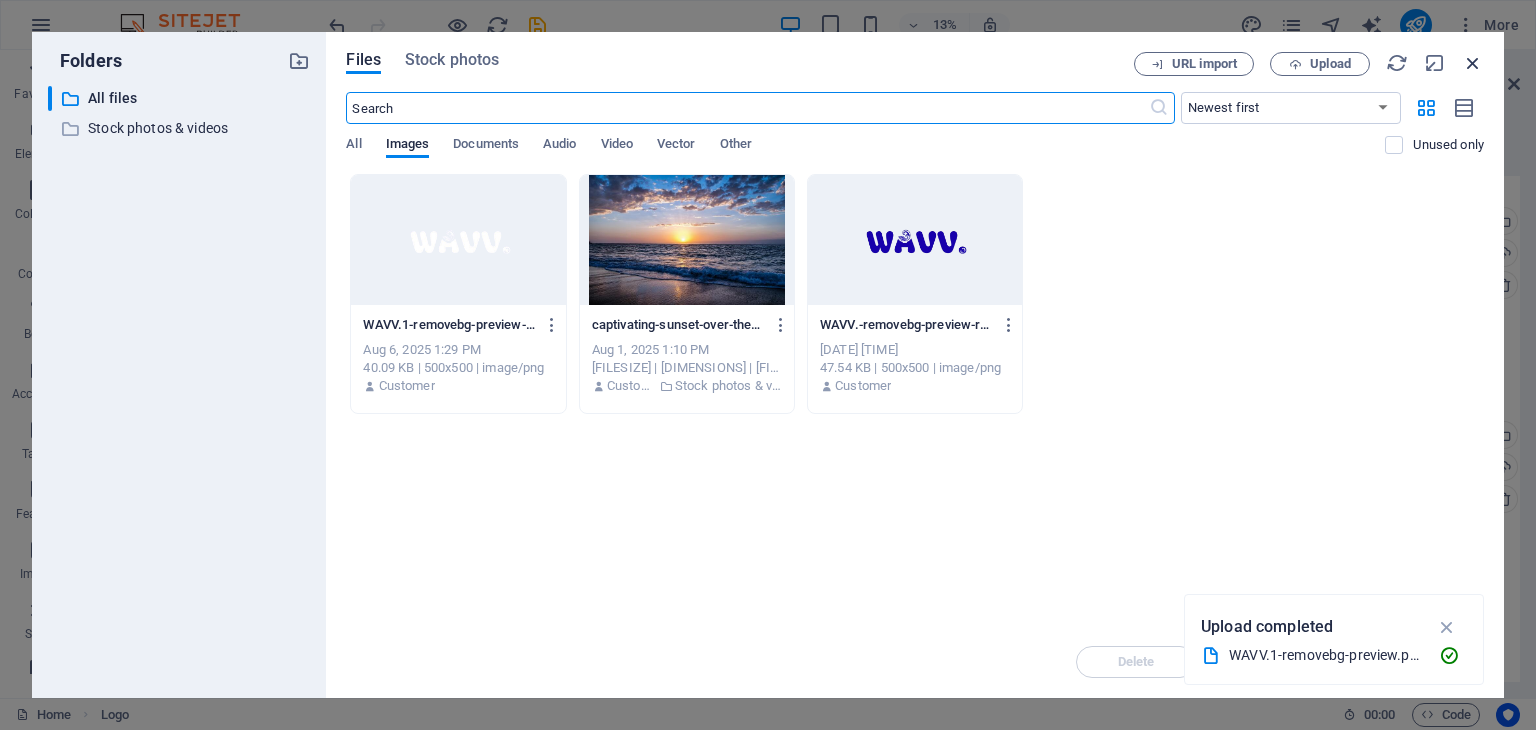 click at bounding box center (1473, 63) 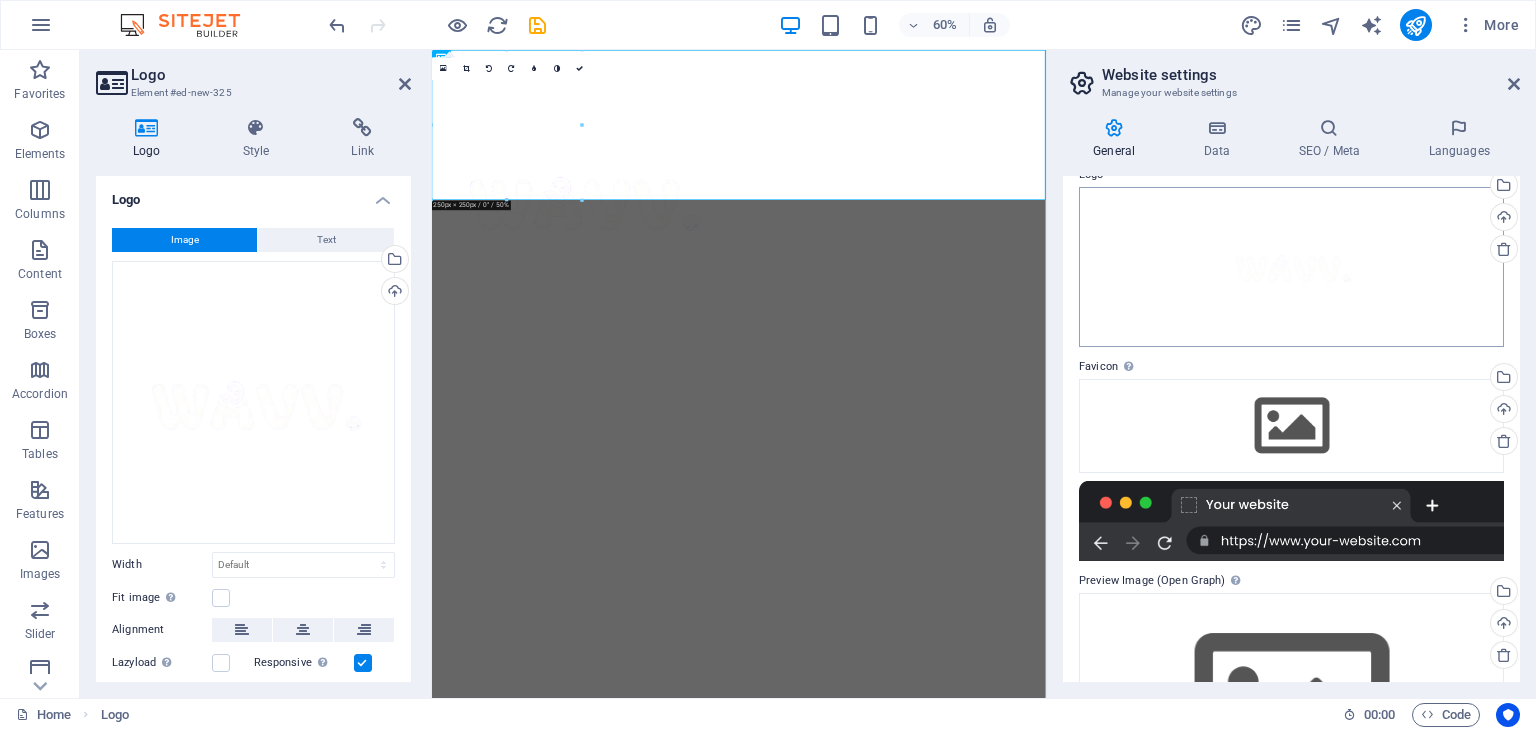 scroll, scrollTop: 0, scrollLeft: 0, axis: both 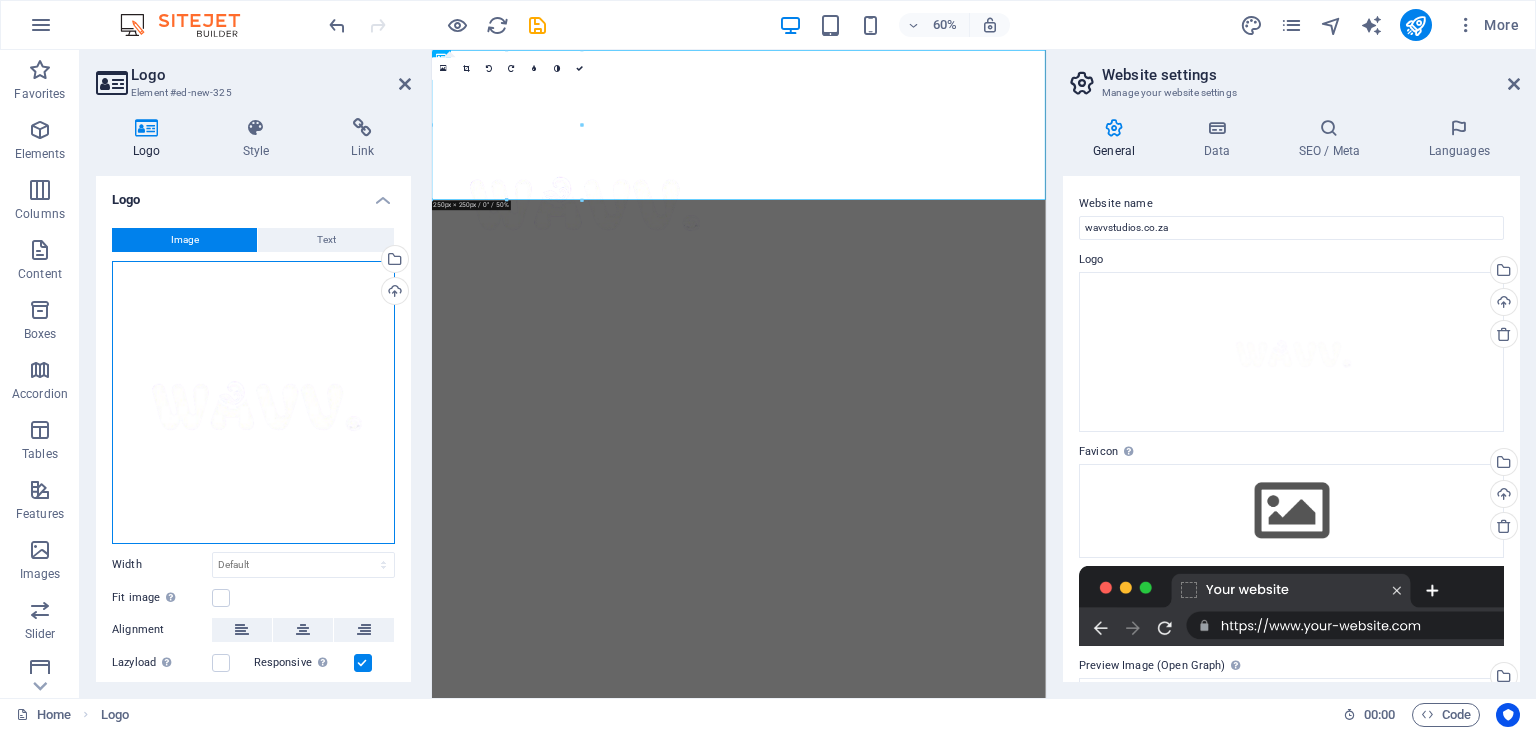 click on "Drag files here, click to choose files or select files from Files or our free stock photos & videos" at bounding box center [253, 402] 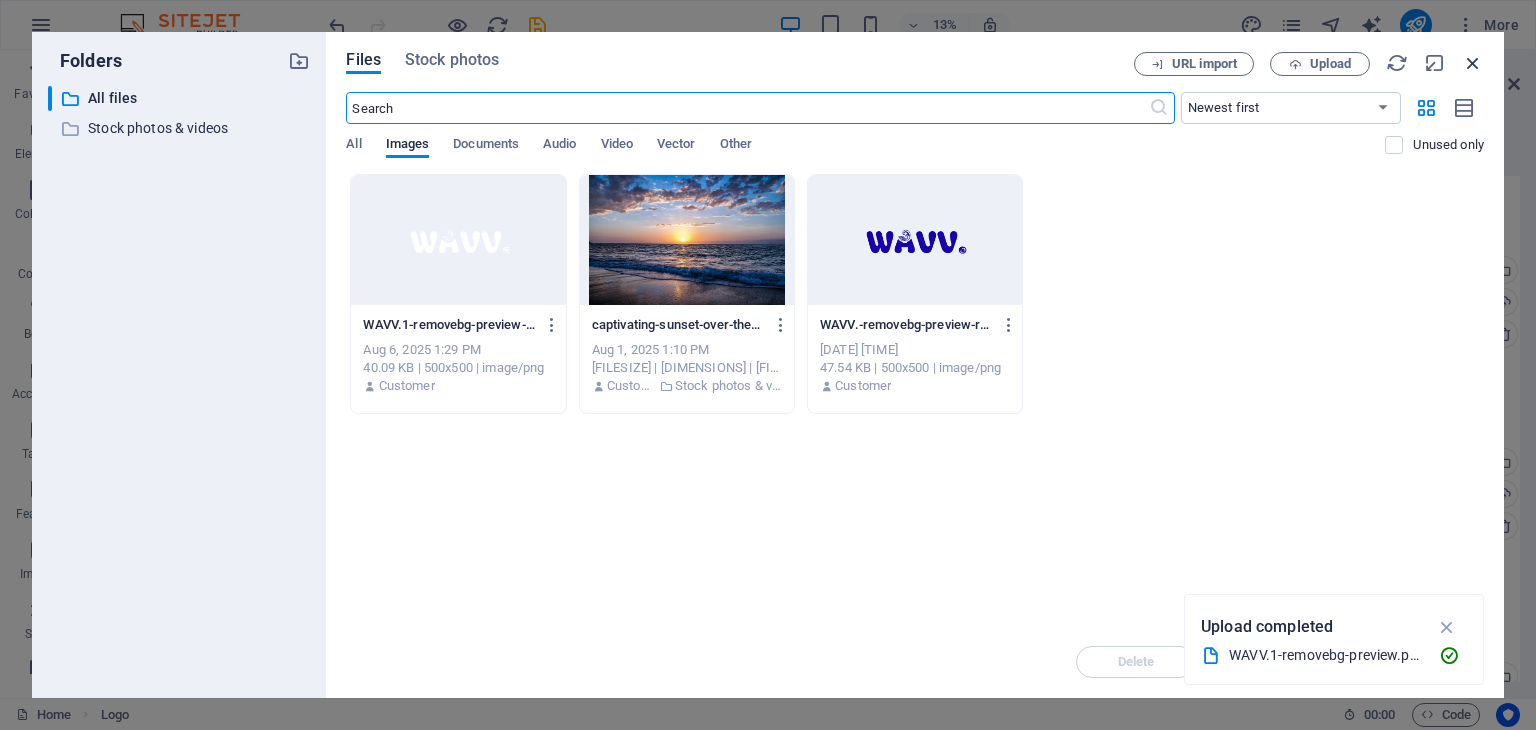 click at bounding box center (1473, 63) 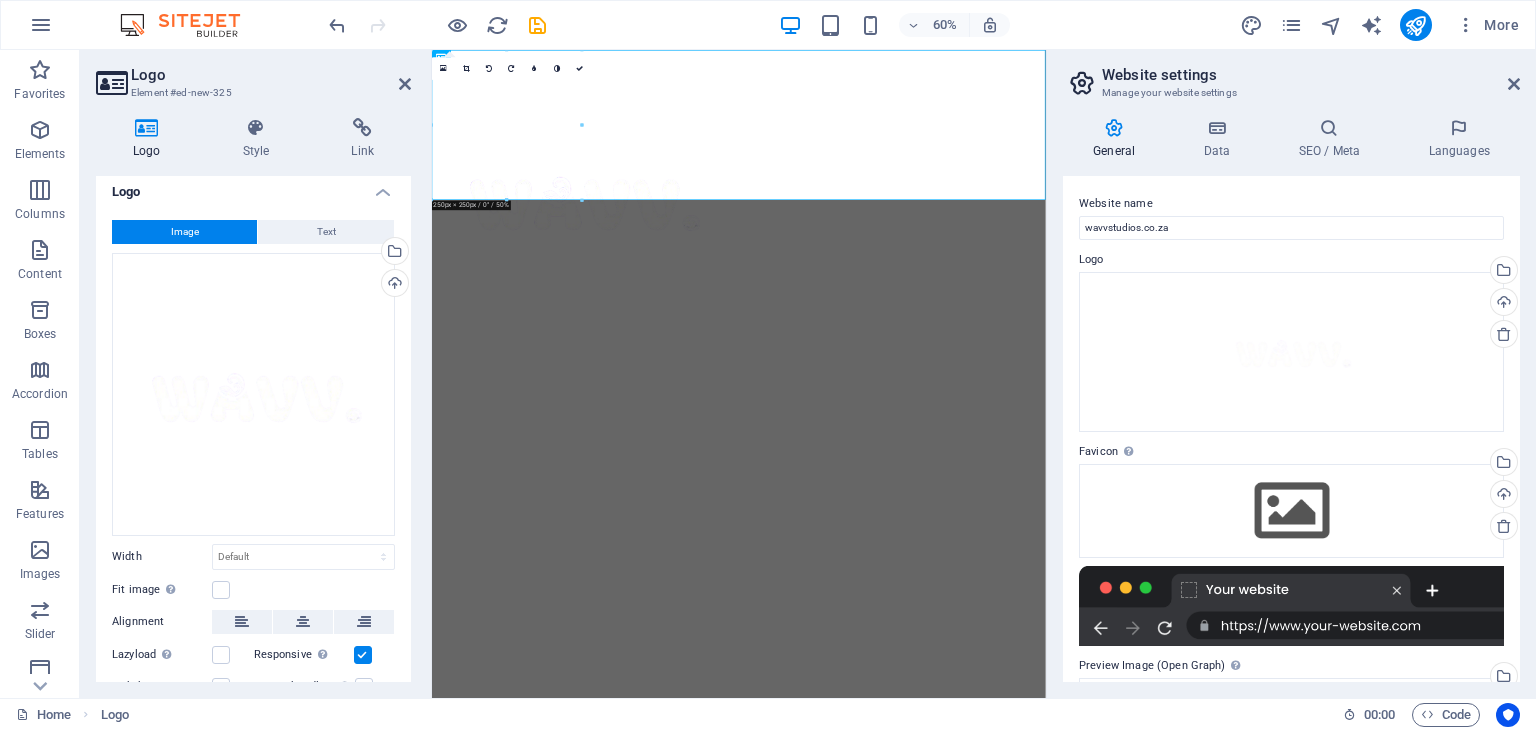 scroll, scrollTop: 6, scrollLeft: 0, axis: vertical 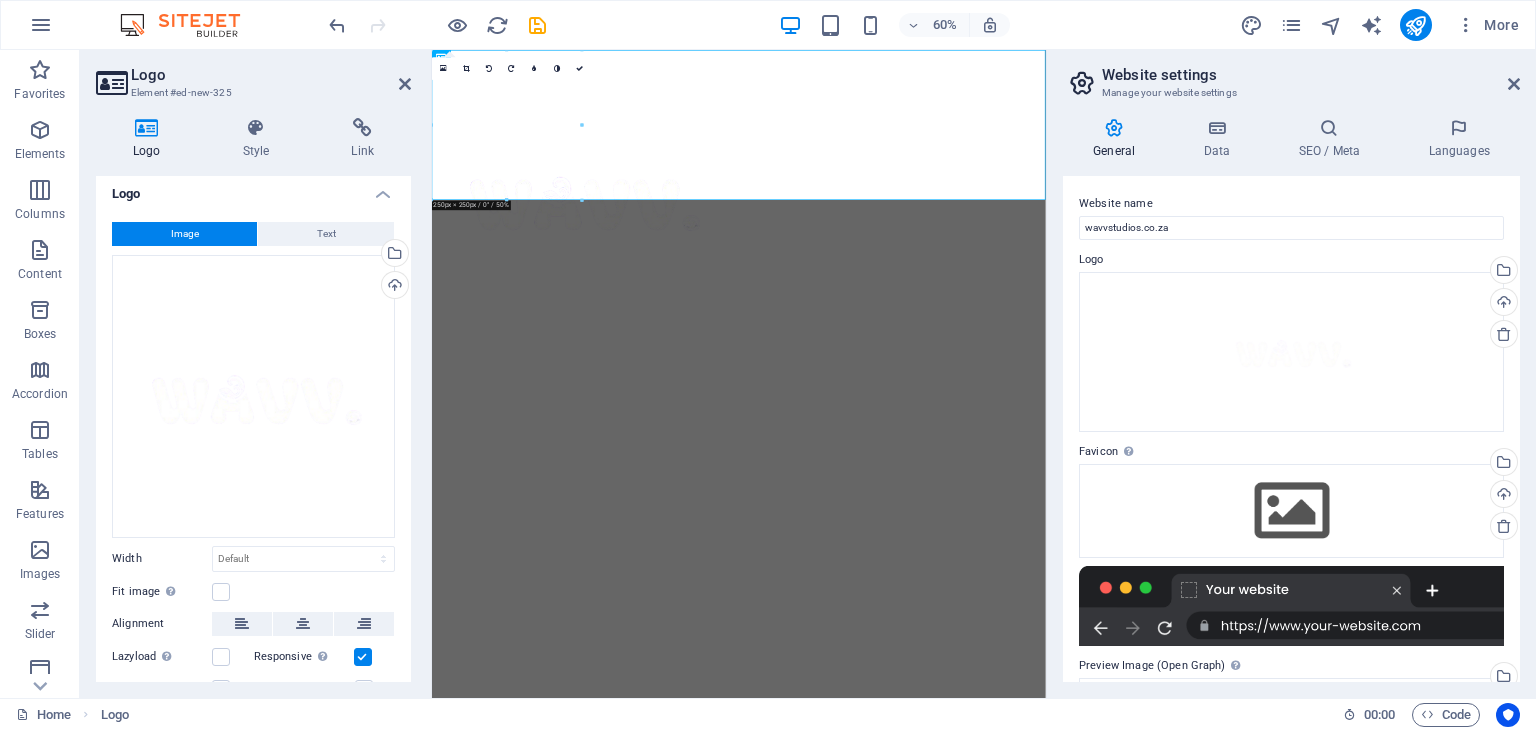click on "Skip to main content" at bounding box center (943, 300) 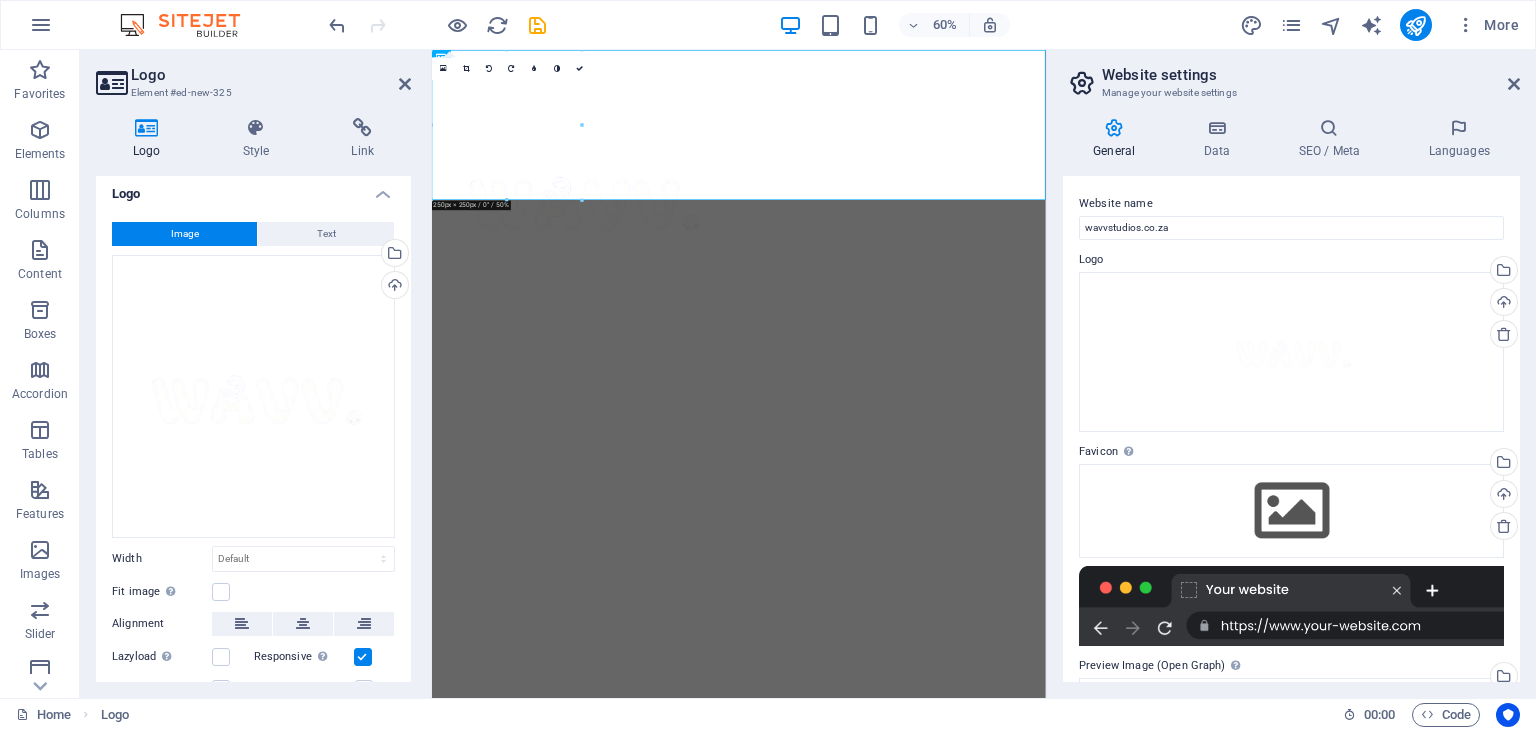 click on "Skip to main content" at bounding box center [943, 300] 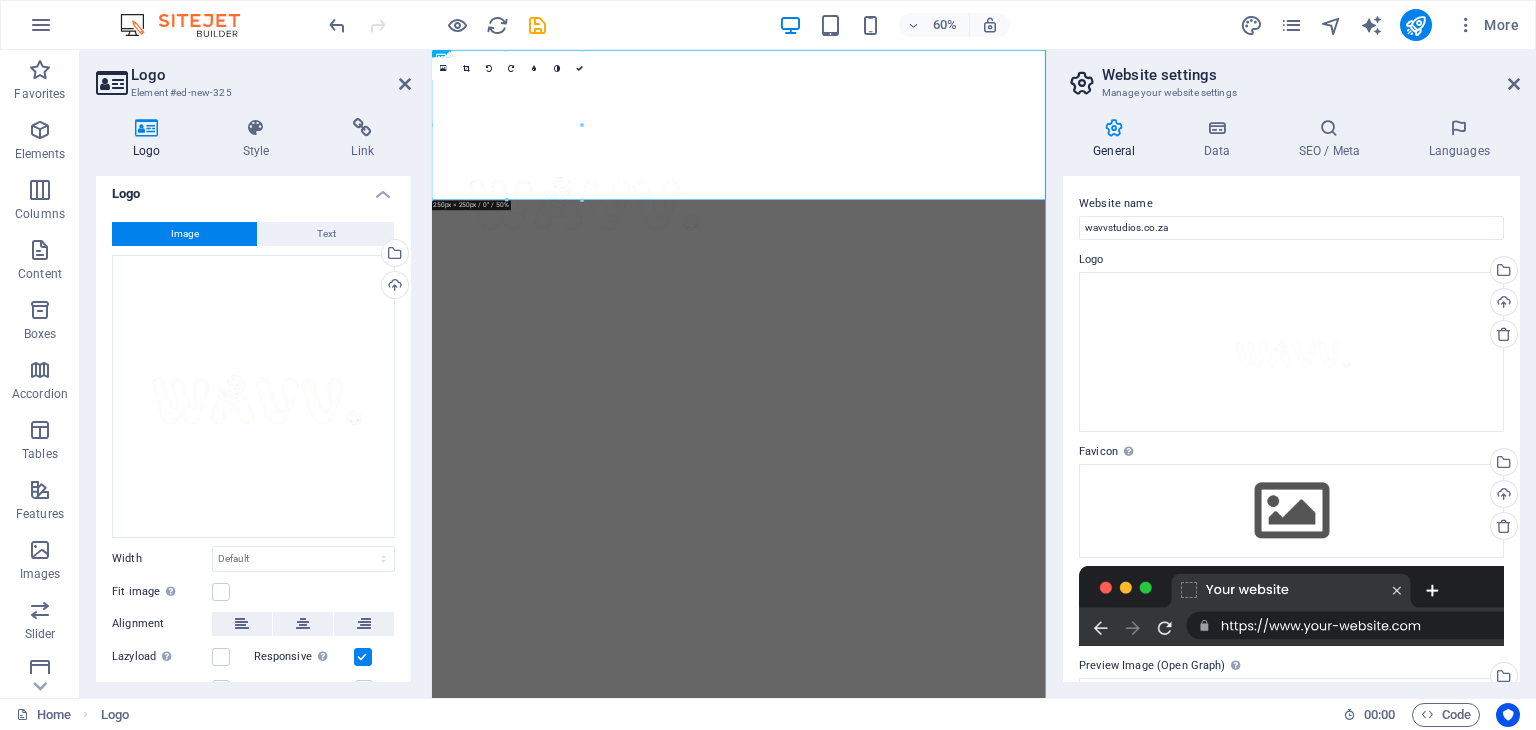 click on "Skip to main content" at bounding box center [943, 300] 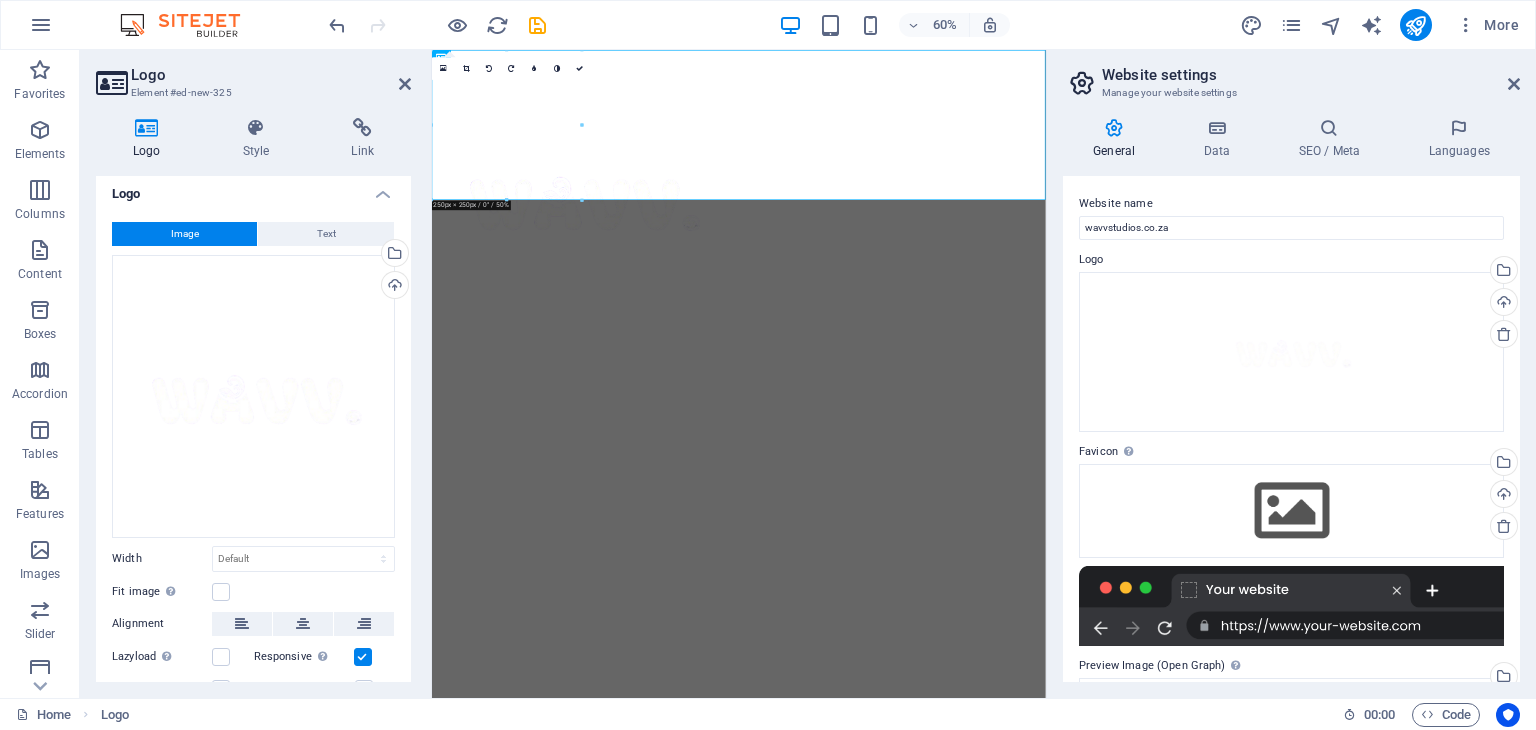 click on "Website settings Manage your website settings  General  Data  SEO / Meta  Languages Website name wavvstudios.co.za Logo Drag files here, click to choose files or select files from Files or our free stock photos & videos Select files from the file manager, stock photos, or upload file(s) Upload Favicon Set the favicon of your website here. A favicon is a small icon shown in the browser tab next to your website title. It helps visitors identify your website. Drag files here, click to choose files or select files from Files or our free stock photos & videos Select files from the file manager, stock photos, or upload file(s) Upload Preview Image (Open Graph) This image will be shown when the website is shared on social networks Drag files here, click to choose files or select files from Files or our free stock photos & videos Select files from the file manager, stock photos, or upload file(s) Upload Contact data for this website. This can be used everywhere on the website and will update automatically. Company AI" at bounding box center [1291, 374] 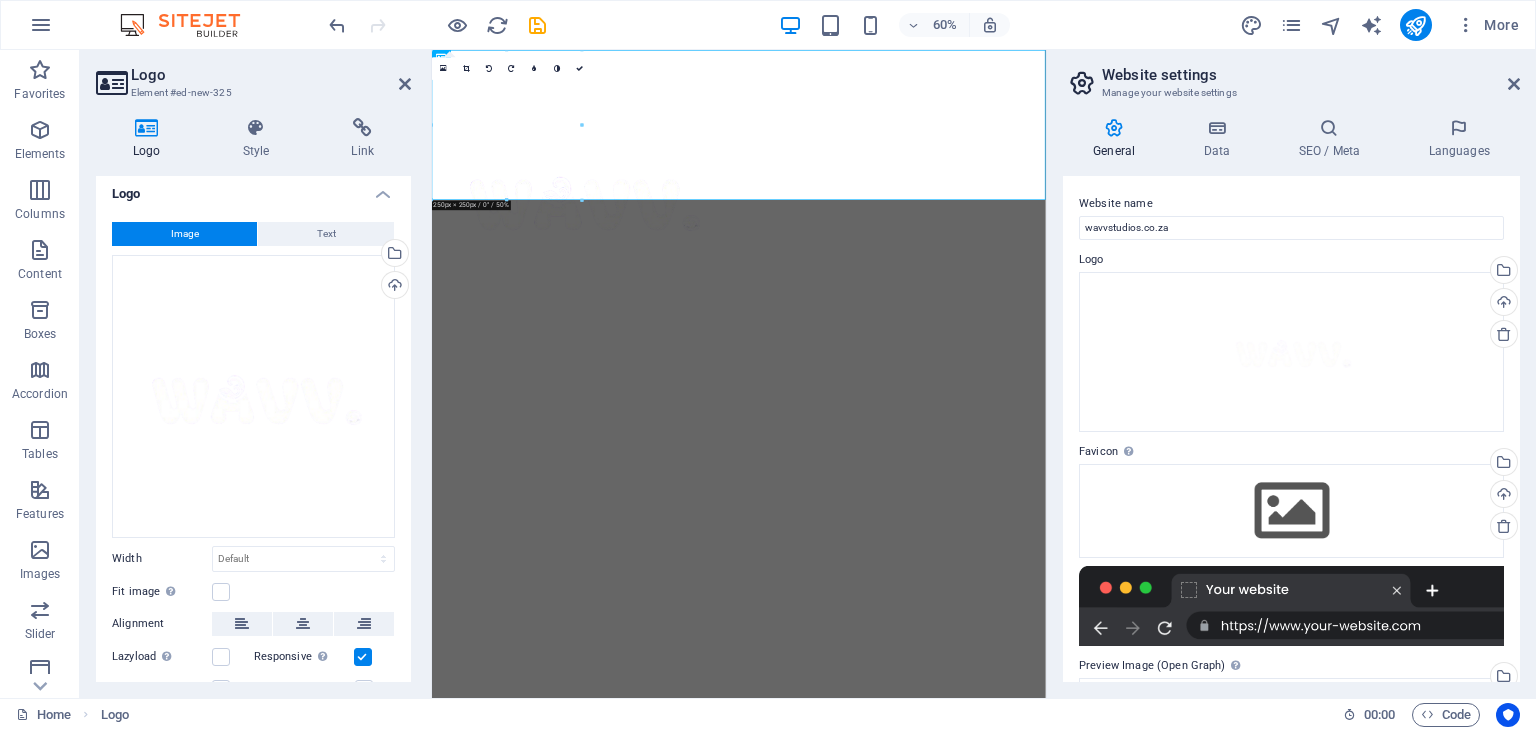 click on "Website settings Manage your website settings  General  Data  SEO / Meta  Languages Website name wavvstudios.co.za Logo Drag files here, click to choose files or select files from Files or our free stock photos & videos Select files from the file manager, stock photos, or upload file(s) Upload Favicon Set the favicon of your website here. A favicon is a small icon shown in the browser tab next to your website title. It helps visitors identify your website. Drag files here, click to choose files or select files from Files or our free stock photos & videos Select files from the file manager, stock photos, or upload file(s) Upload Preview Image (Open Graph) This image will be shown when the website is shared on social networks Drag files here, click to choose files or select files from Files or our free stock photos & videos Select files from the file manager, stock photos, or upload file(s) Upload Contact data for this website. This can be used everywhere on the website and will update automatically. Company AI" at bounding box center [1291, 374] 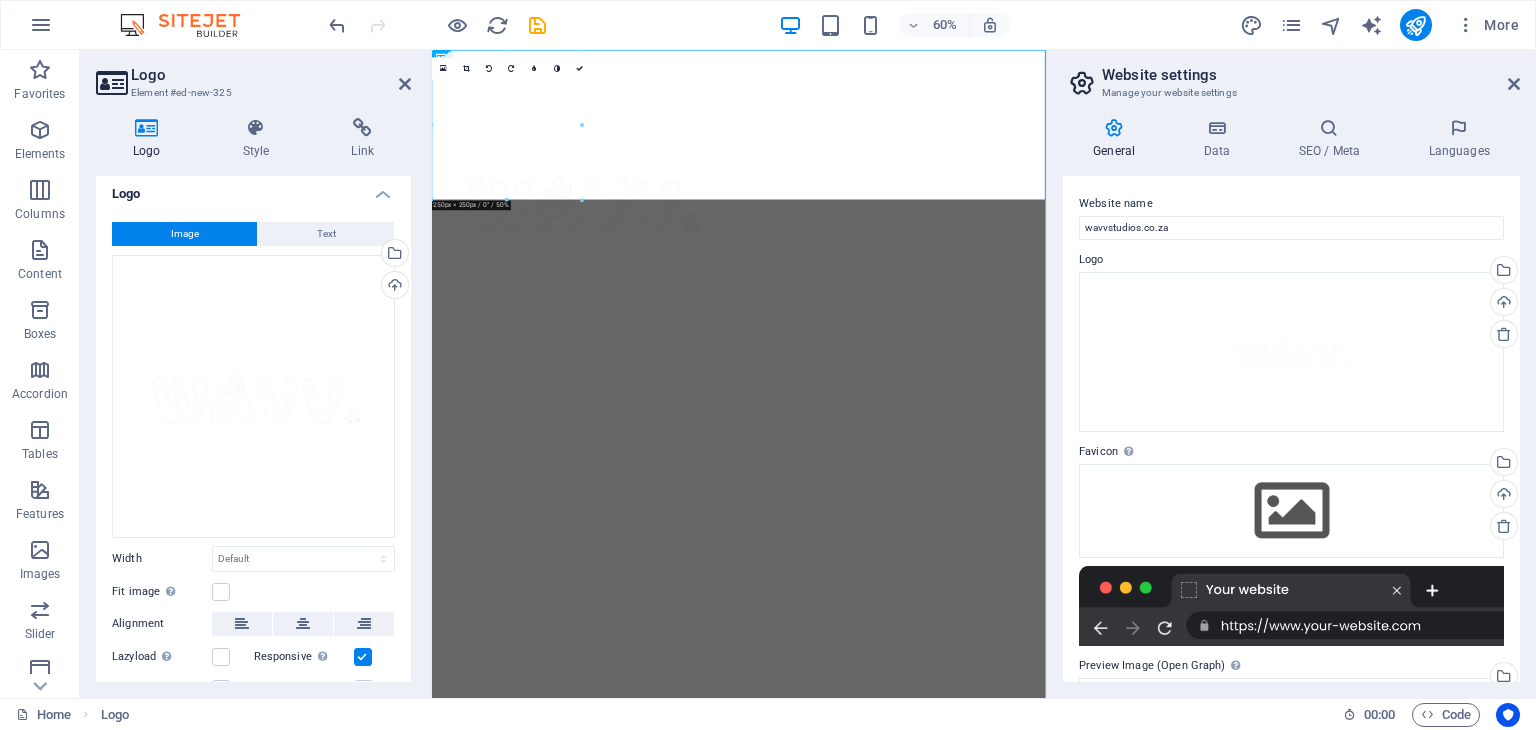 click on "Website settings" at bounding box center [1311, 75] 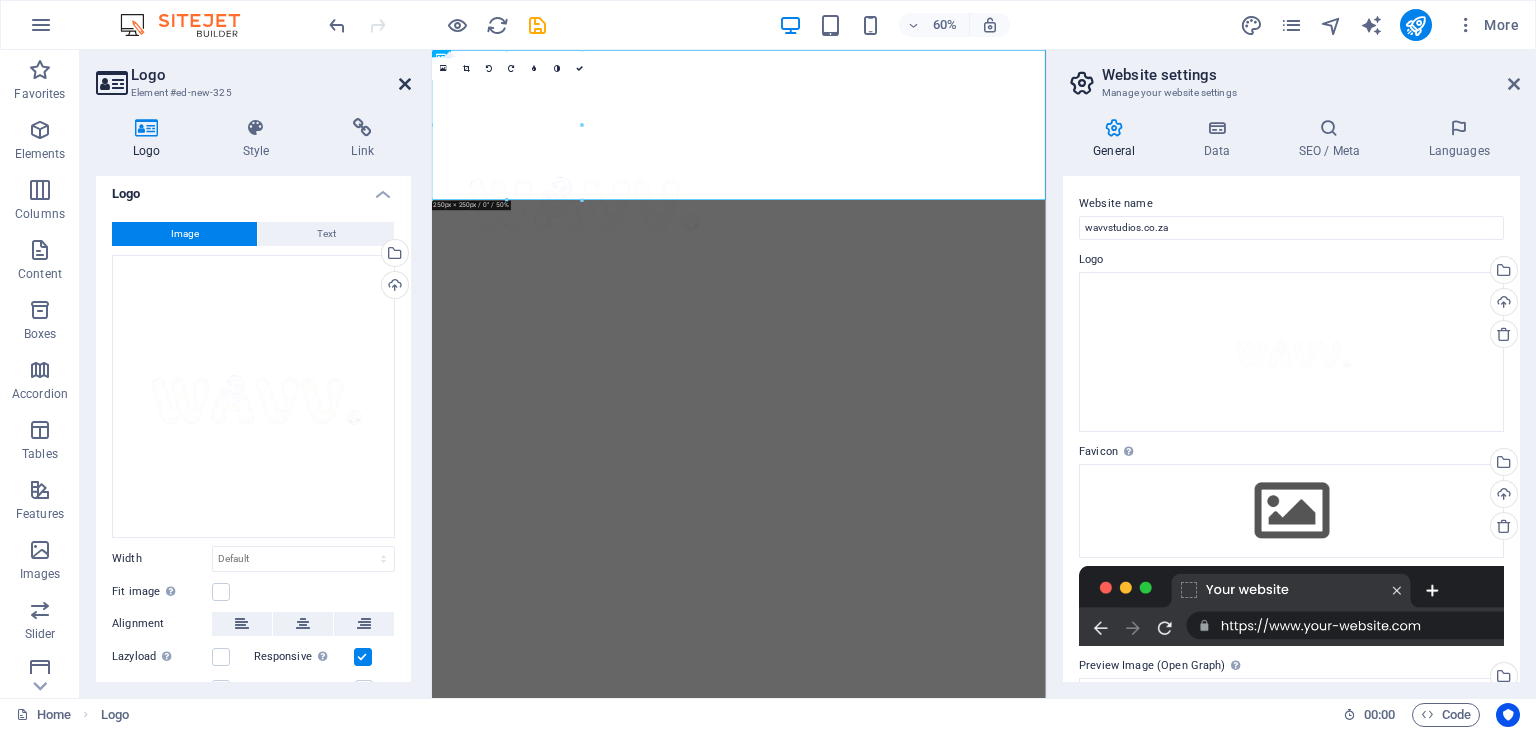 click at bounding box center [405, 84] 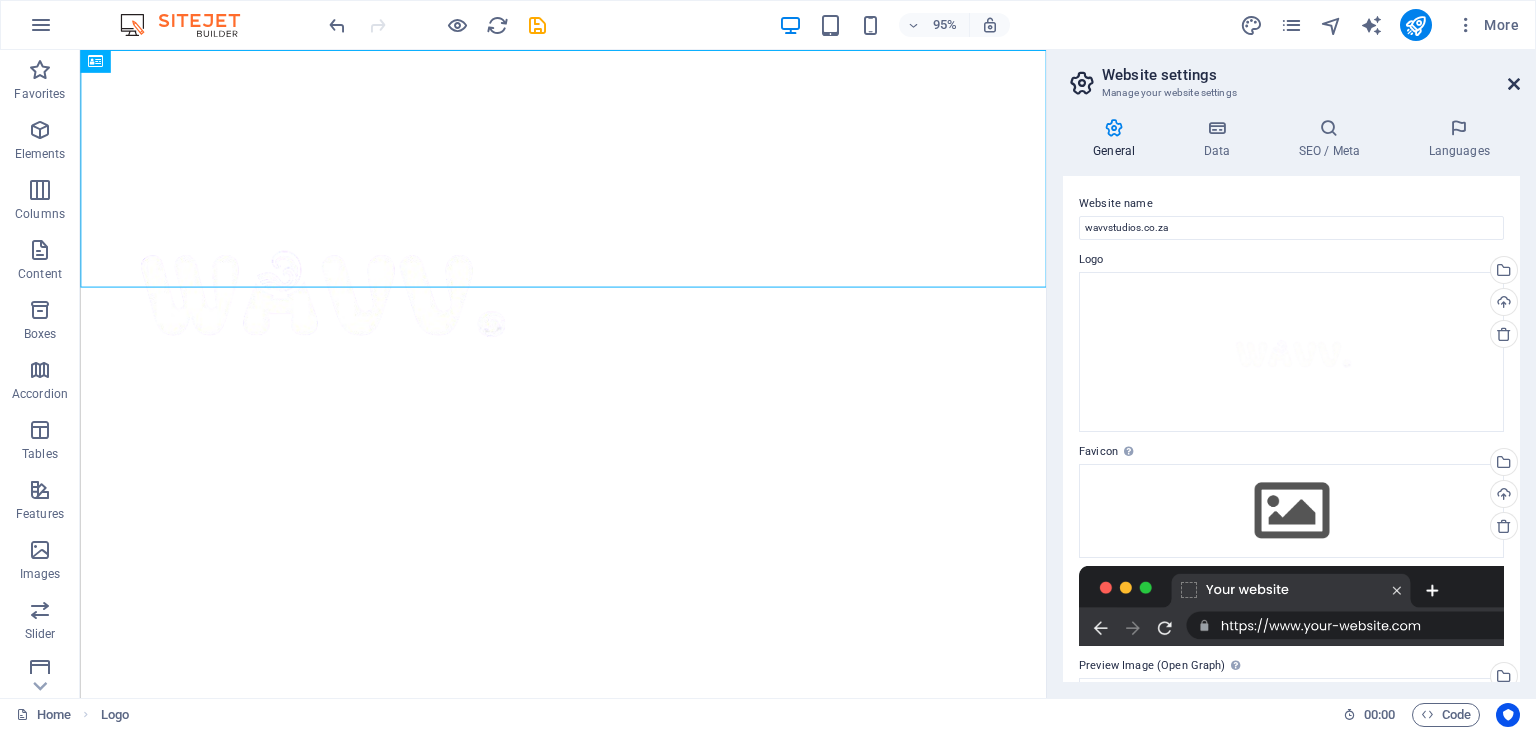 click at bounding box center [1514, 84] 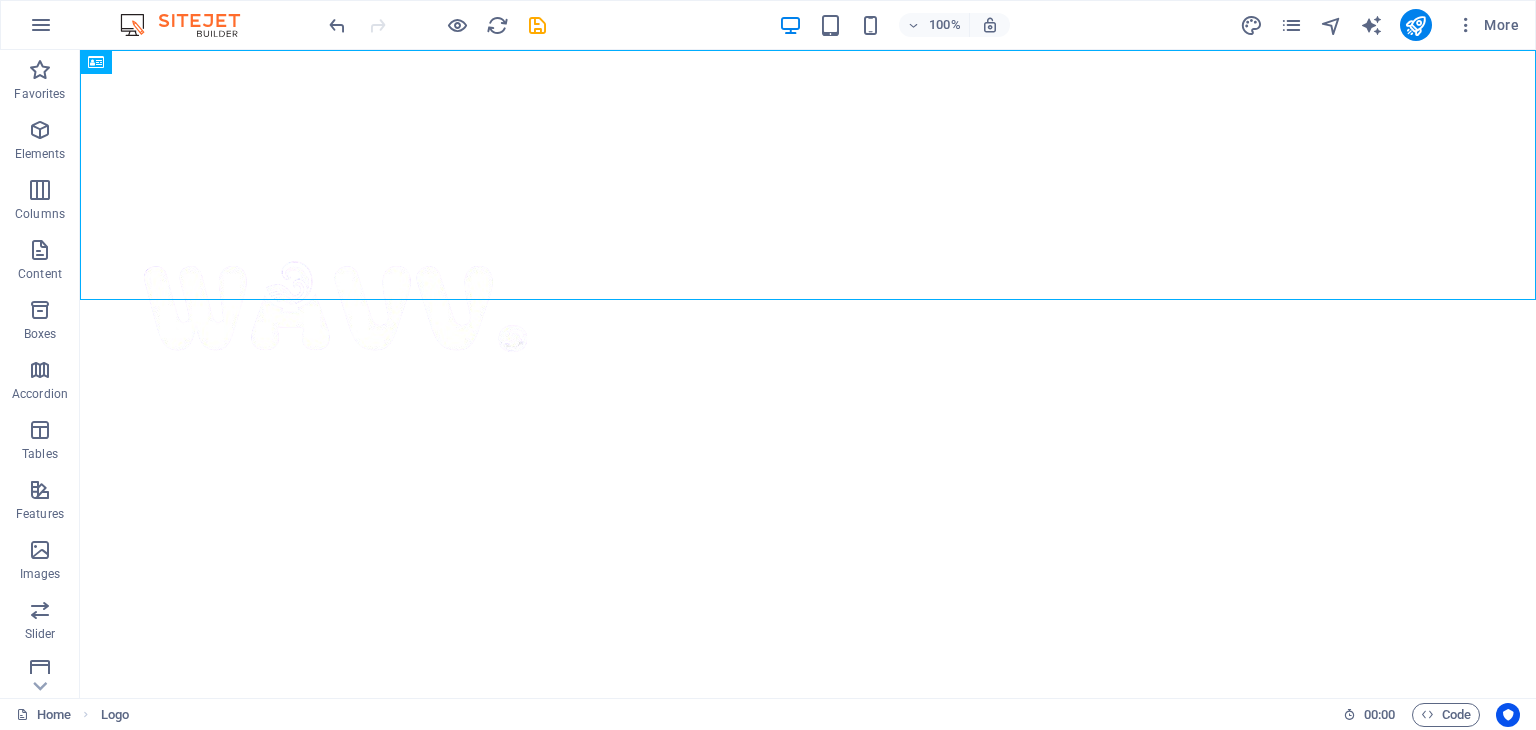 click on "Skip to main content" at bounding box center (808, 300) 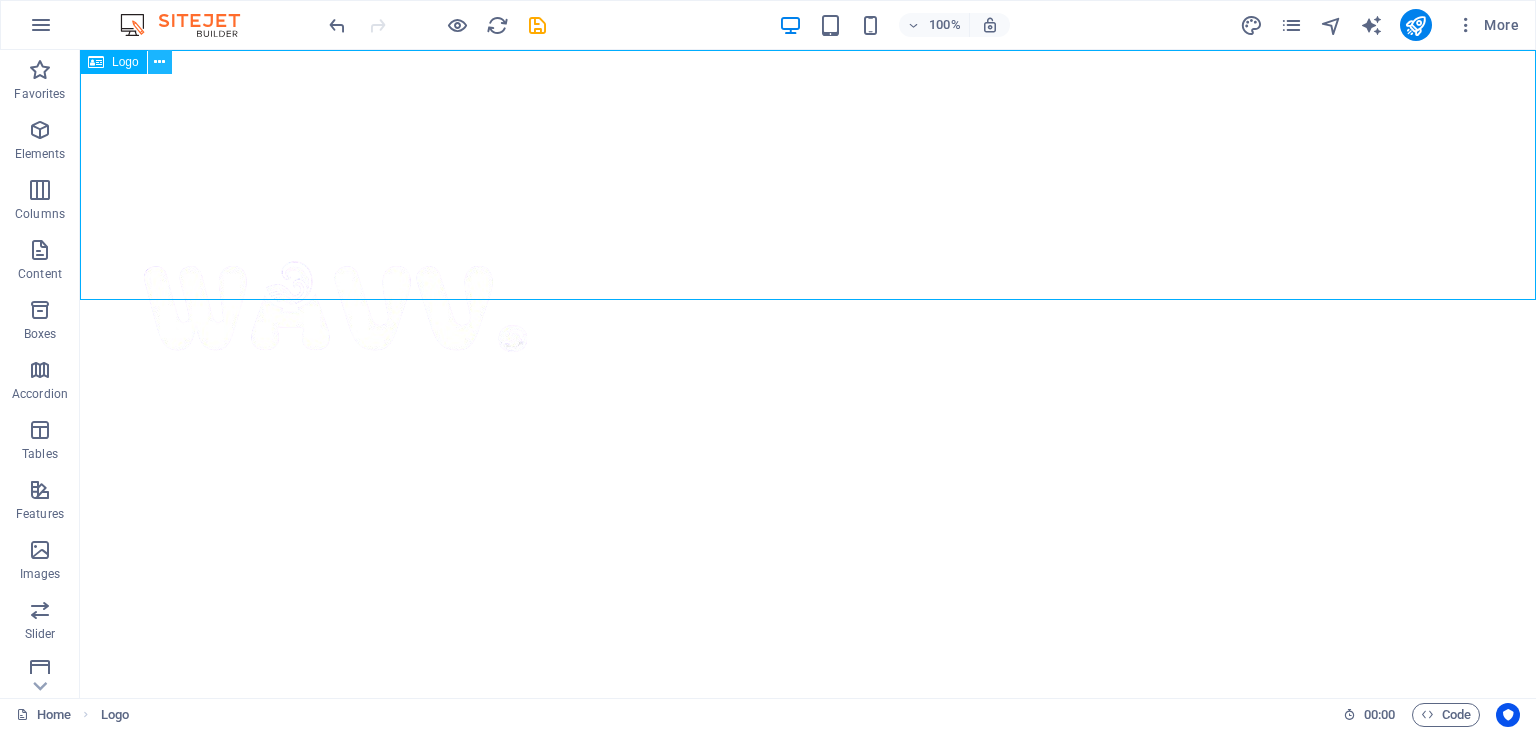 click at bounding box center [160, 62] 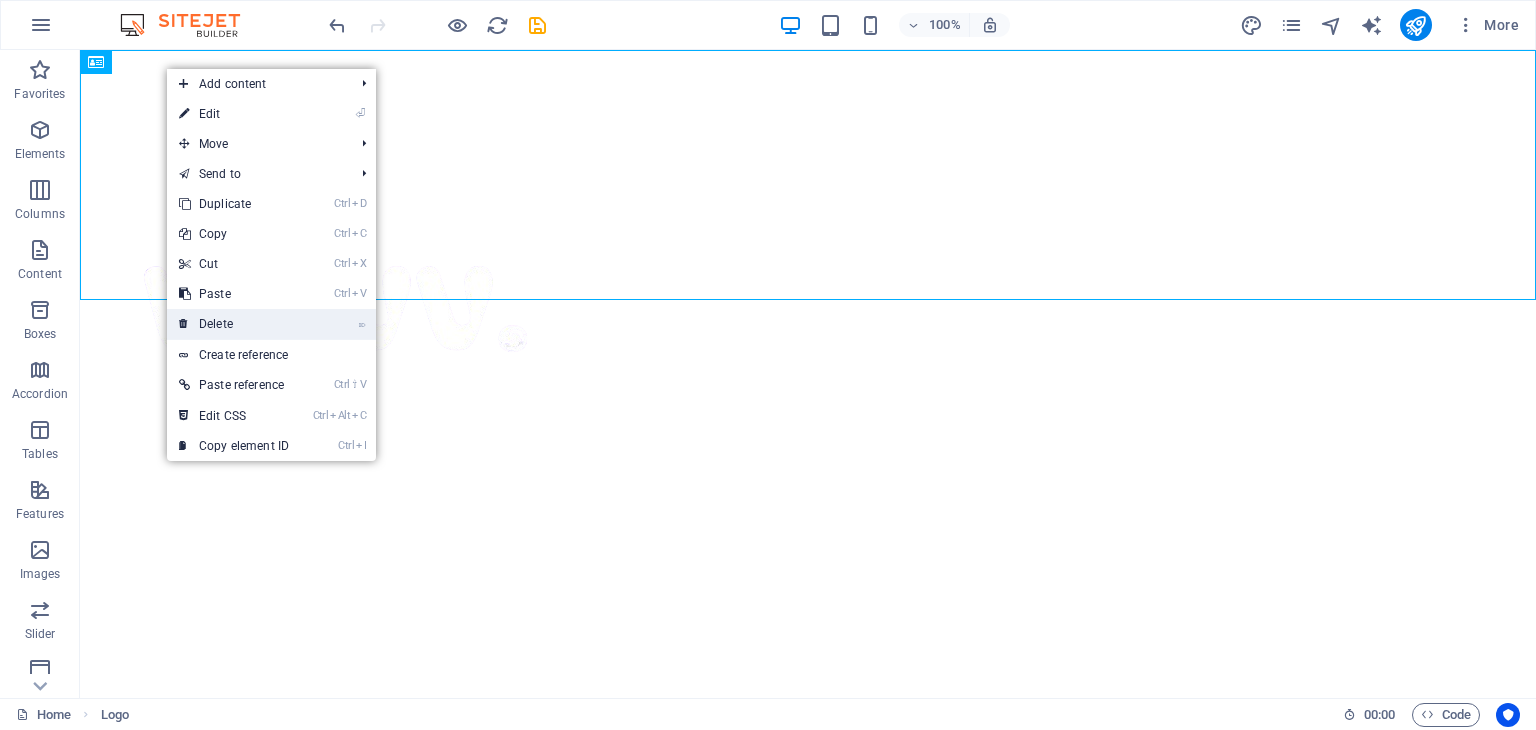 click on "⌦  Delete" at bounding box center (234, 324) 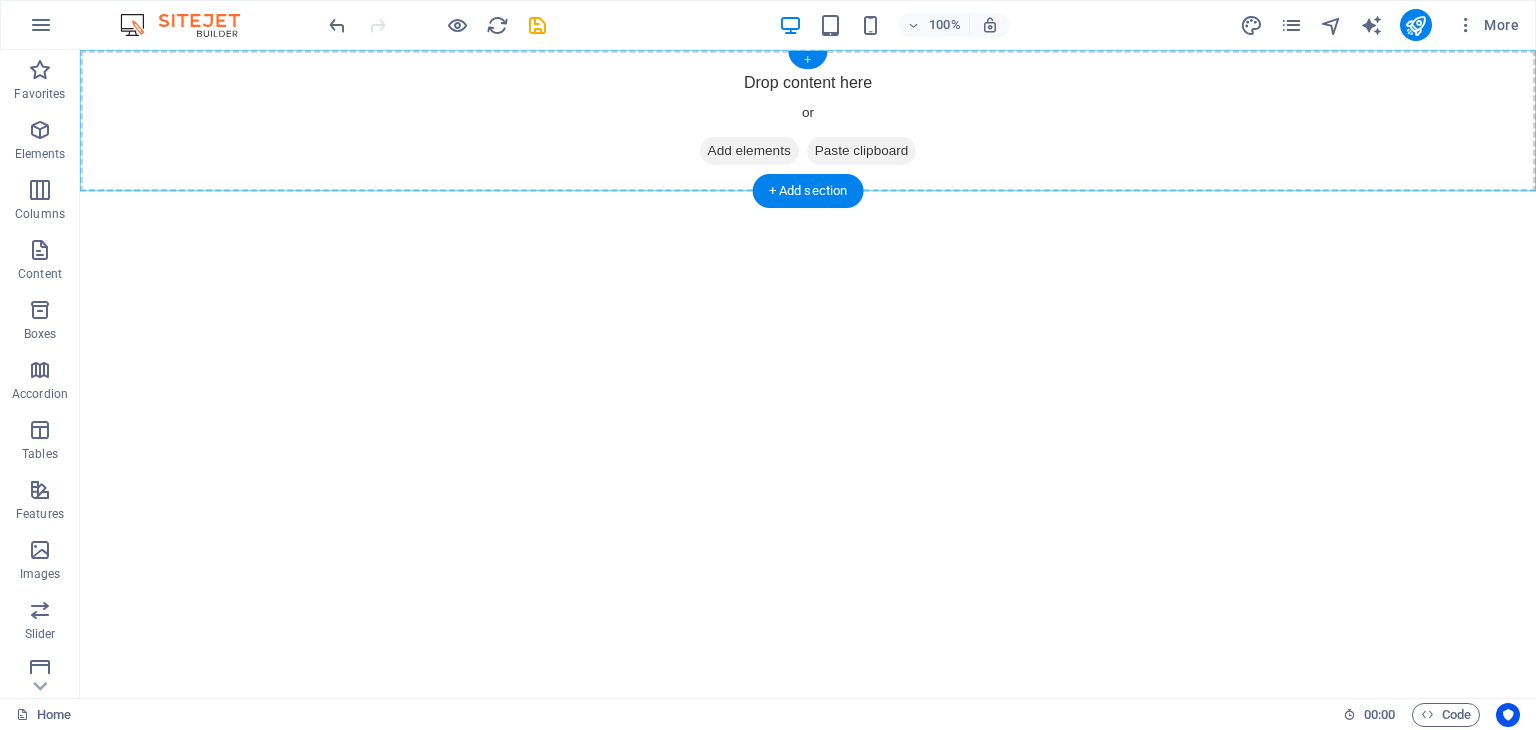 drag, startPoint x: 808, startPoint y: 65, endPoint x: 388, endPoint y: 58, distance: 420.05832 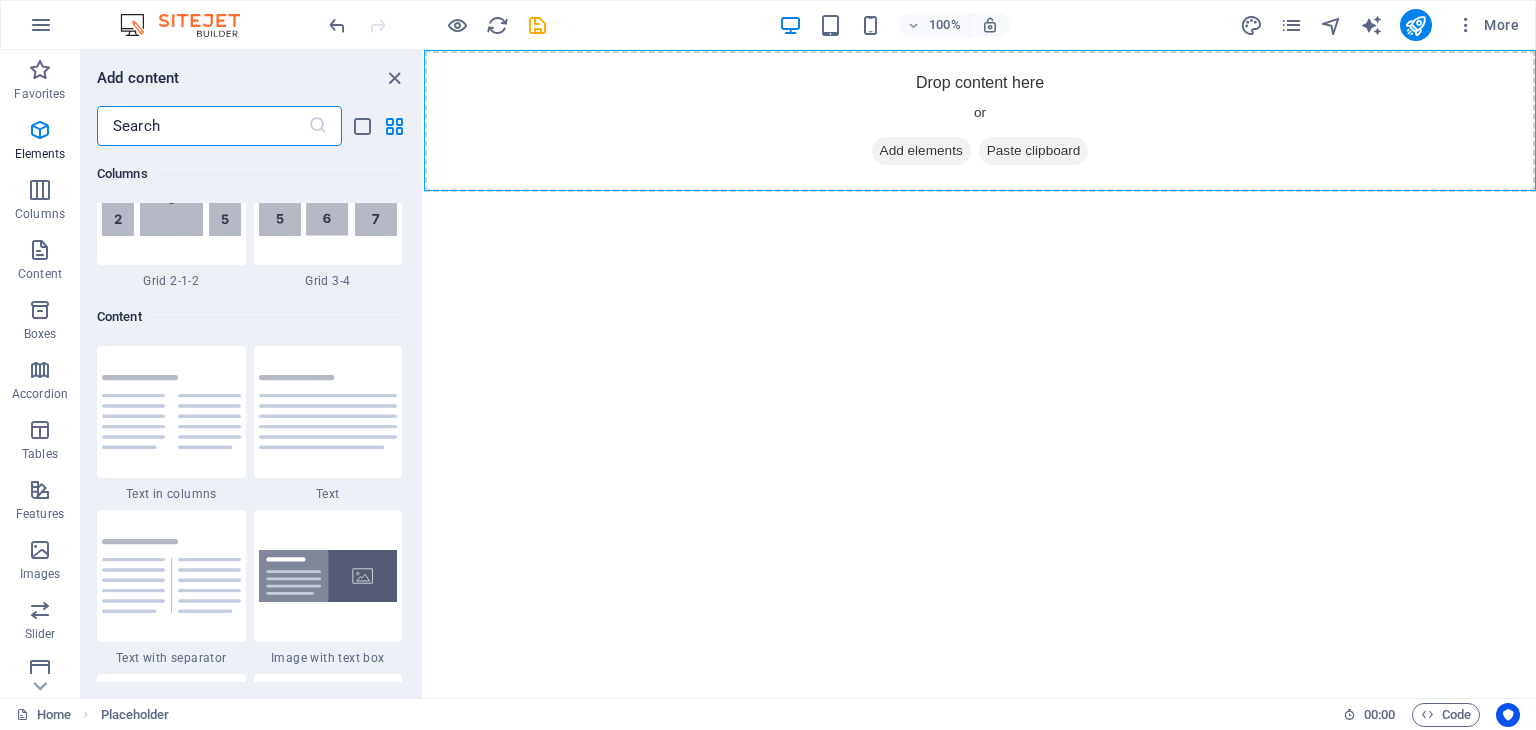 scroll, scrollTop: 3499, scrollLeft: 0, axis: vertical 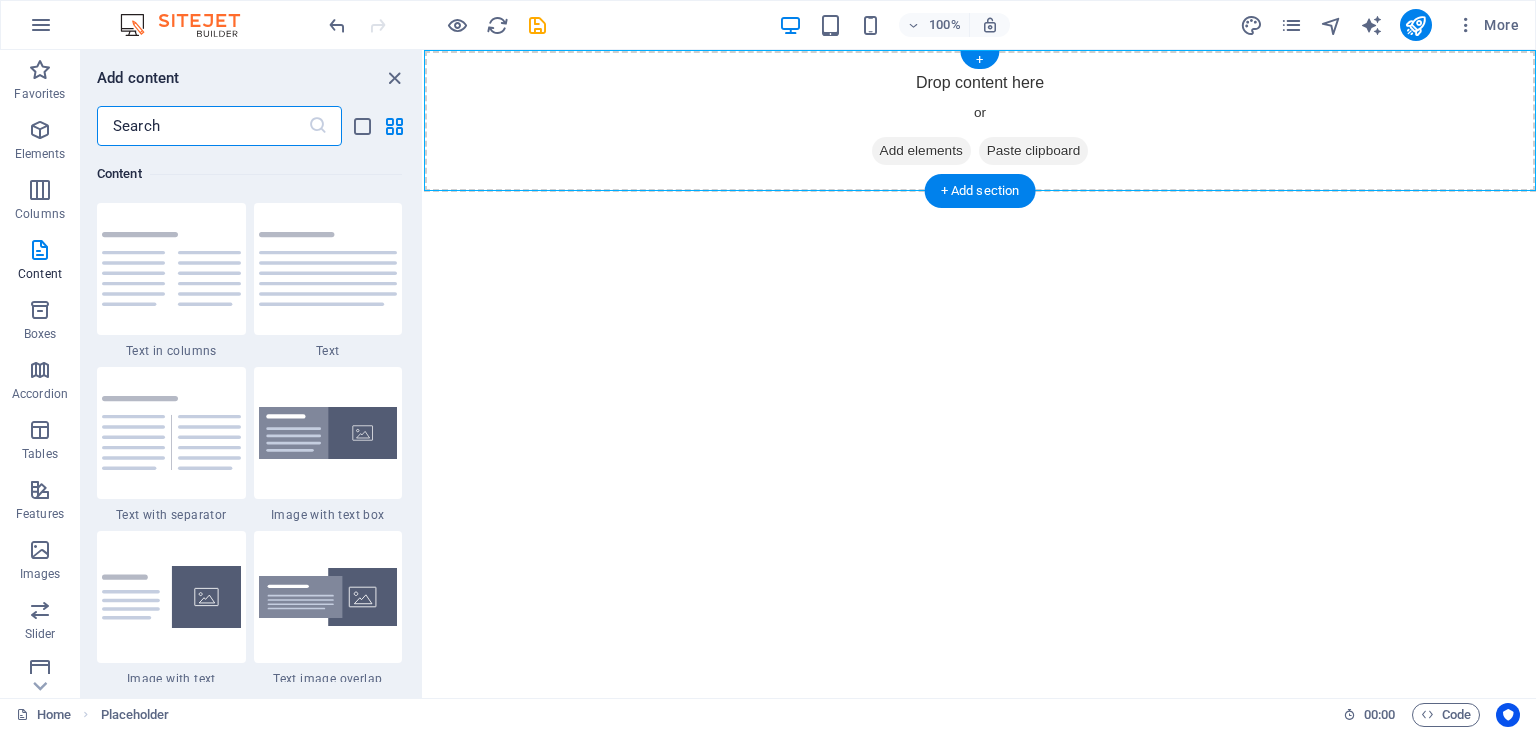 click on "Drop content here or  Add elements  Paste clipboard" at bounding box center (980, 121) 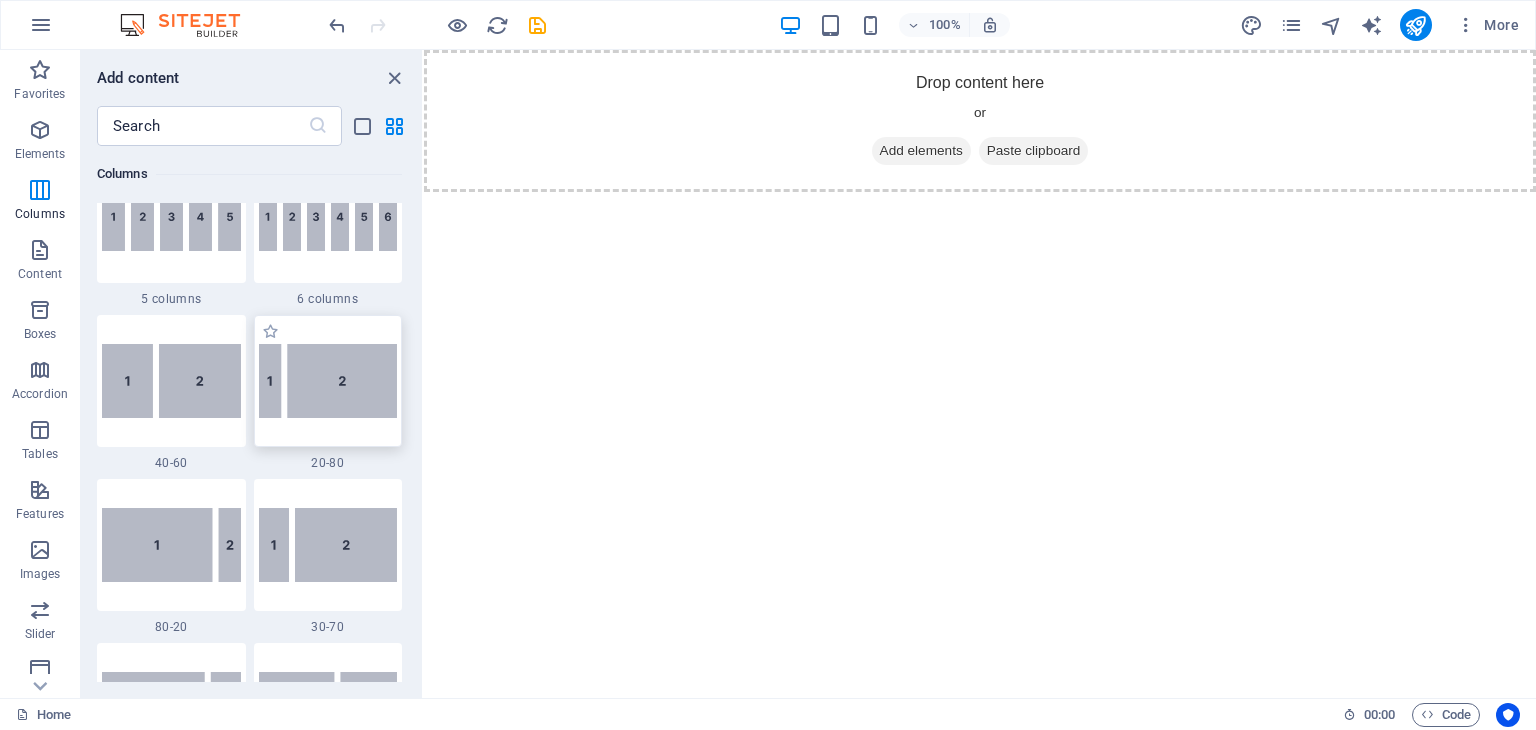 scroll, scrollTop: 1332, scrollLeft: 0, axis: vertical 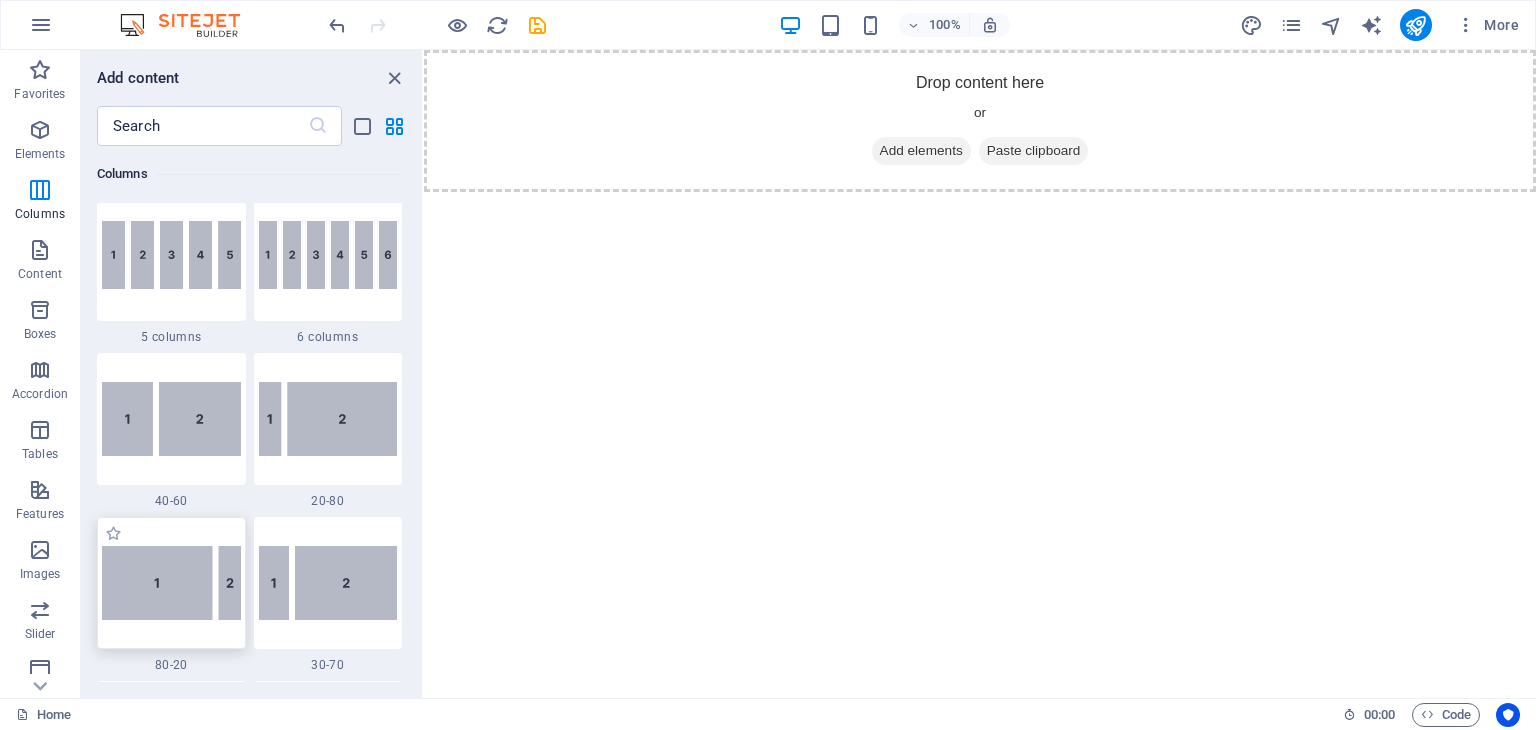 click at bounding box center [171, 583] 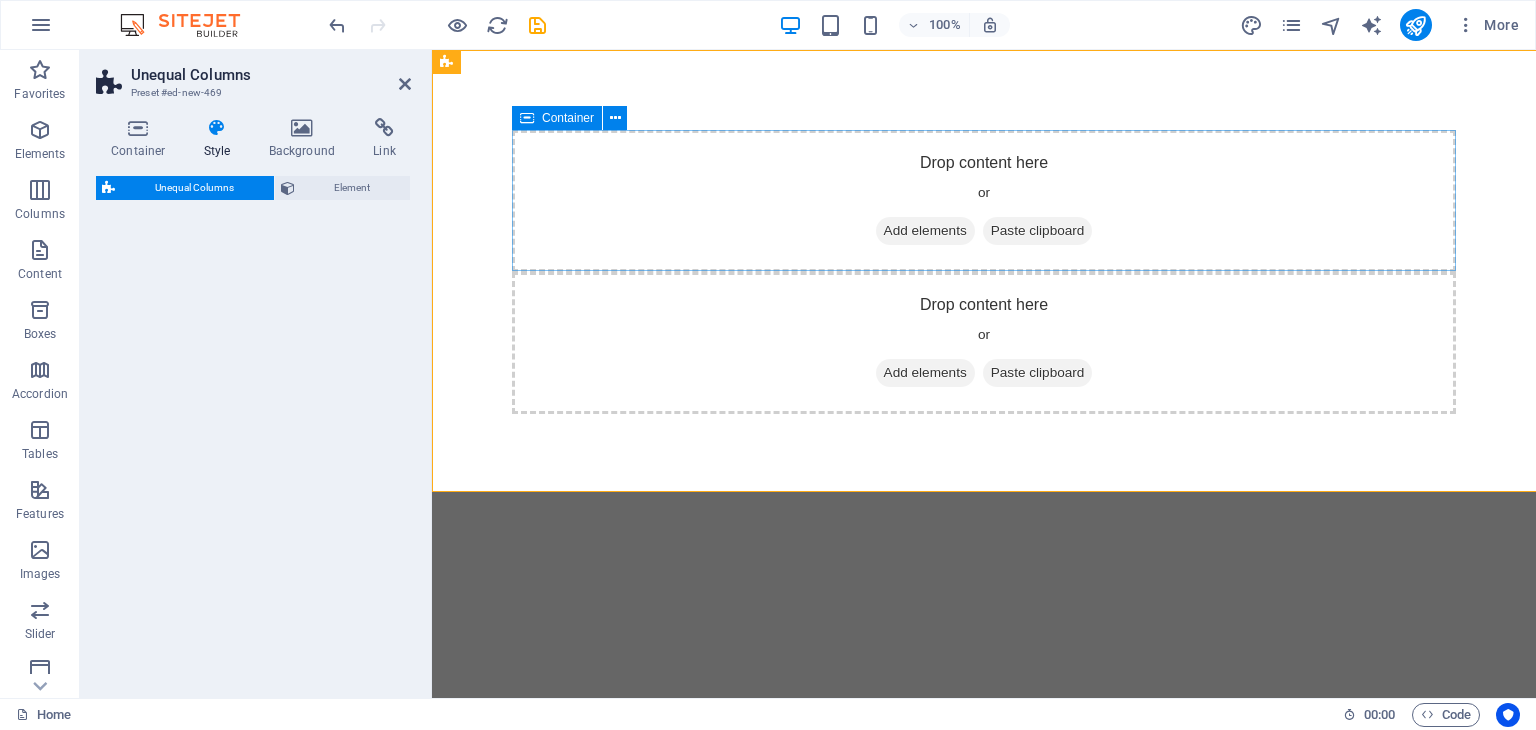 select on "%" 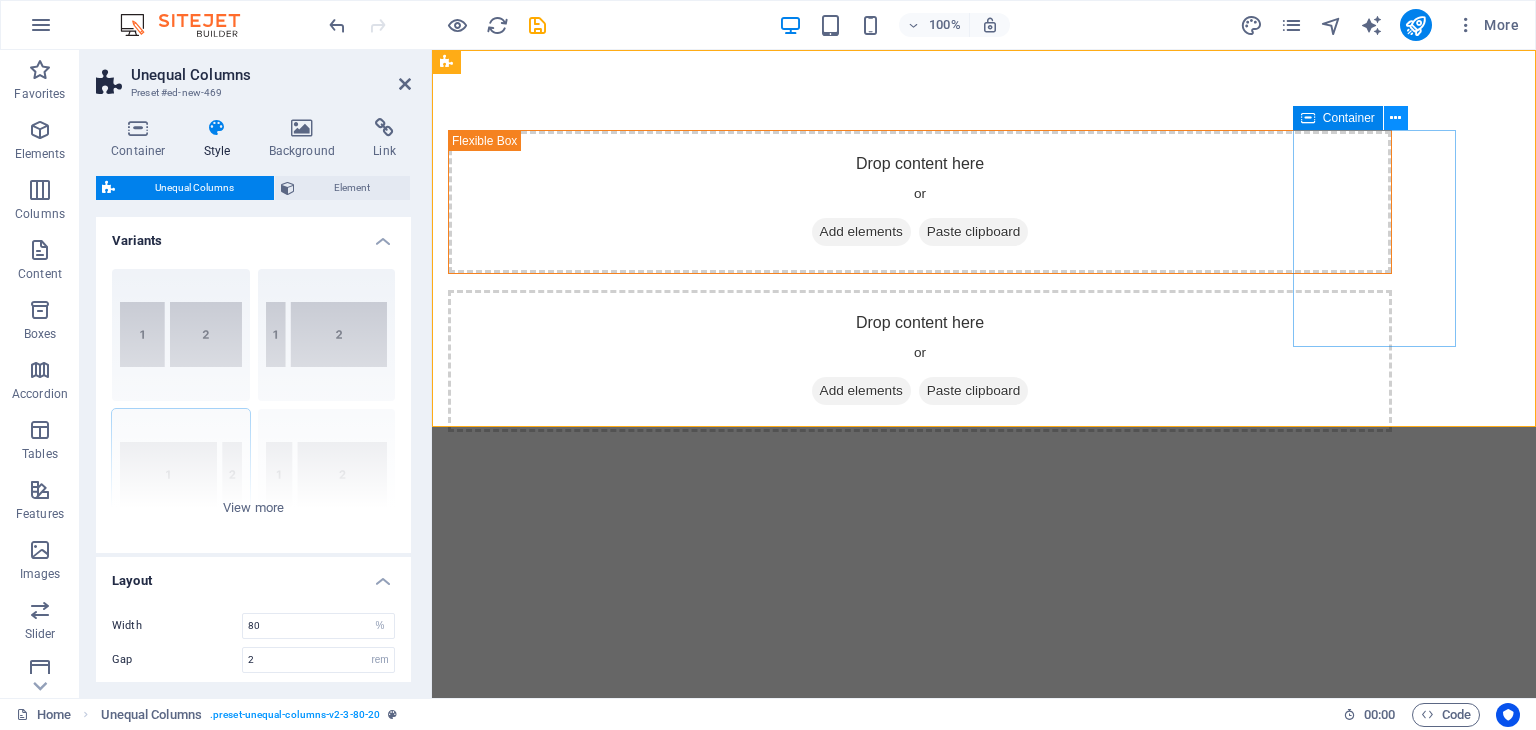 click at bounding box center (1395, 118) 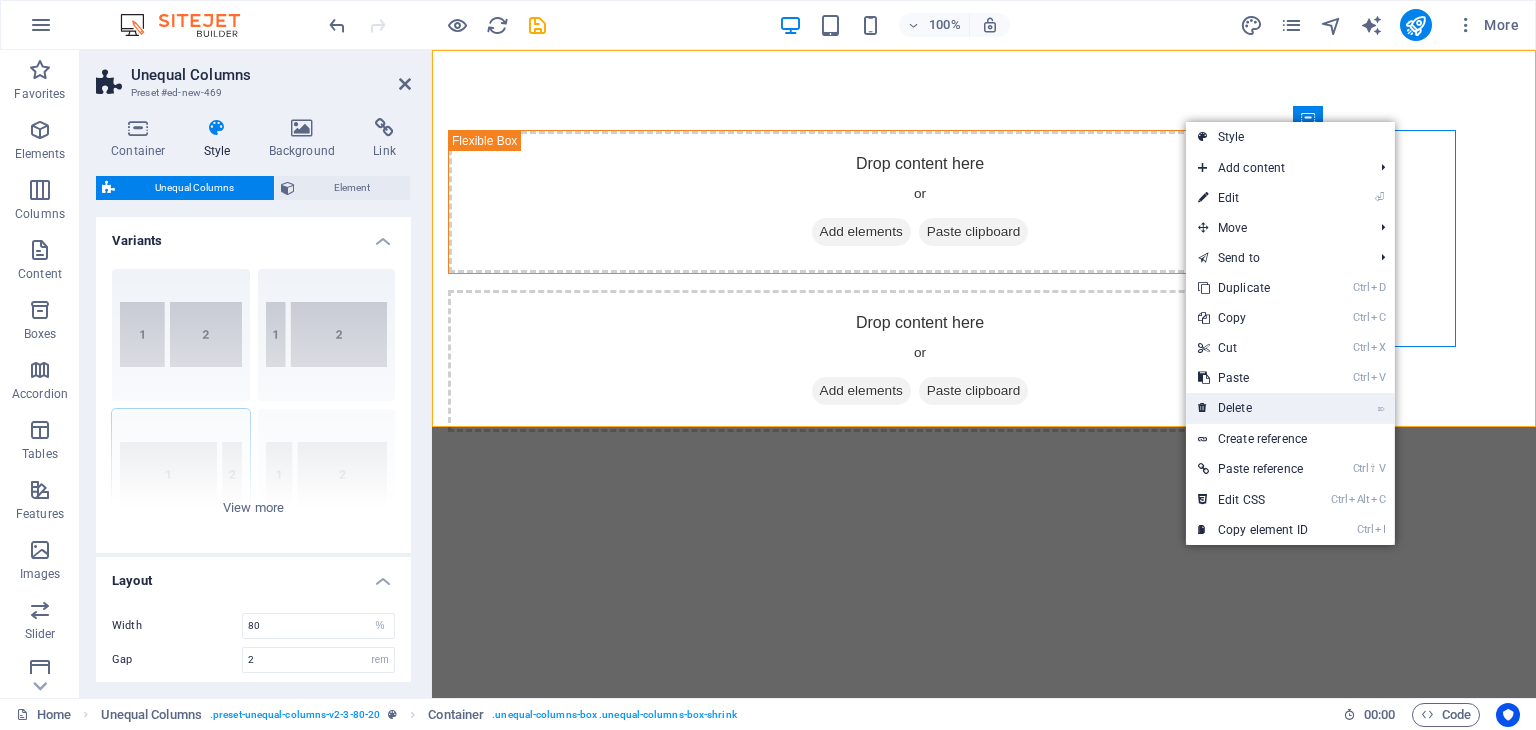 click on "⌦  Delete" at bounding box center (1253, 408) 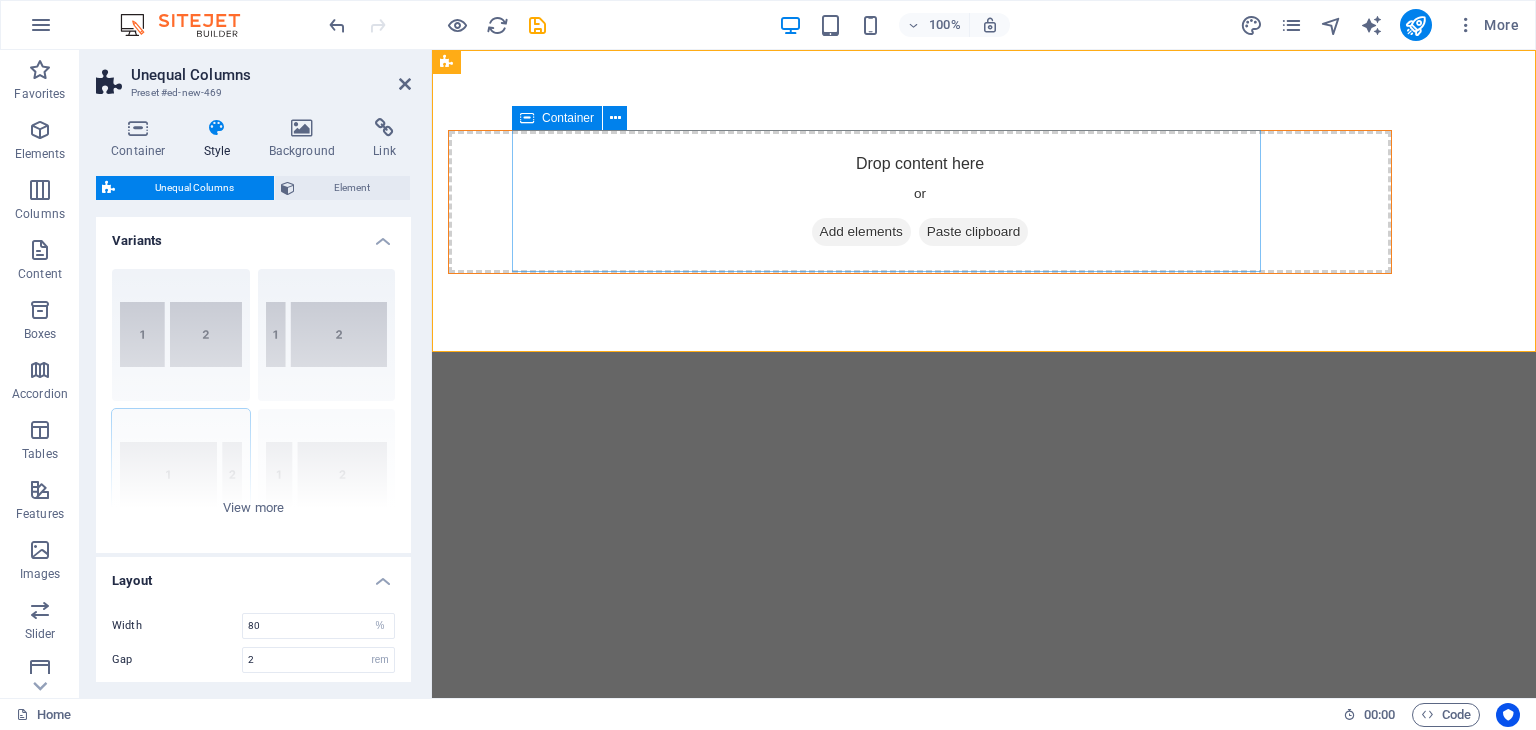 click on "Drop content here or  Add elements  Paste clipboard" at bounding box center (920, 202) 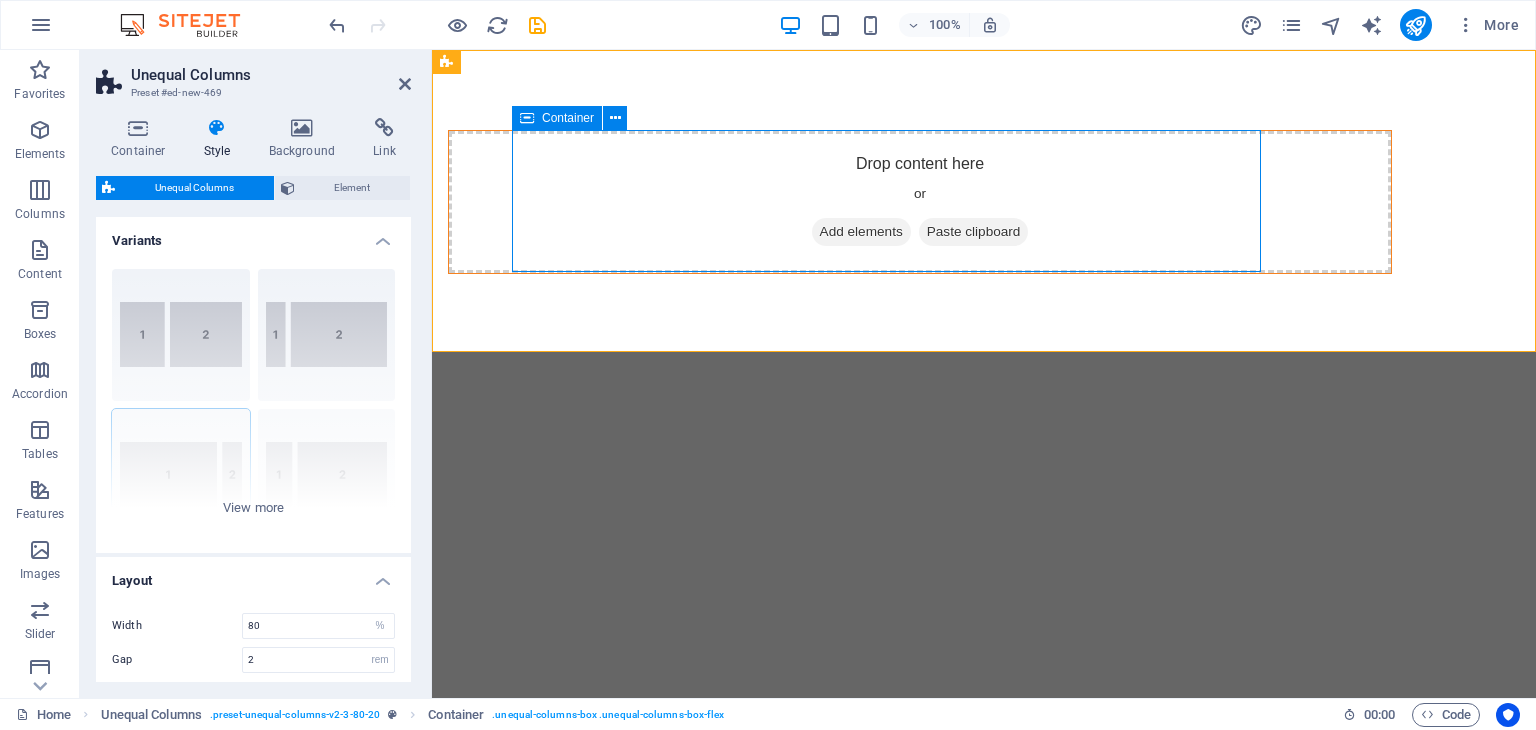 click on "Add elements" at bounding box center (861, 232) 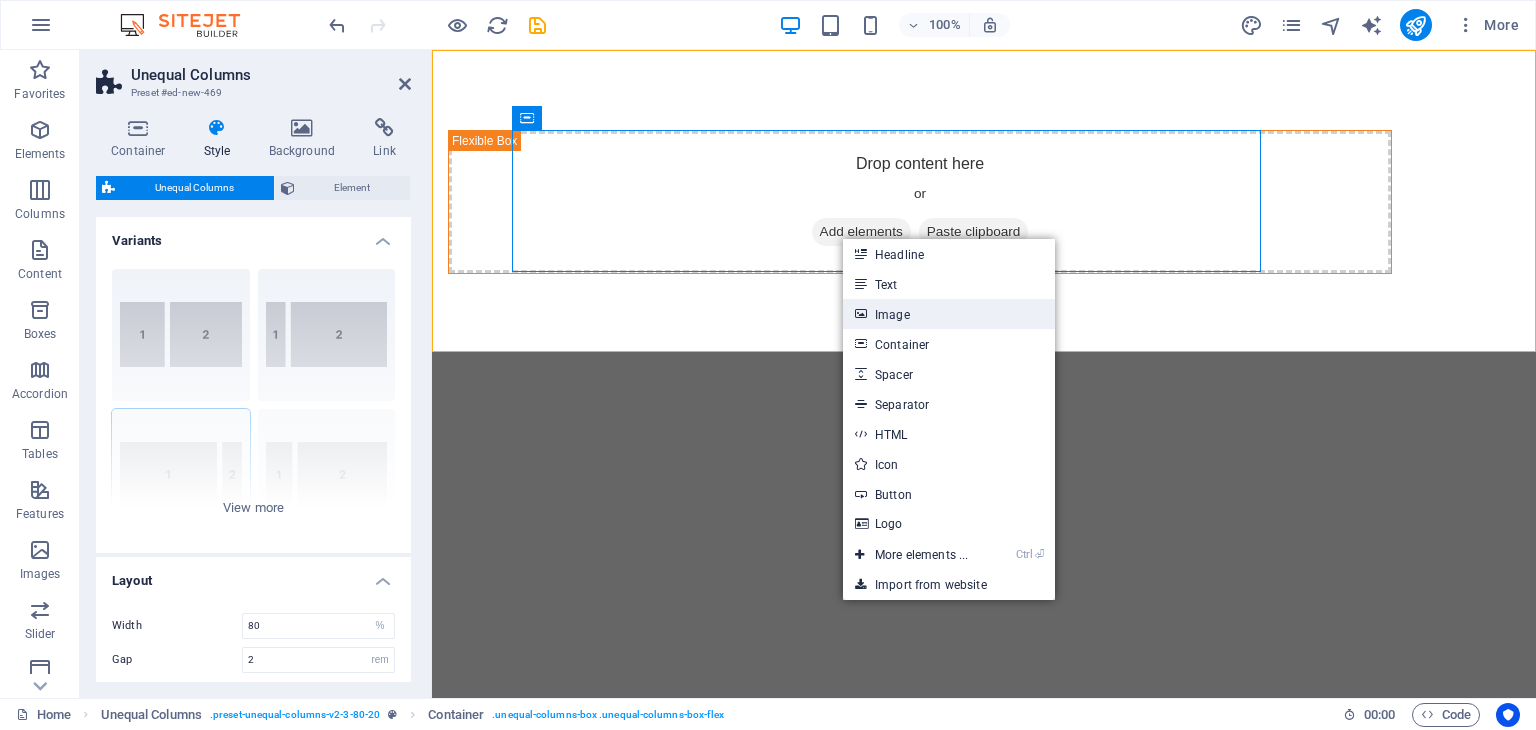 click on "Image" at bounding box center [949, 314] 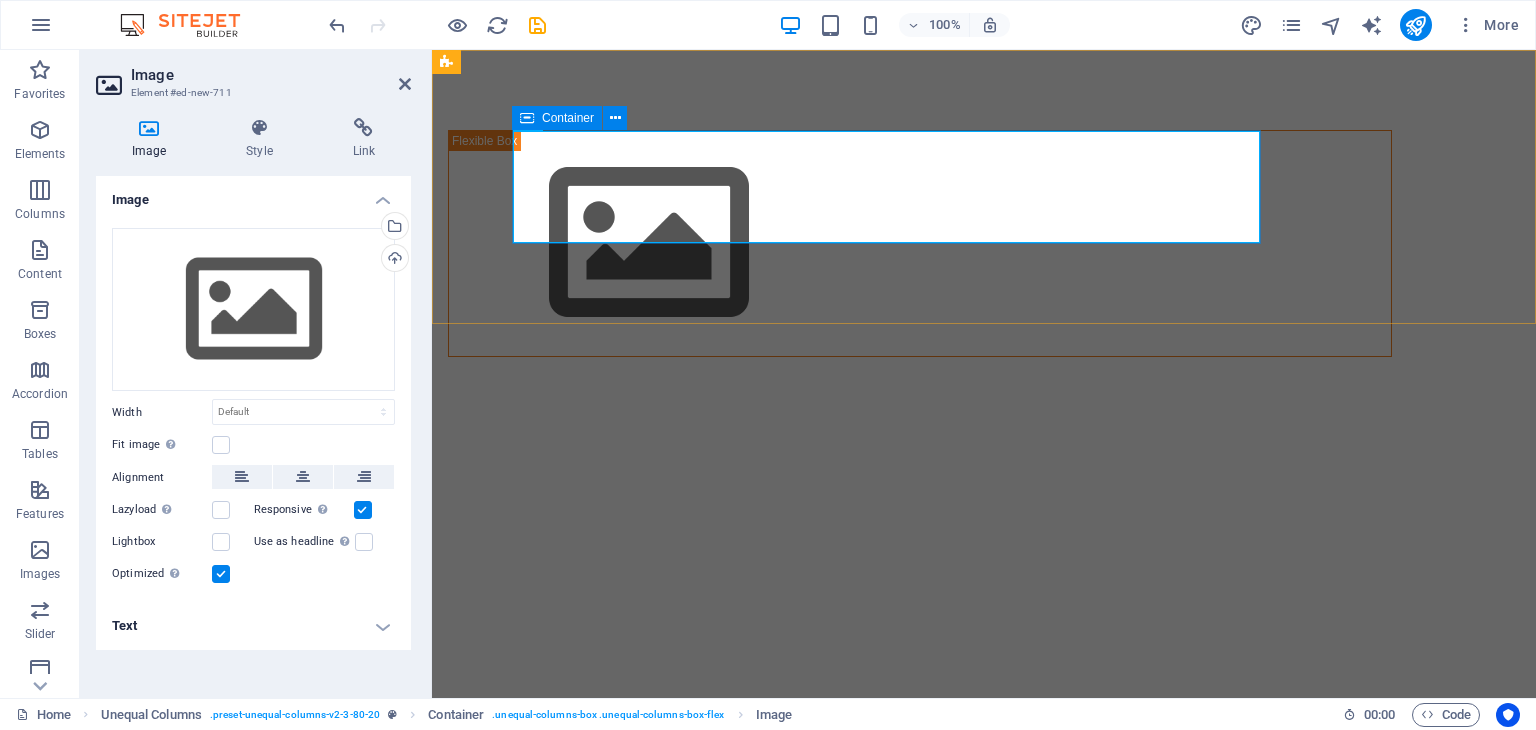 click on "Container" at bounding box center [557, 118] 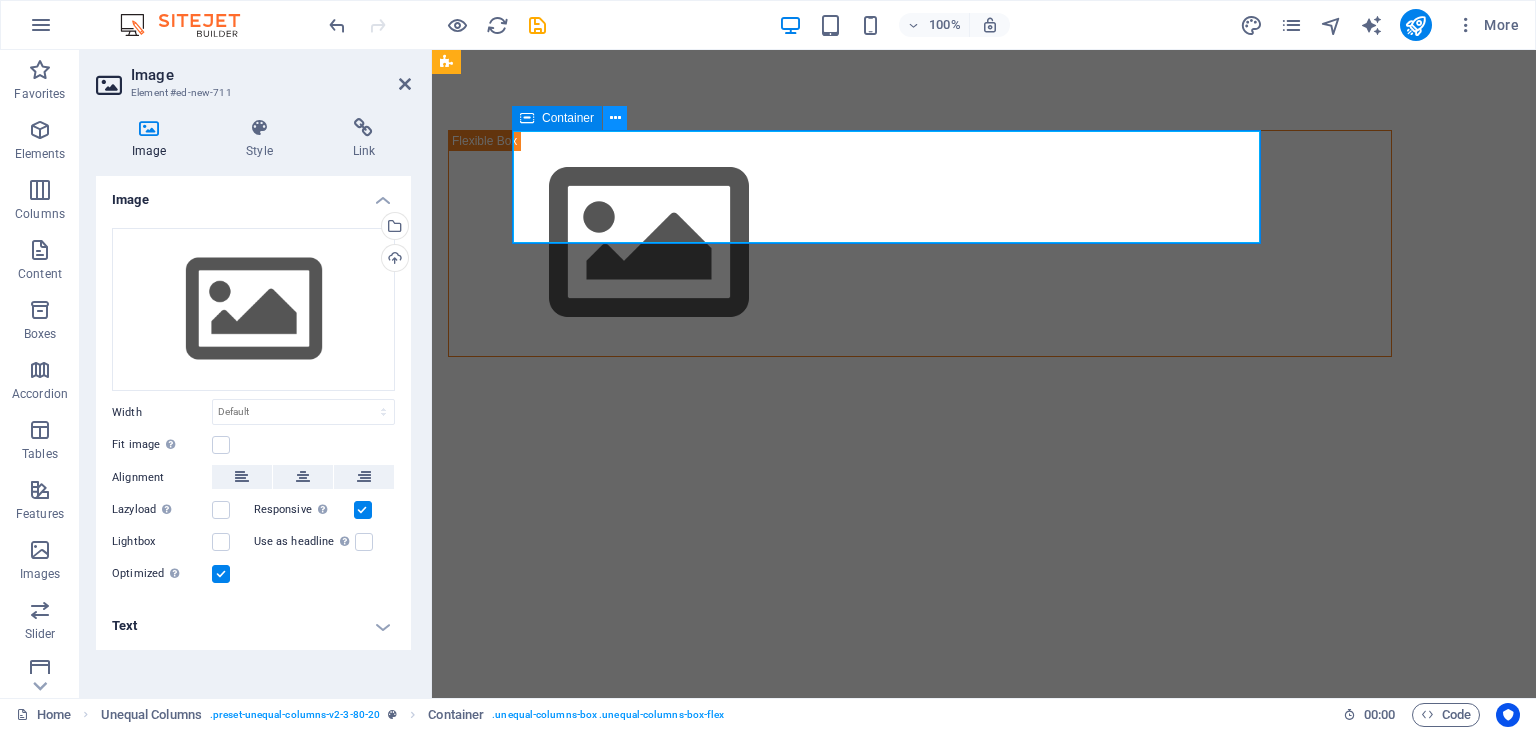 click at bounding box center [984, 243] 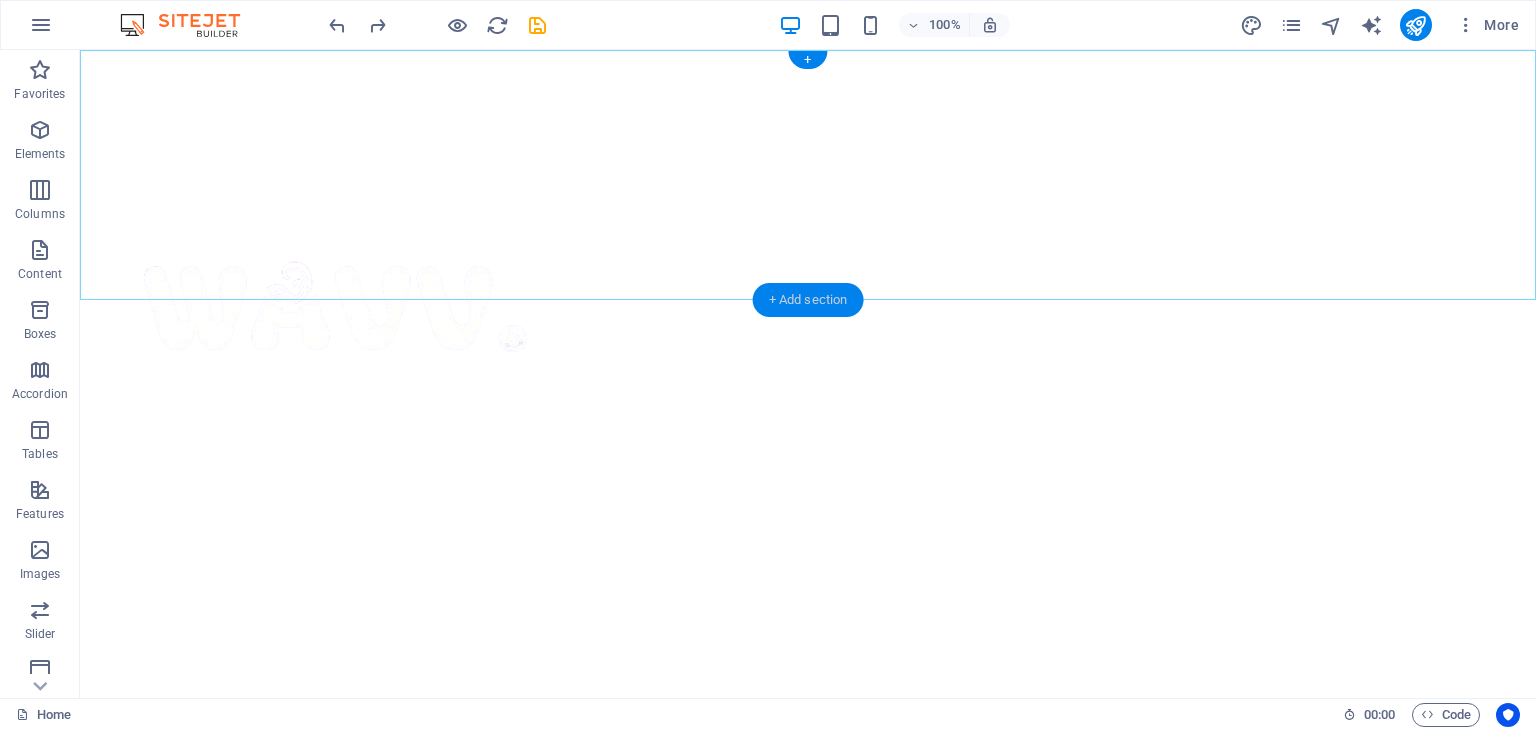 click on "+ Add section" at bounding box center [808, 300] 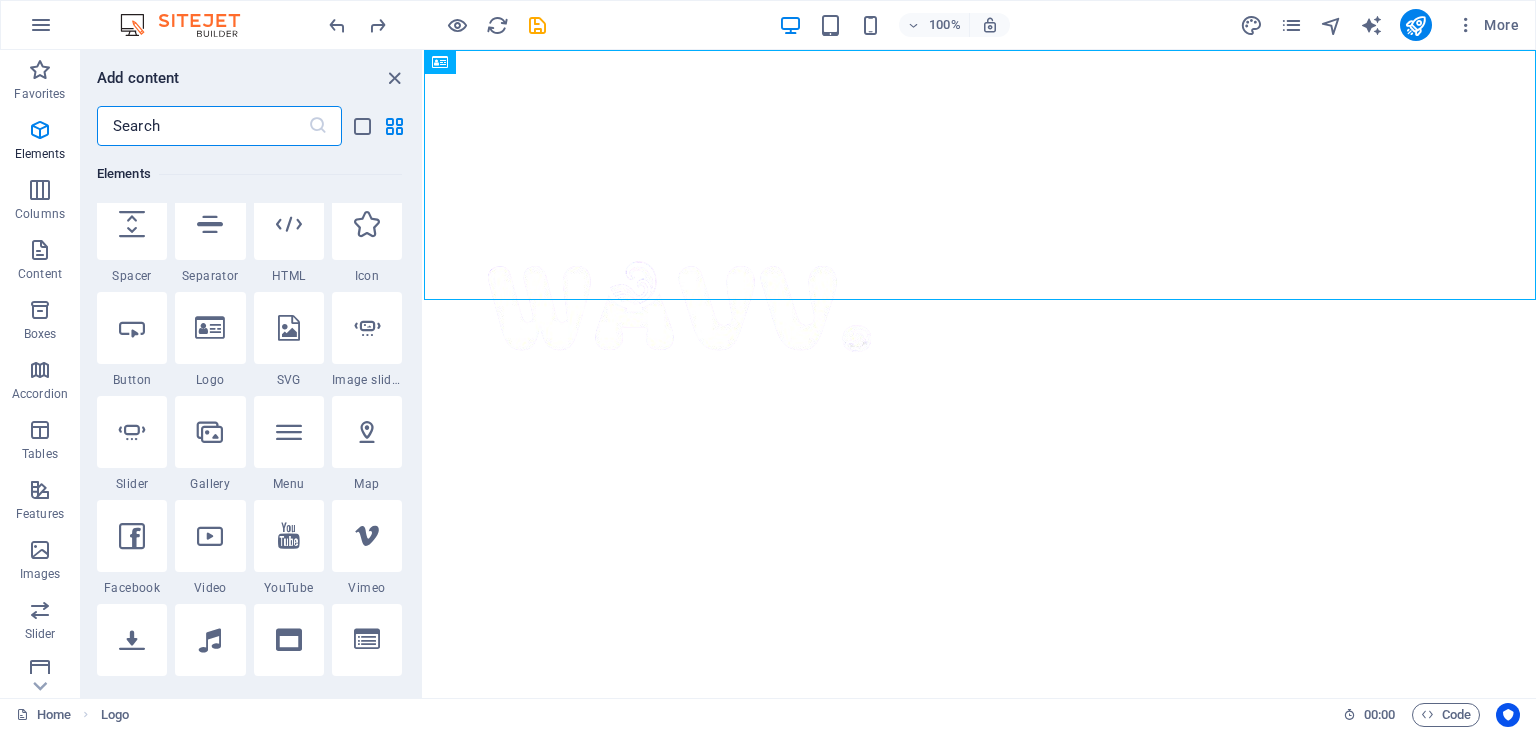 scroll, scrollTop: 165, scrollLeft: 0, axis: vertical 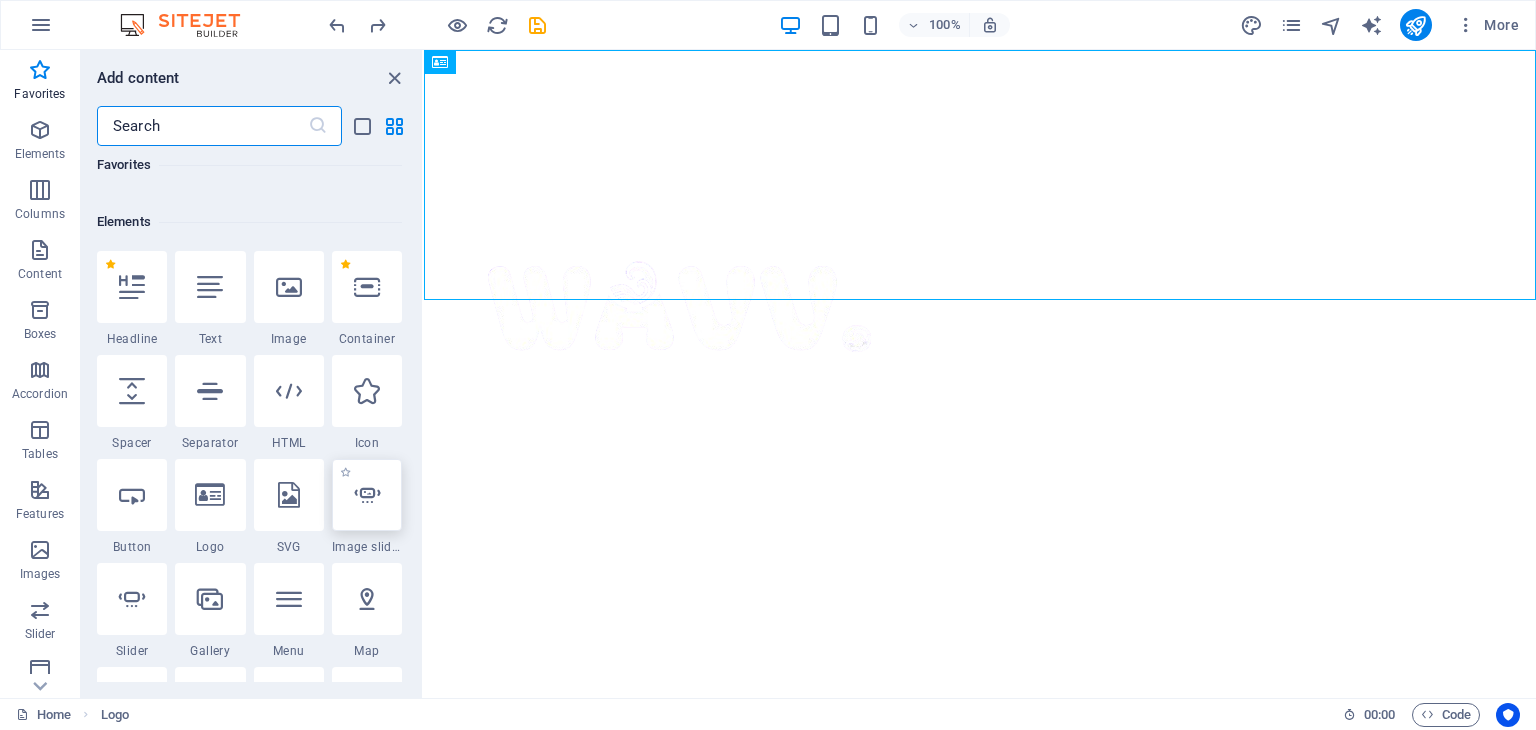 click at bounding box center (367, 495) 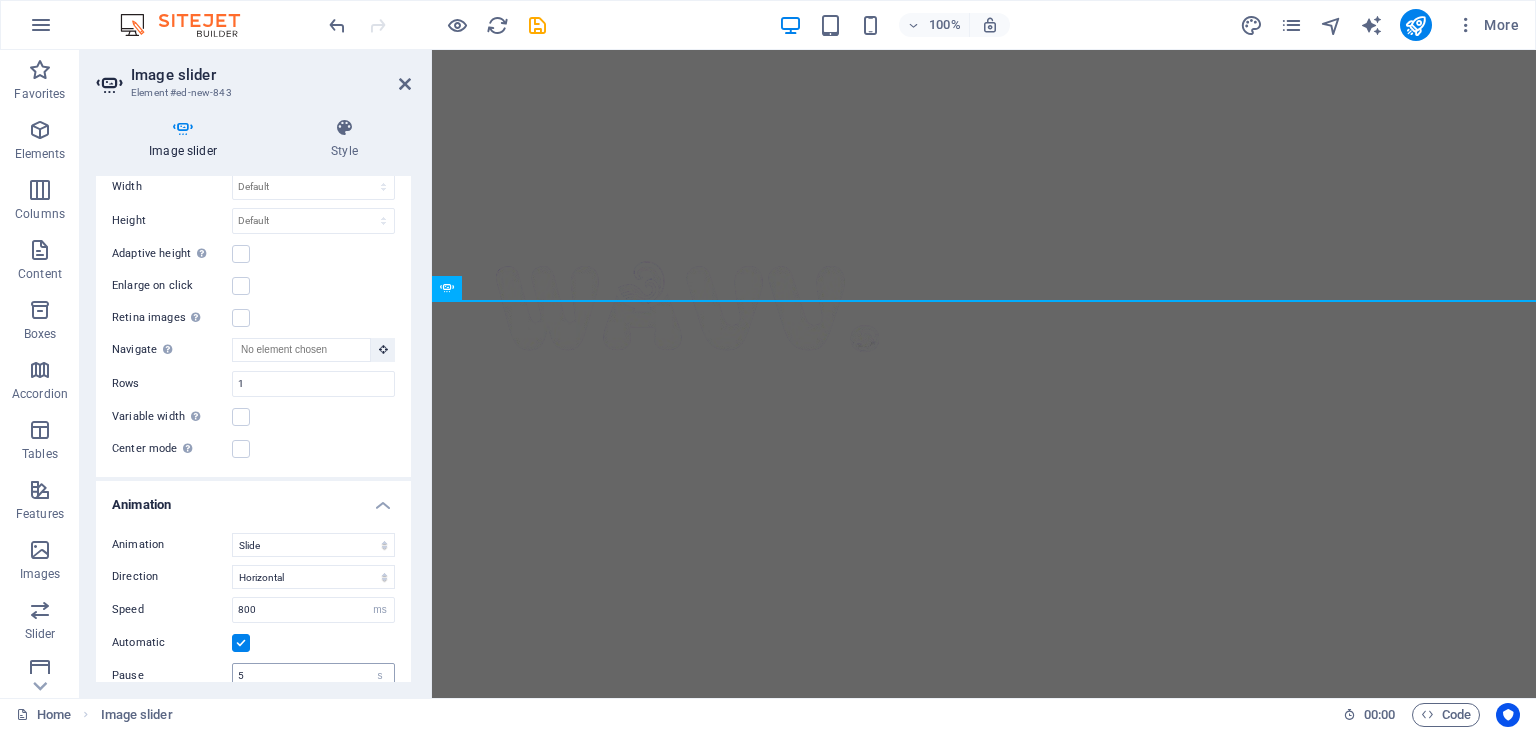 scroll, scrollTop: 0, scrollLeft: 0, axis: both 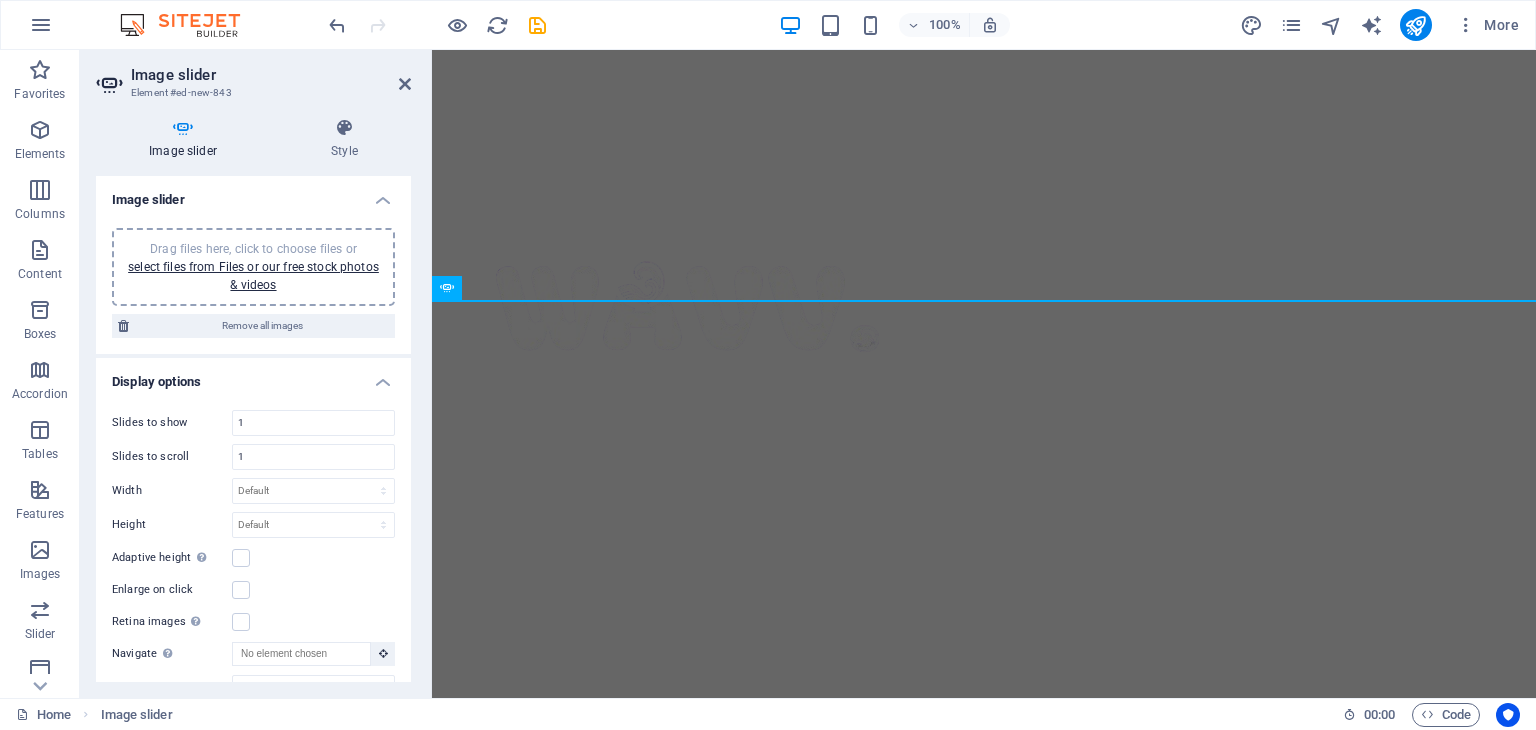 click on "Drag files here, click to choose files or select files from Files or our free stock photos & videos" at bounding box center (253, 267) 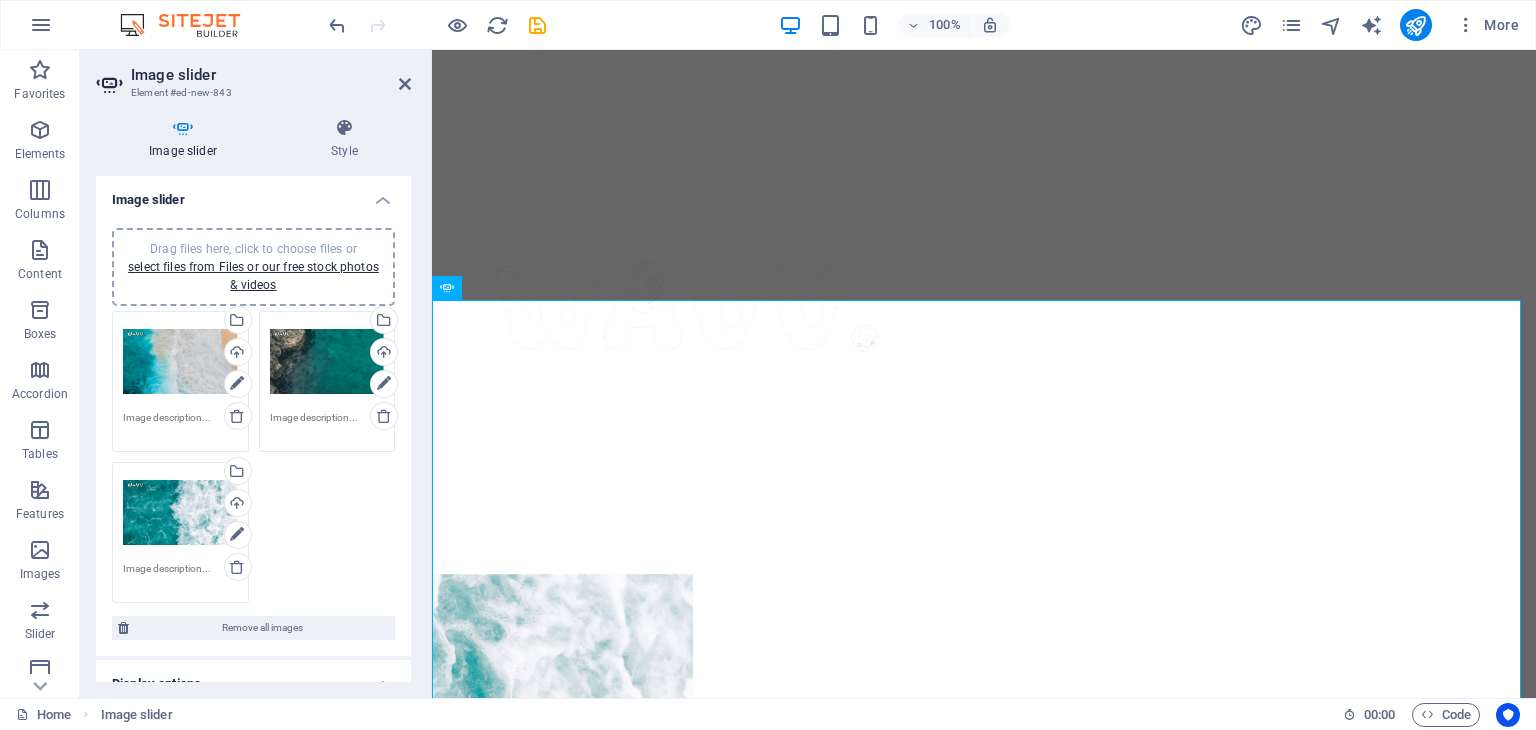 click on "Drag files here, click to choose files or select files from Files or our free stock photos & videos" at bounding box center (327, 362) 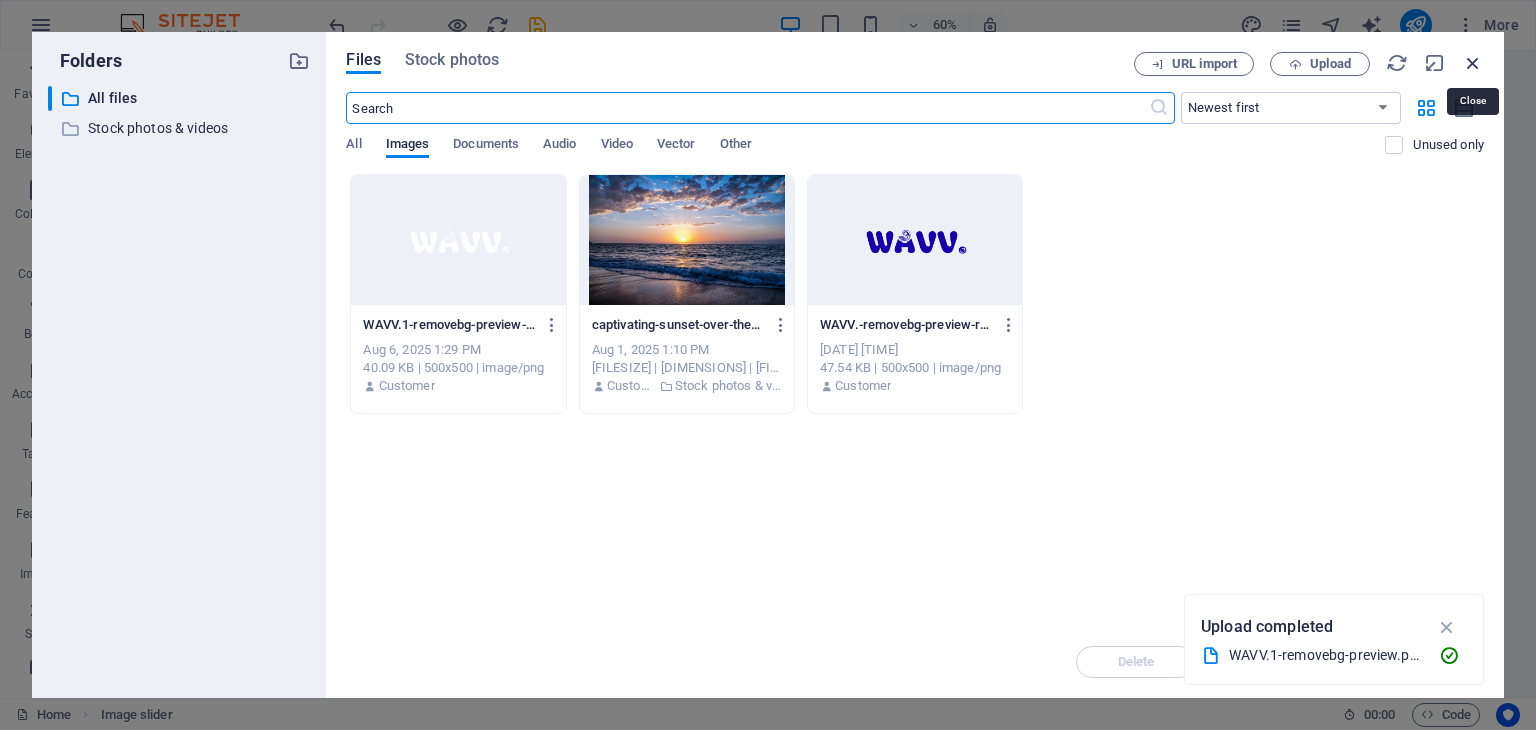 click at bounding box center [1473, 63] 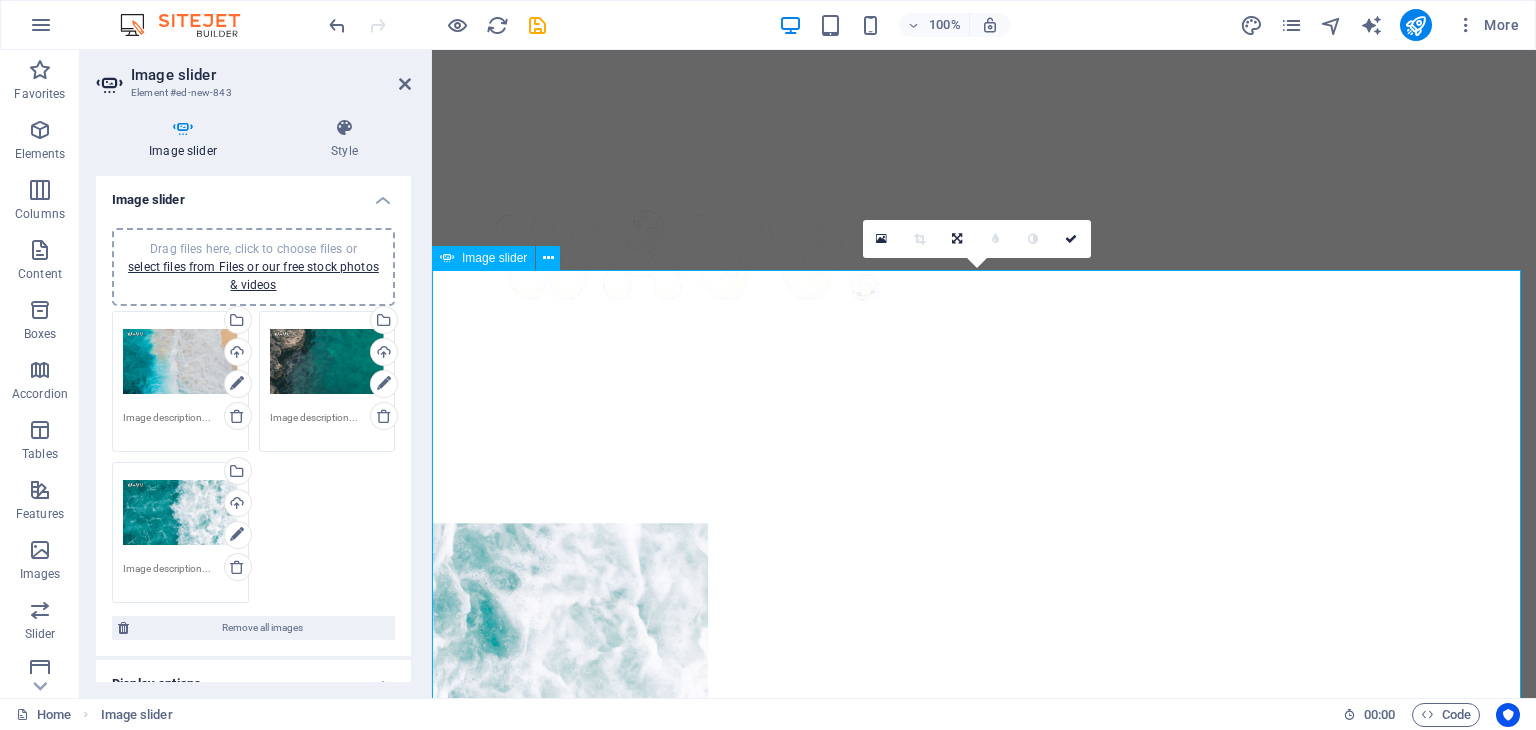 scroll, scrollTop: 214, scrollLeft: 0, axis: vertical 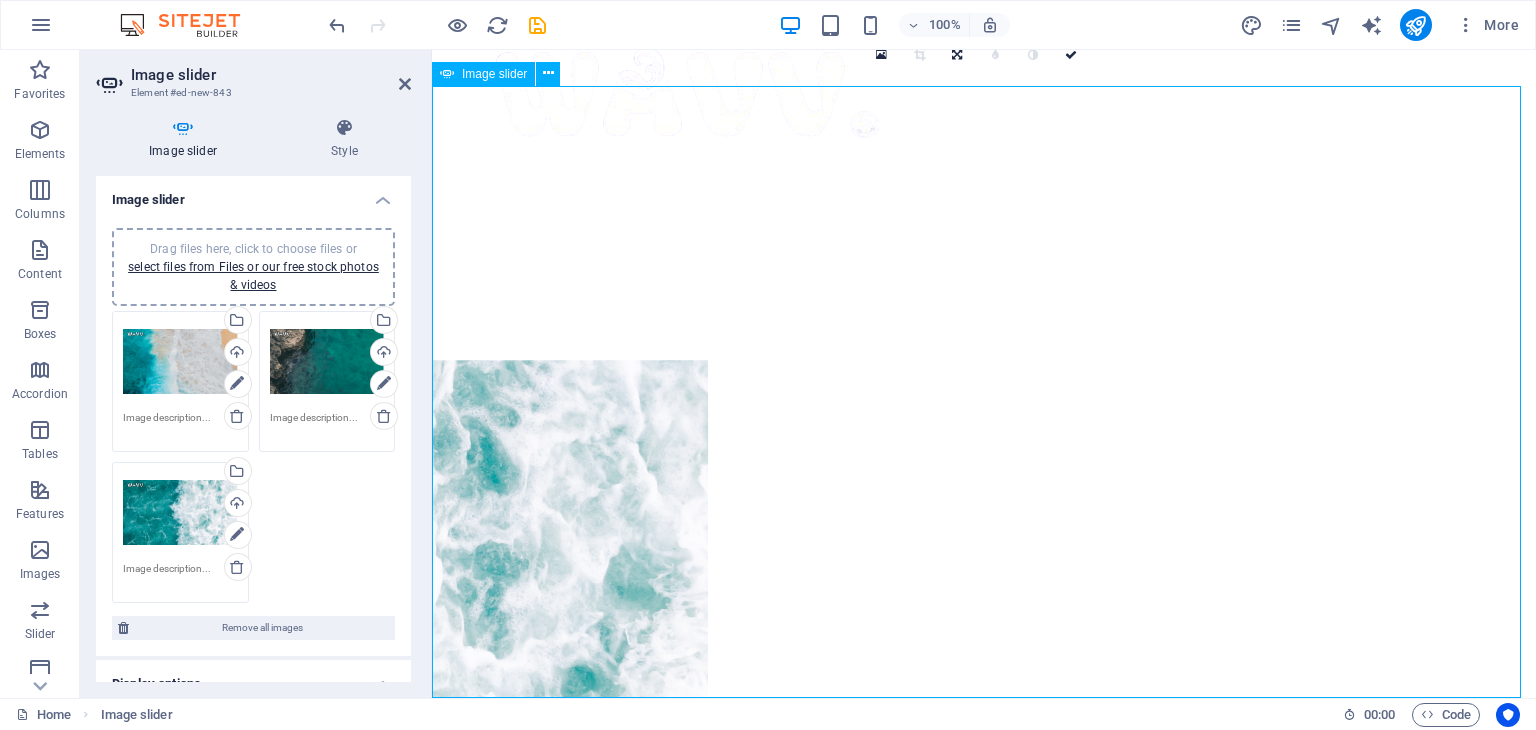 drag, startPoint x: 733, startPoint y: 385, endPoint x: 924, endPoint y: 385, distance: 191 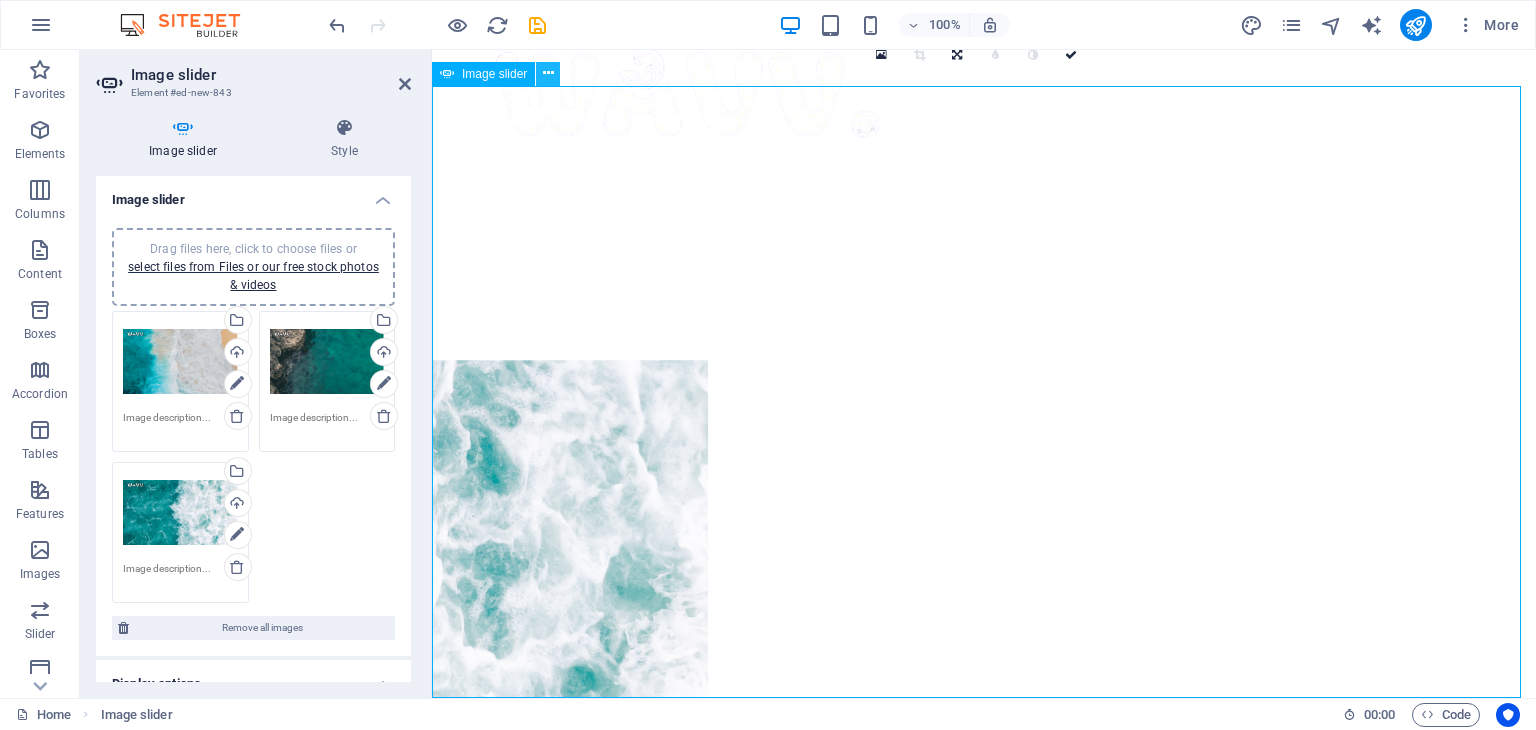 click at bounding box center (548, 73) 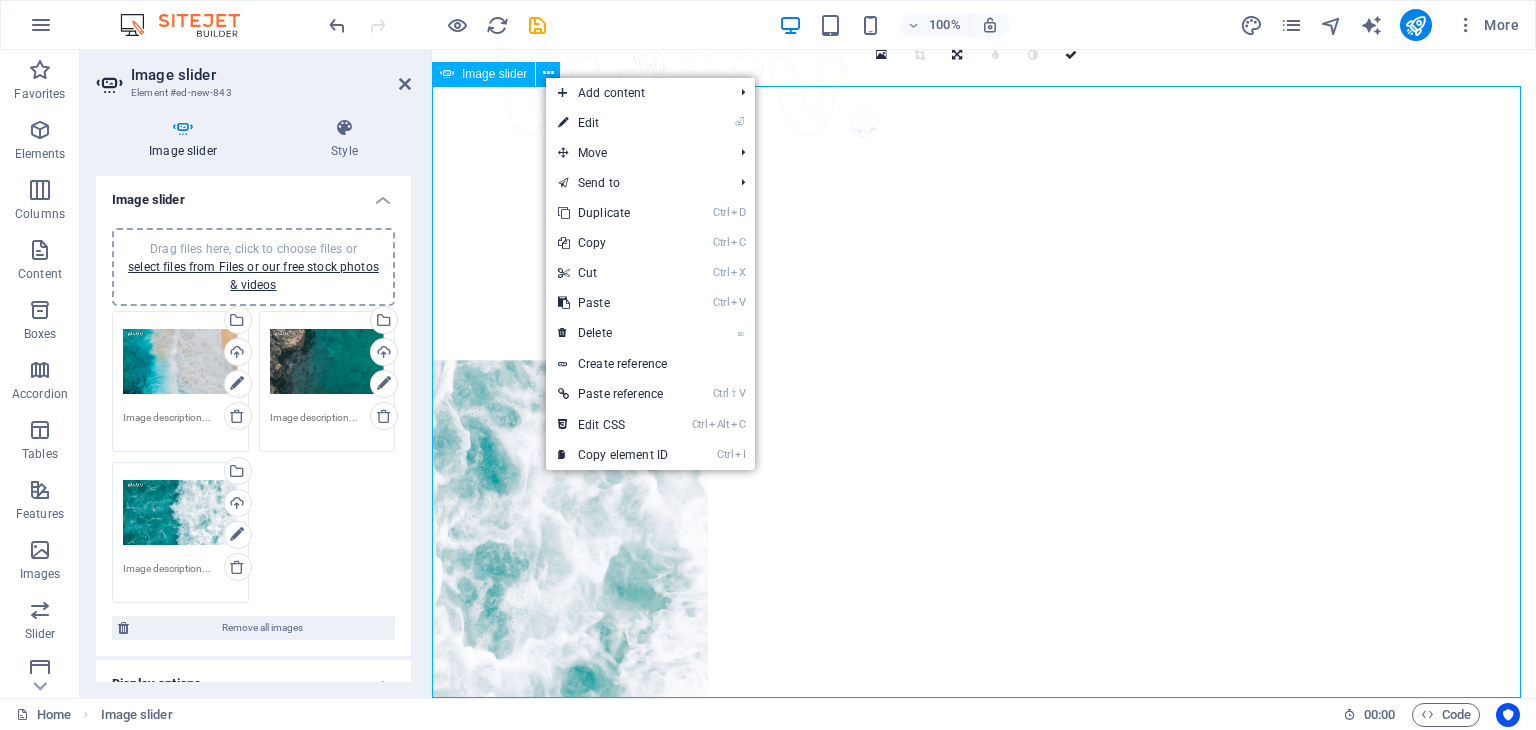 click at bounding box center [26, 1512] 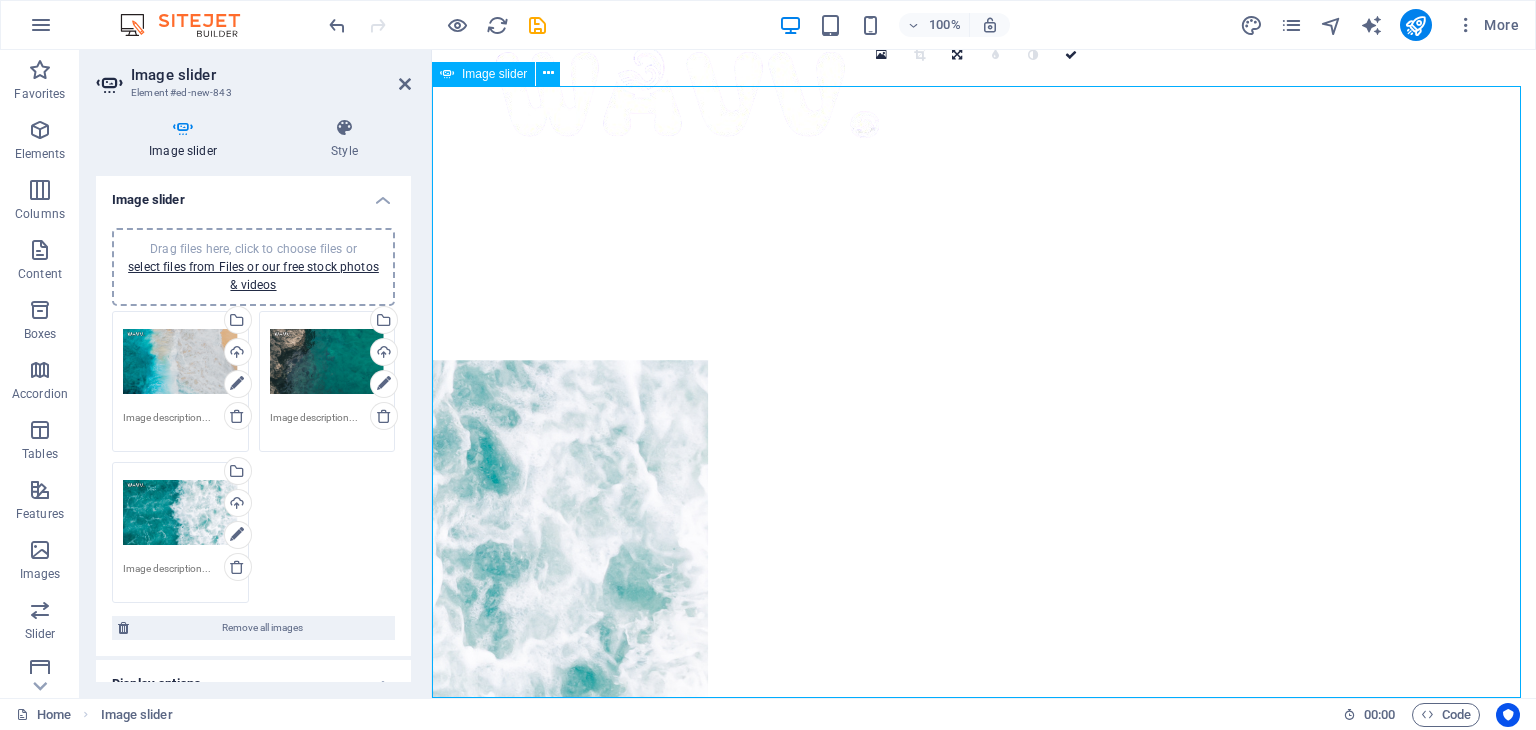 click at bounding box center [432, 4217] 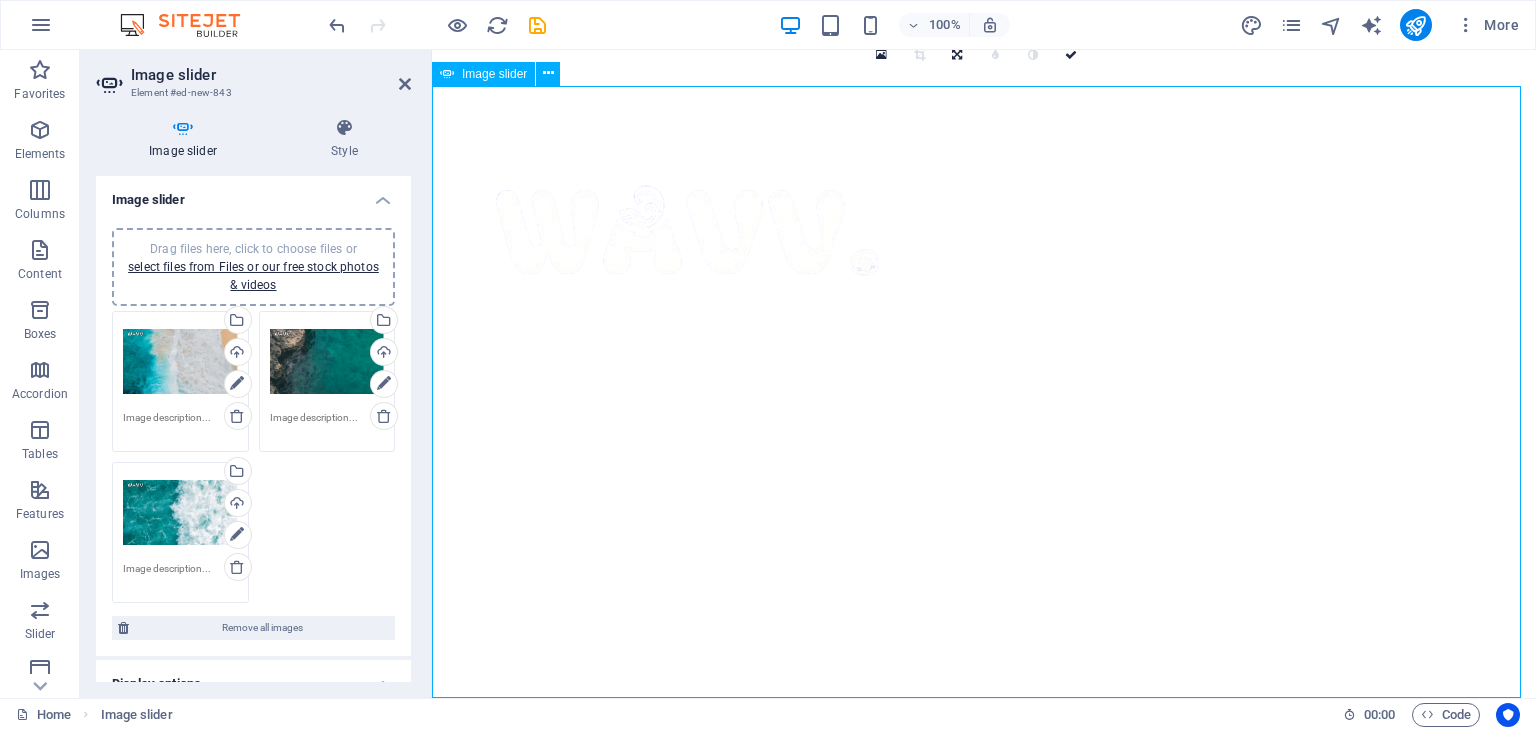 scroll, scrollTop: 0, scrollLeft: 0, axis: both 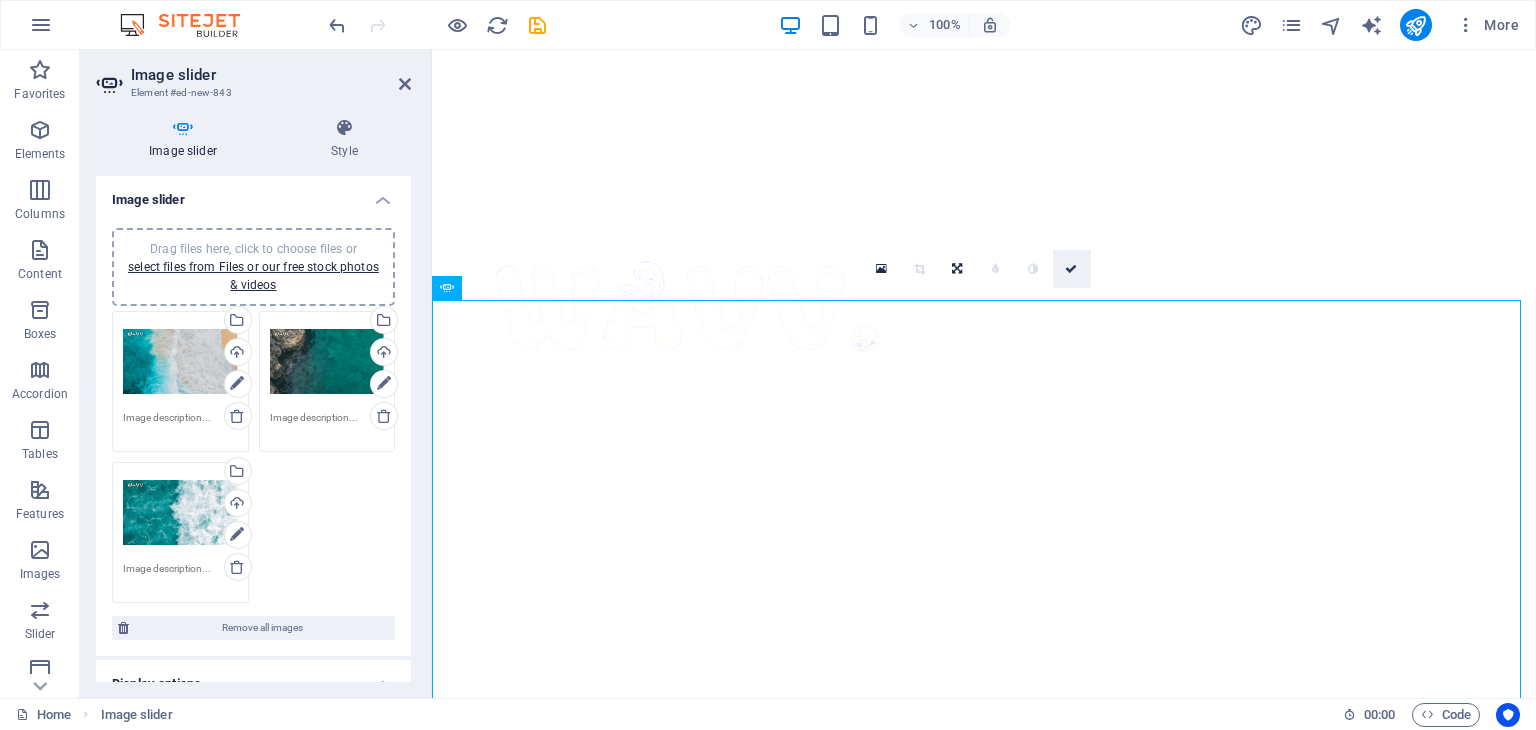 click at bounding box center [1071, 269] 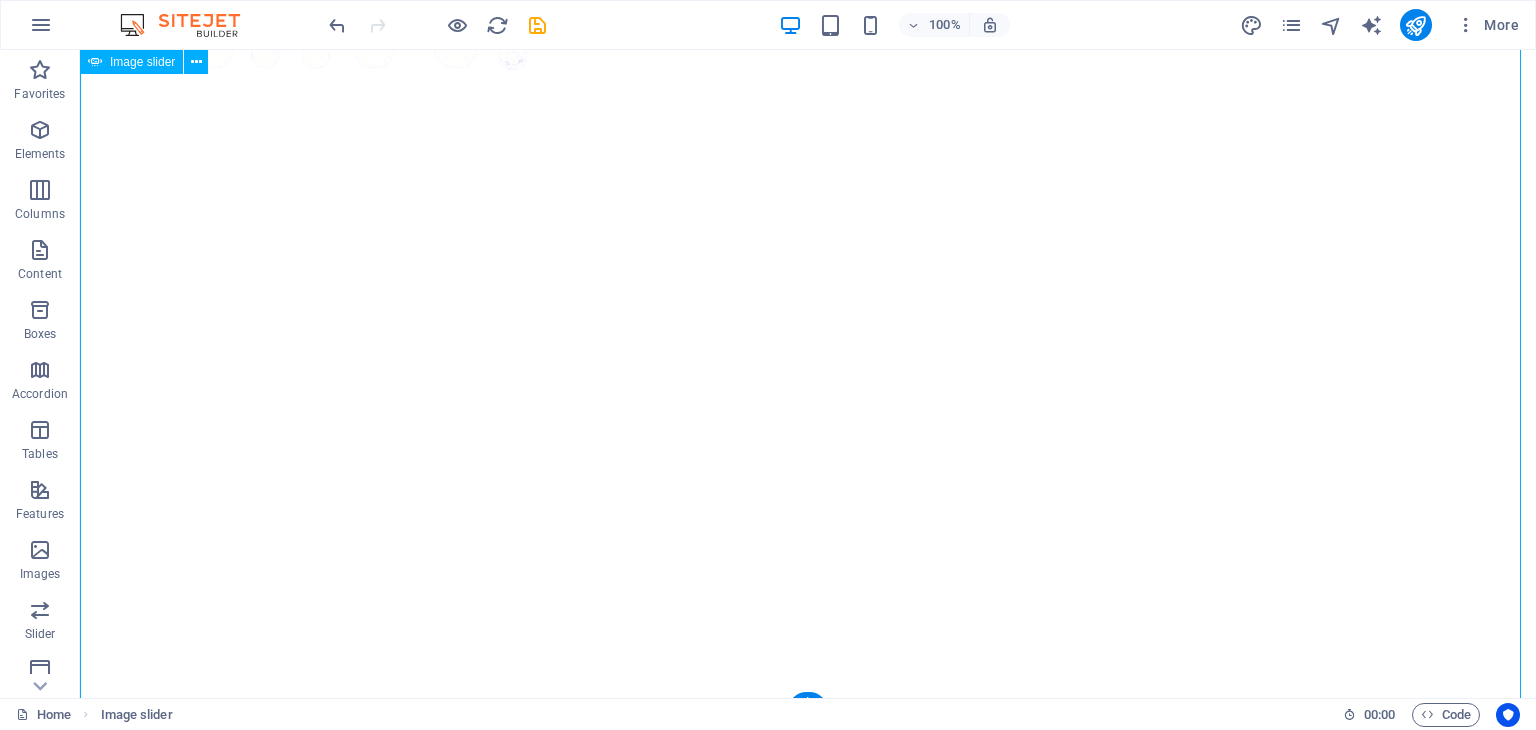 scroll, scrollTop: 245, scrollLeft: 0, axis: vertical 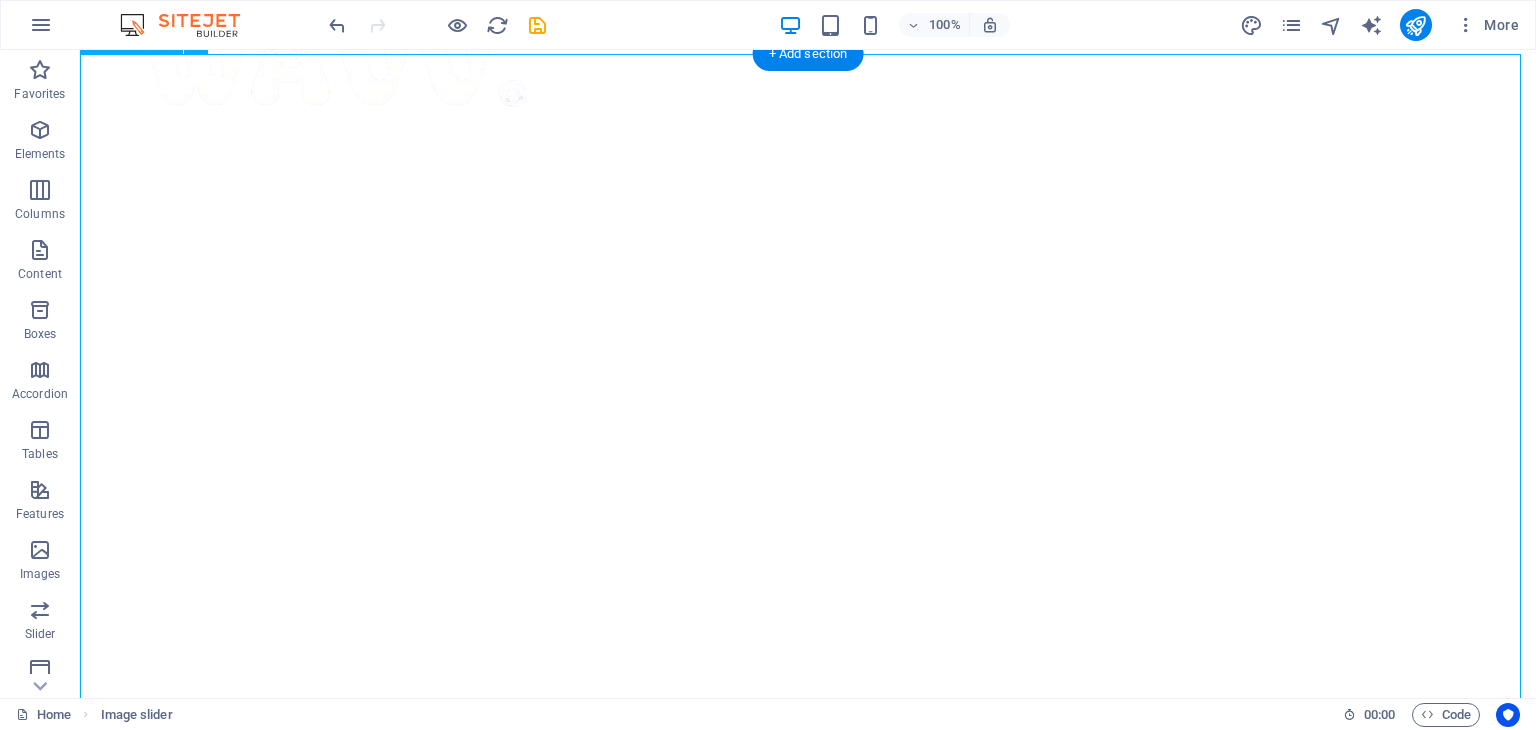 click at bounding box center (80, 4186) 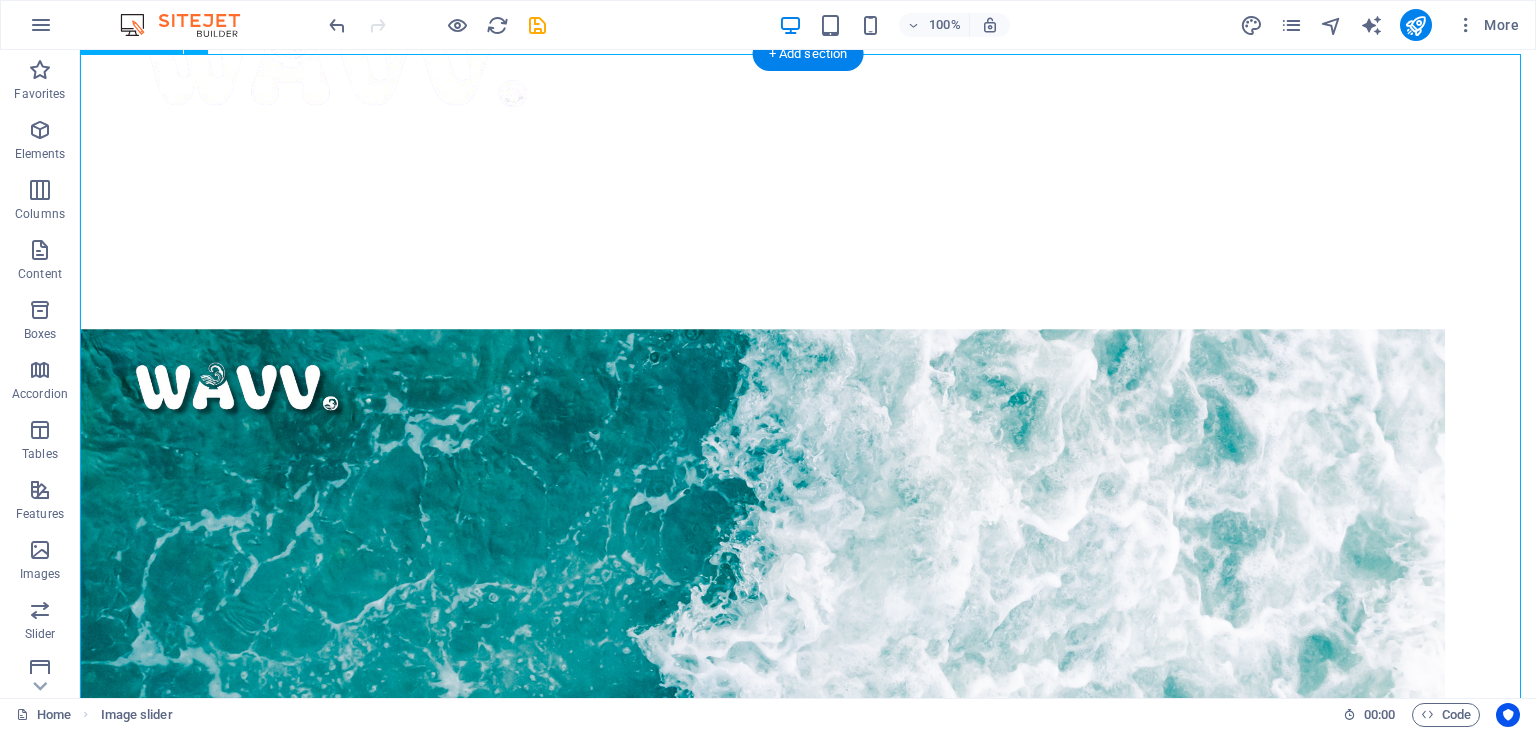 click at bounding box center [80, 322] 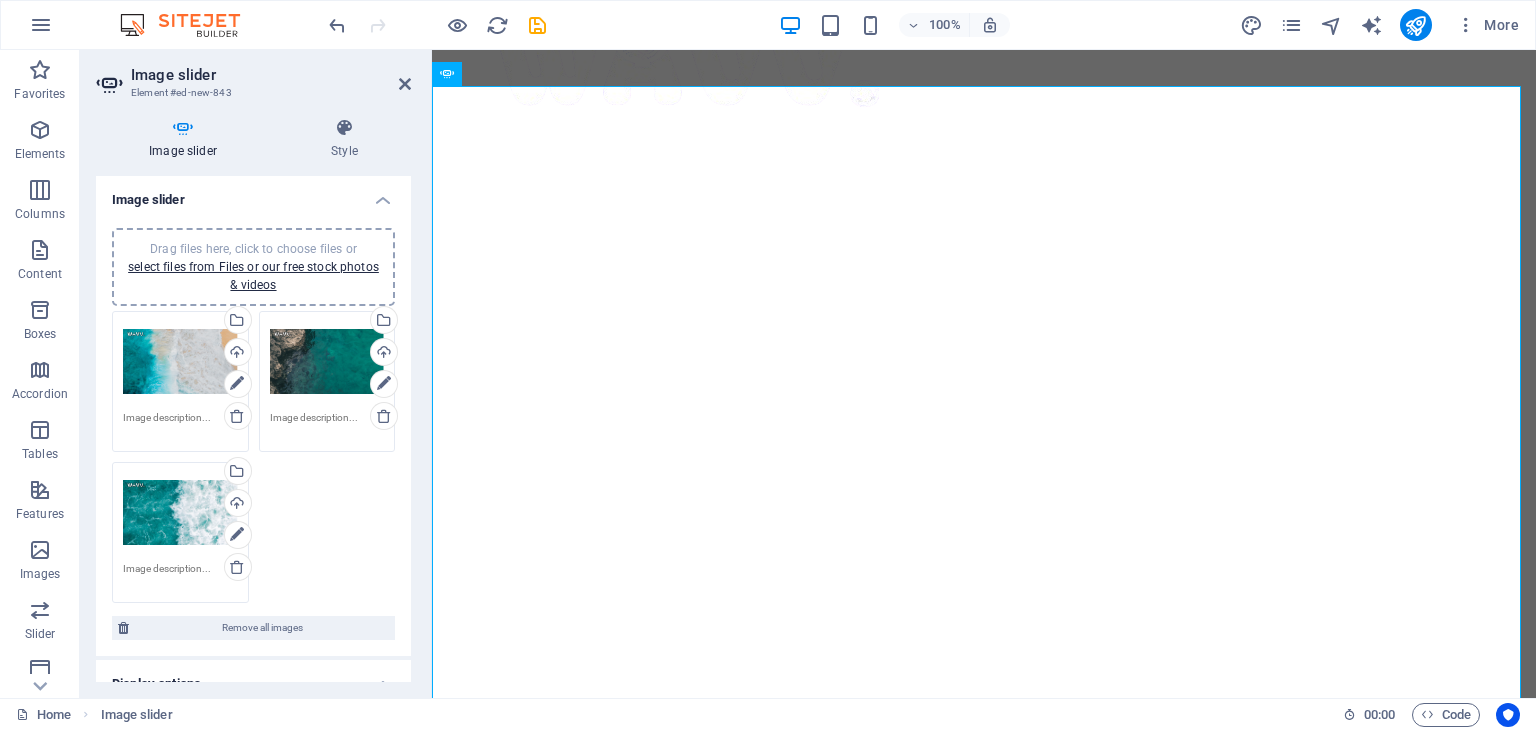 scroll, scrollTop: 214, scrollLeft: 0, axis: vertical 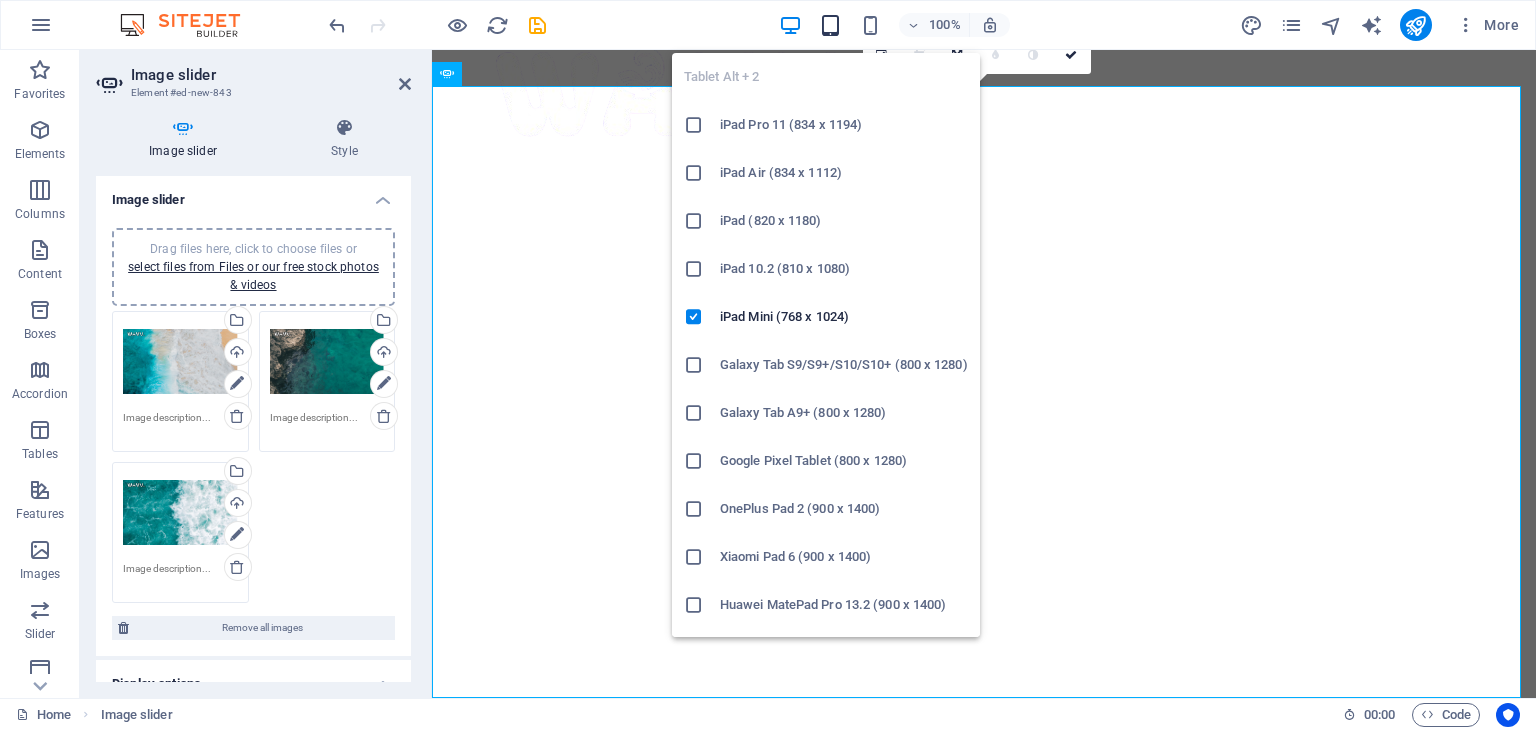 click at bounding box center (830, 25) 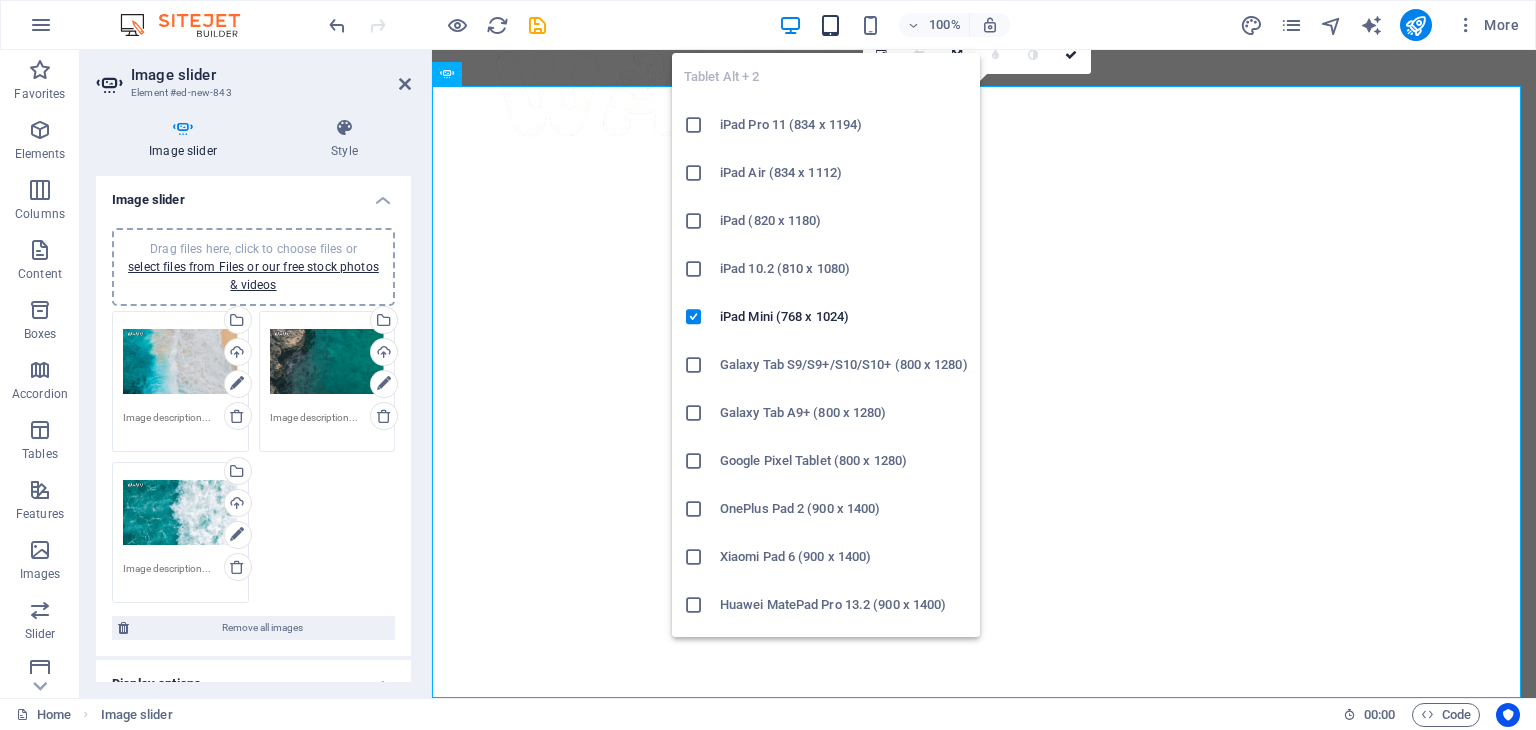 scroll, scrollTop: 25, scrollLeft: 0, axis: vertical 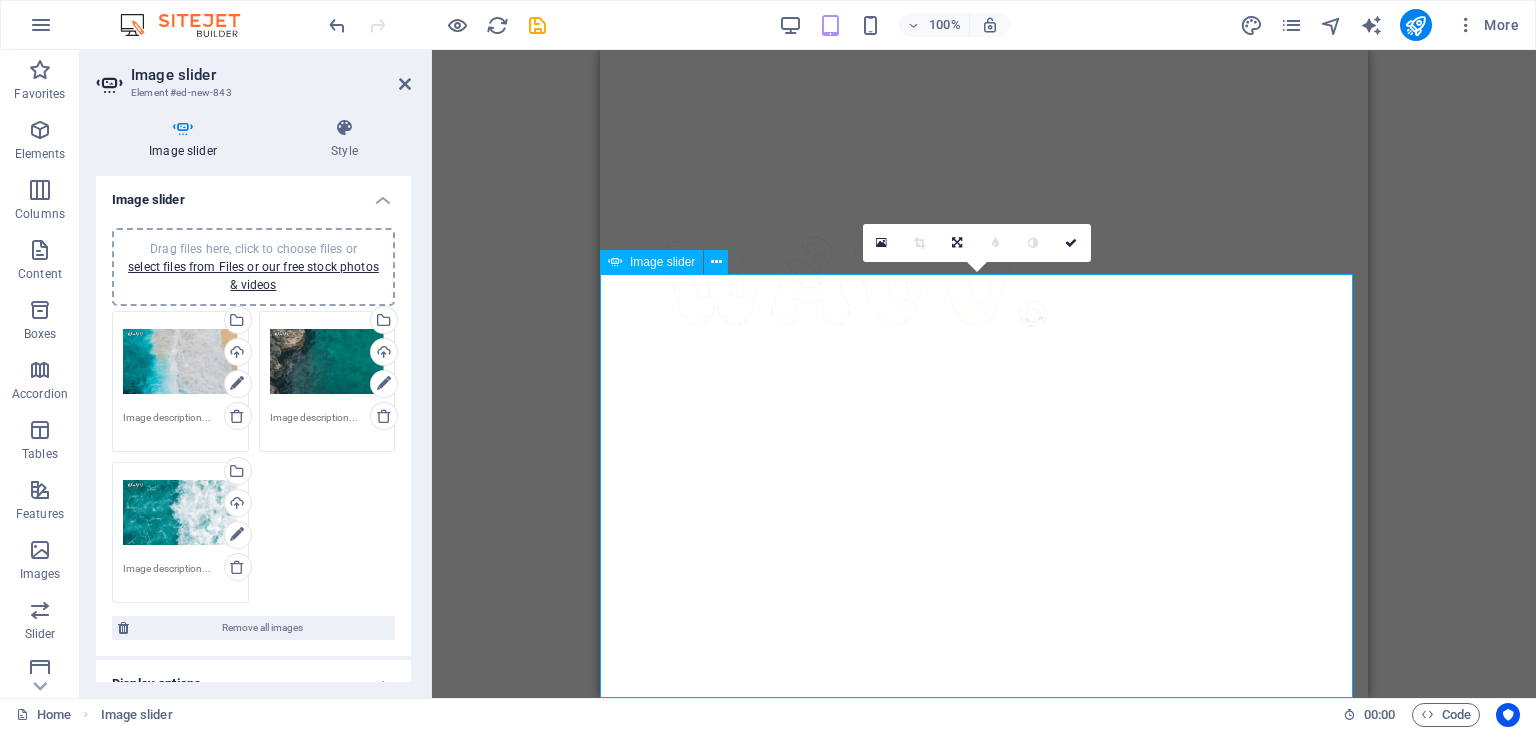 click at bounding box center (-976, 3237) 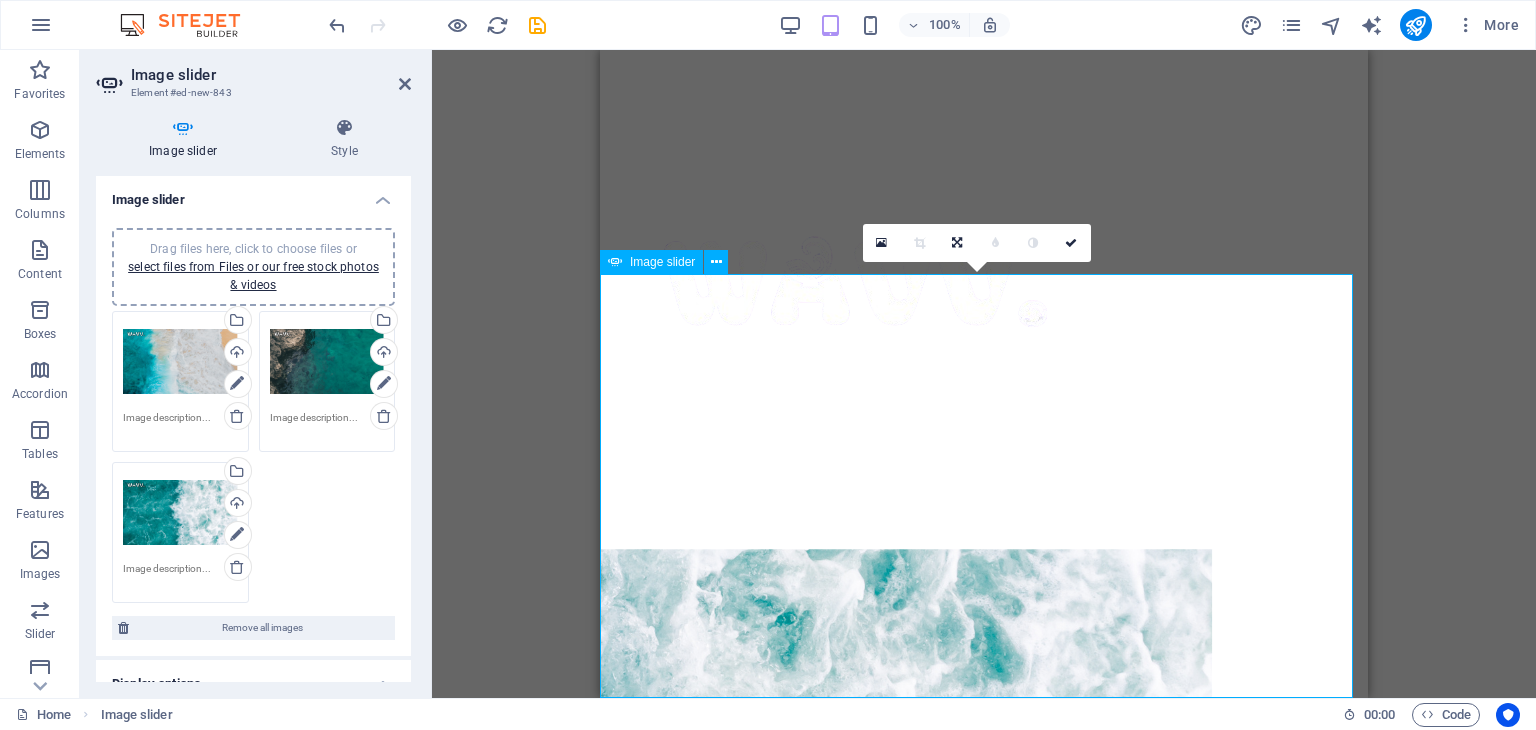 click at bounding box center [600, 542] 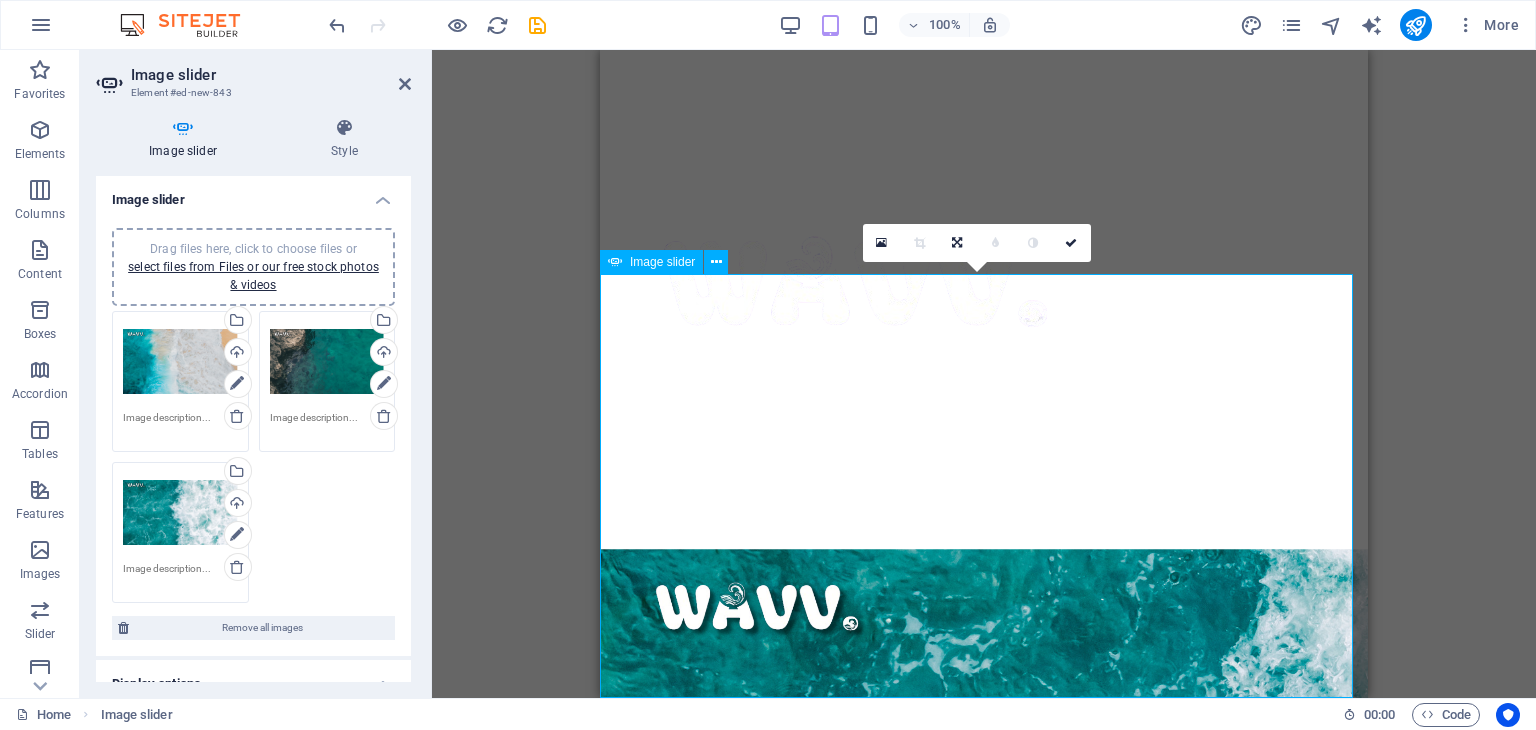 click at bounding box center (600, 542) 